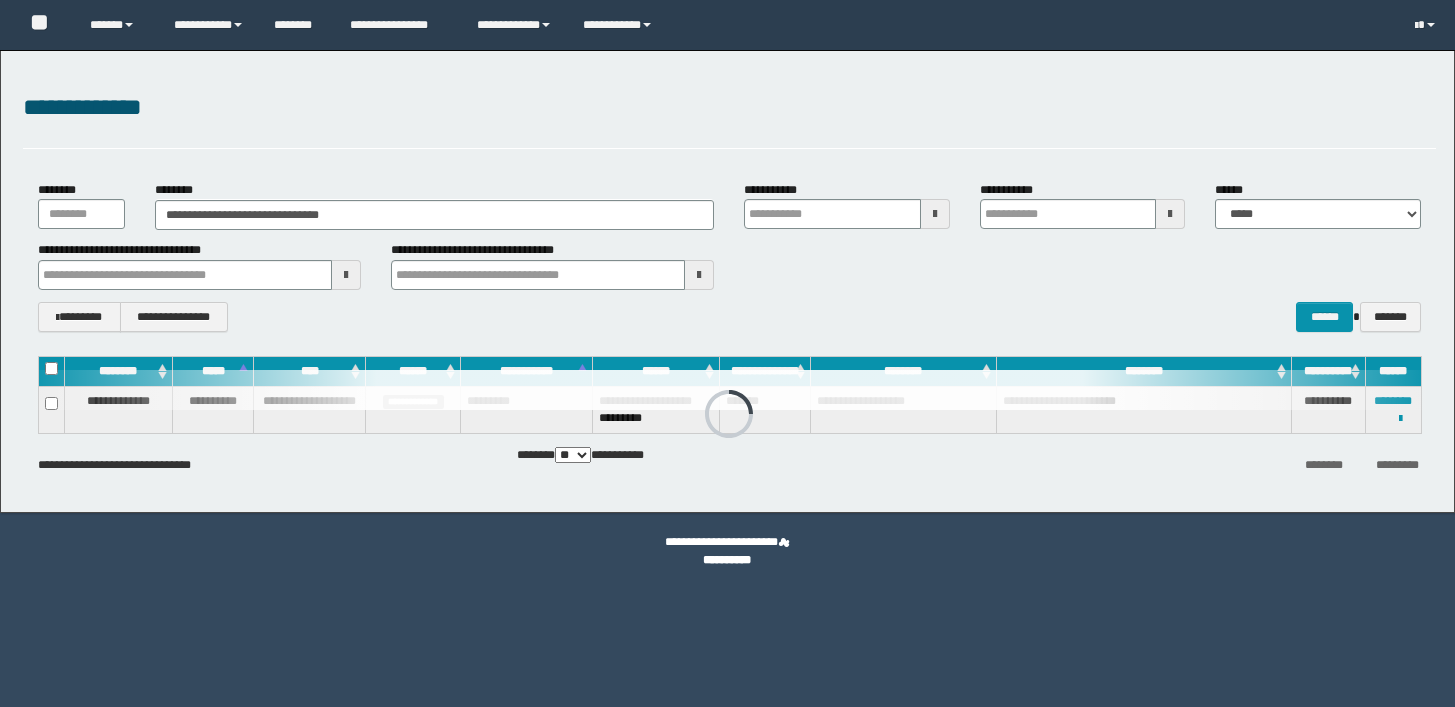 scroll, scrollTop: 0, scrollLeft: 0, axis: both 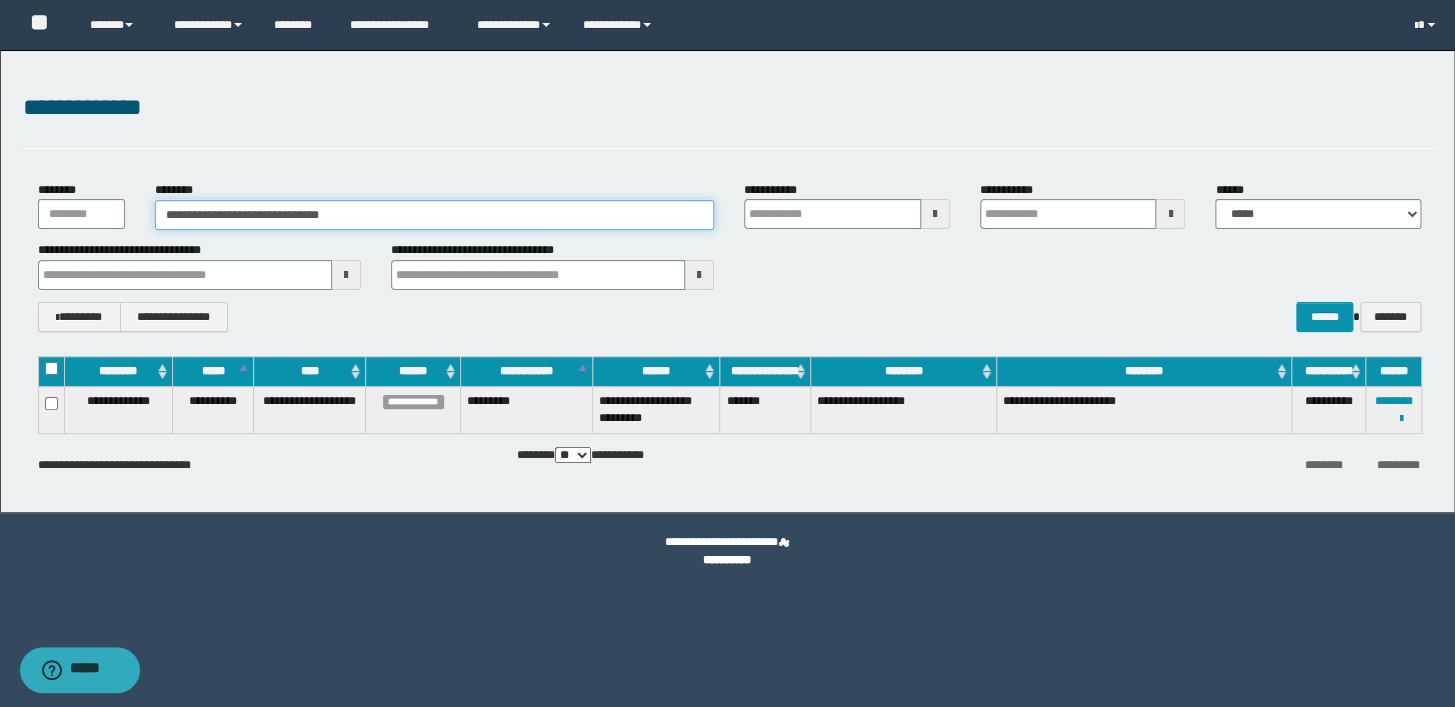 drag, startPoint x: 378, startPoint y: 219, endPoint x: 3, endPoint y: 188, distance: 376.27914 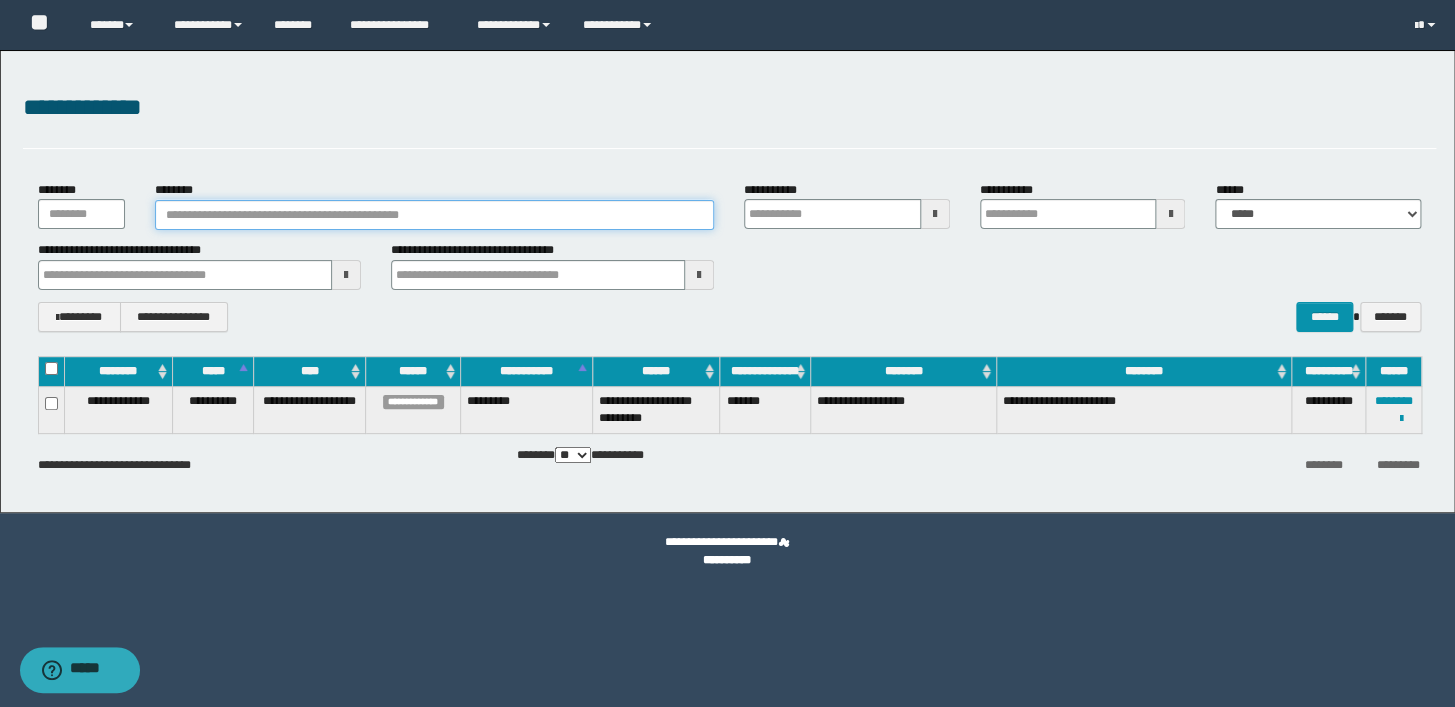 paste on "**********" 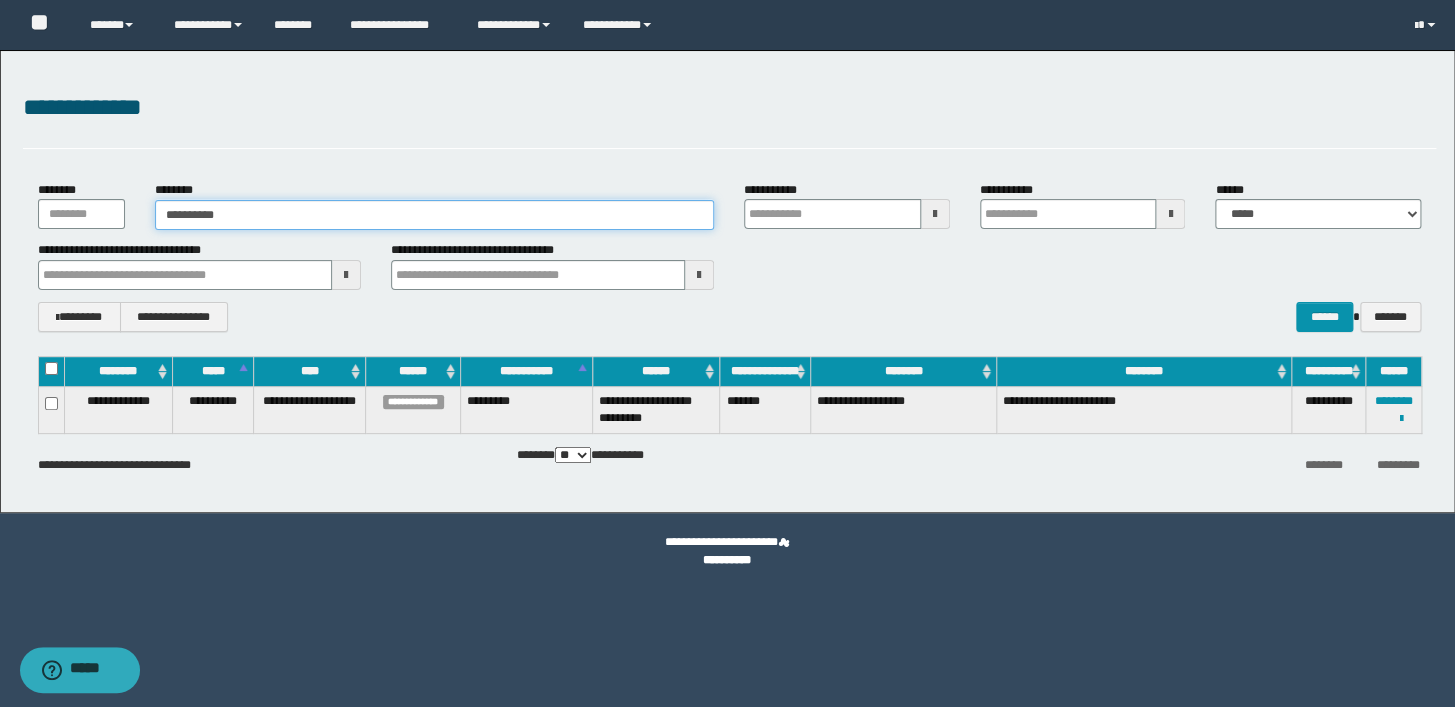 type on "**********" 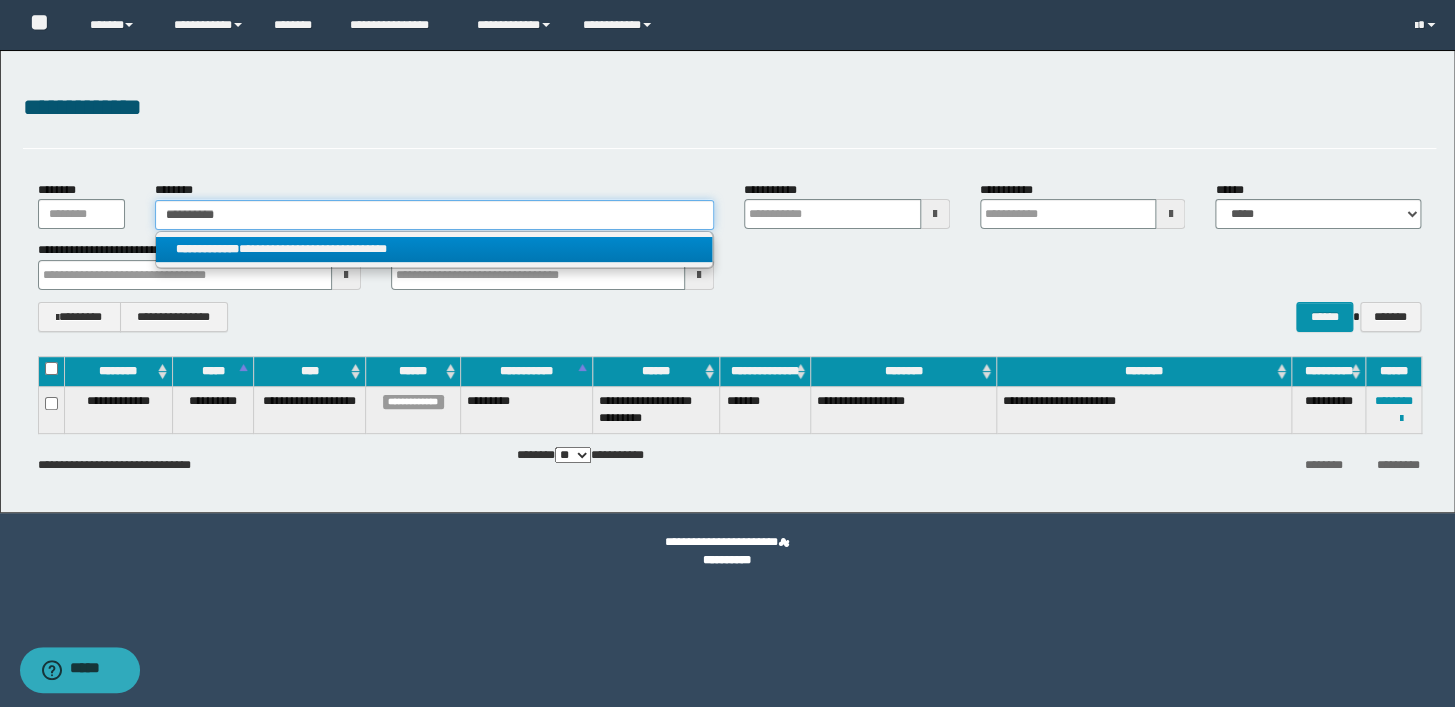 type on "**********" 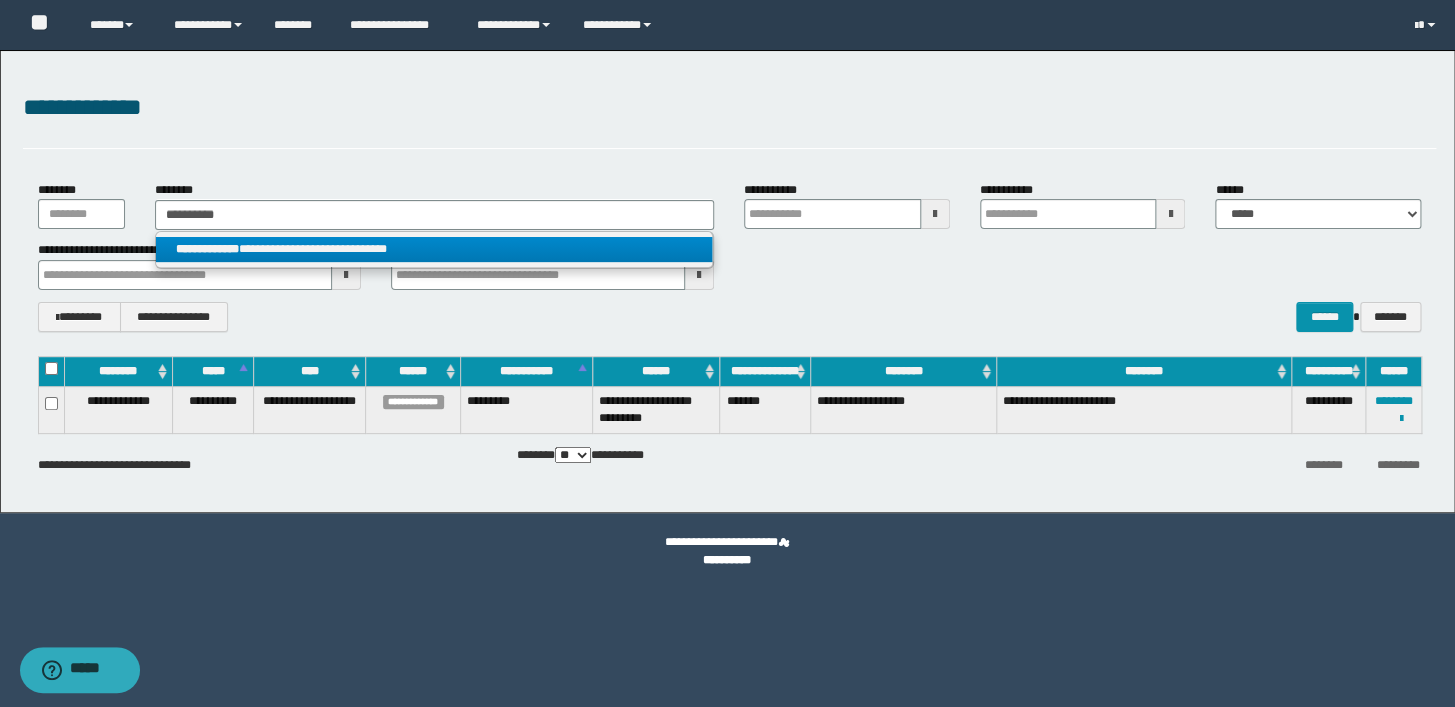 click on "**********" at bounding box center [434, 249] 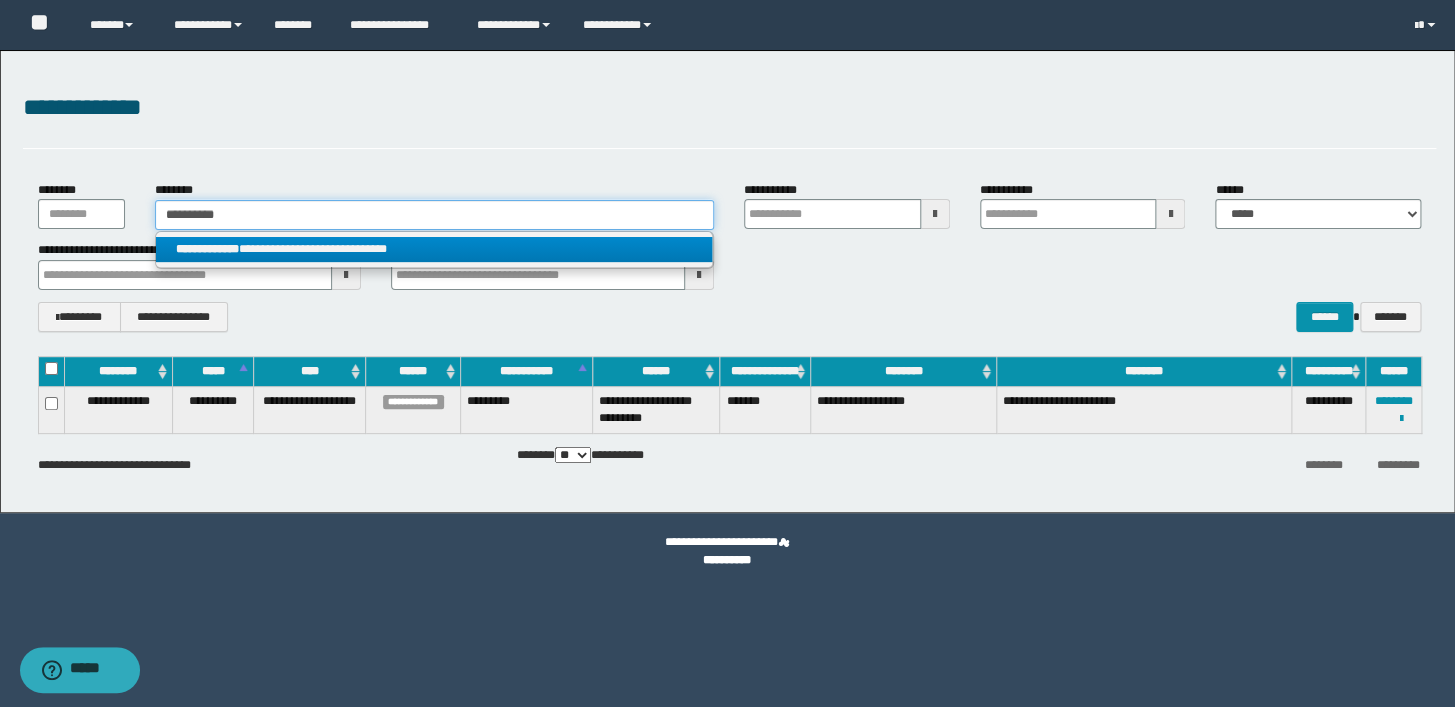 type 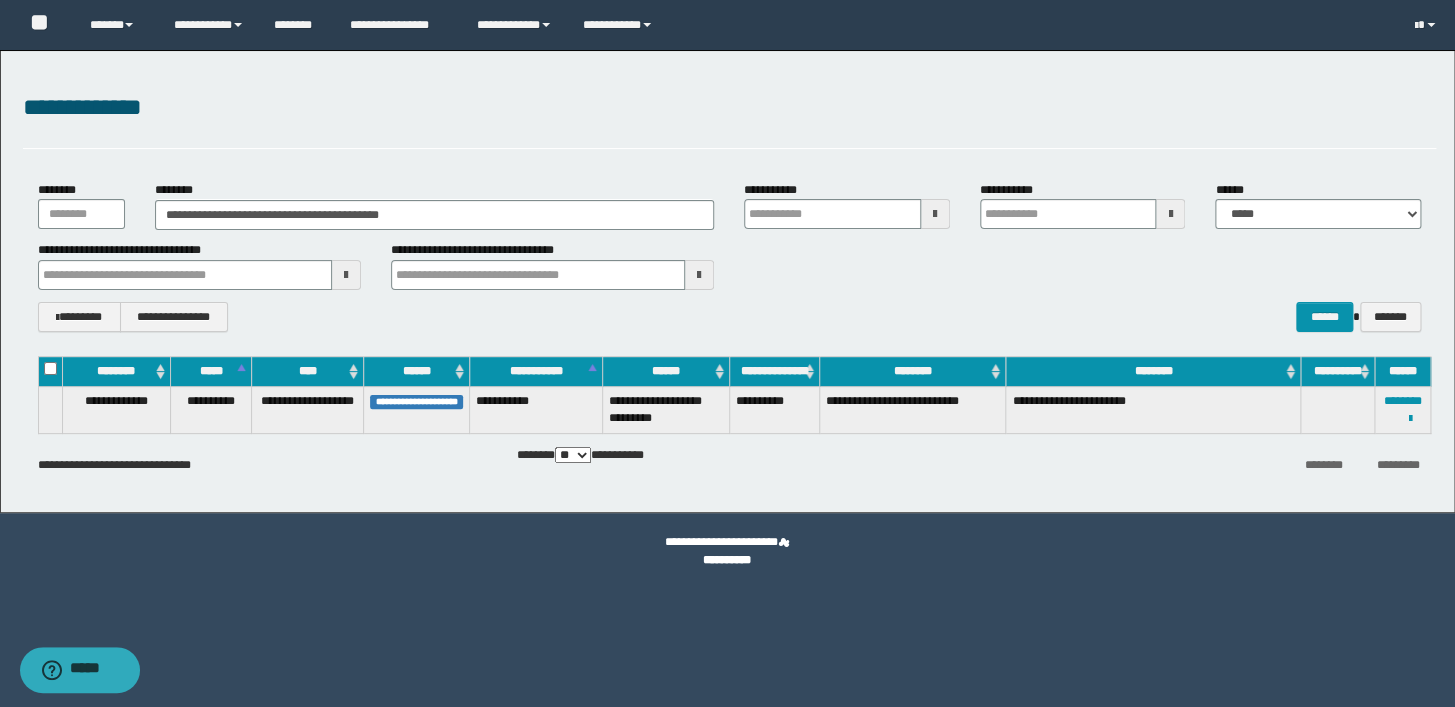 click on "**********" at bounding box center [729, 256] 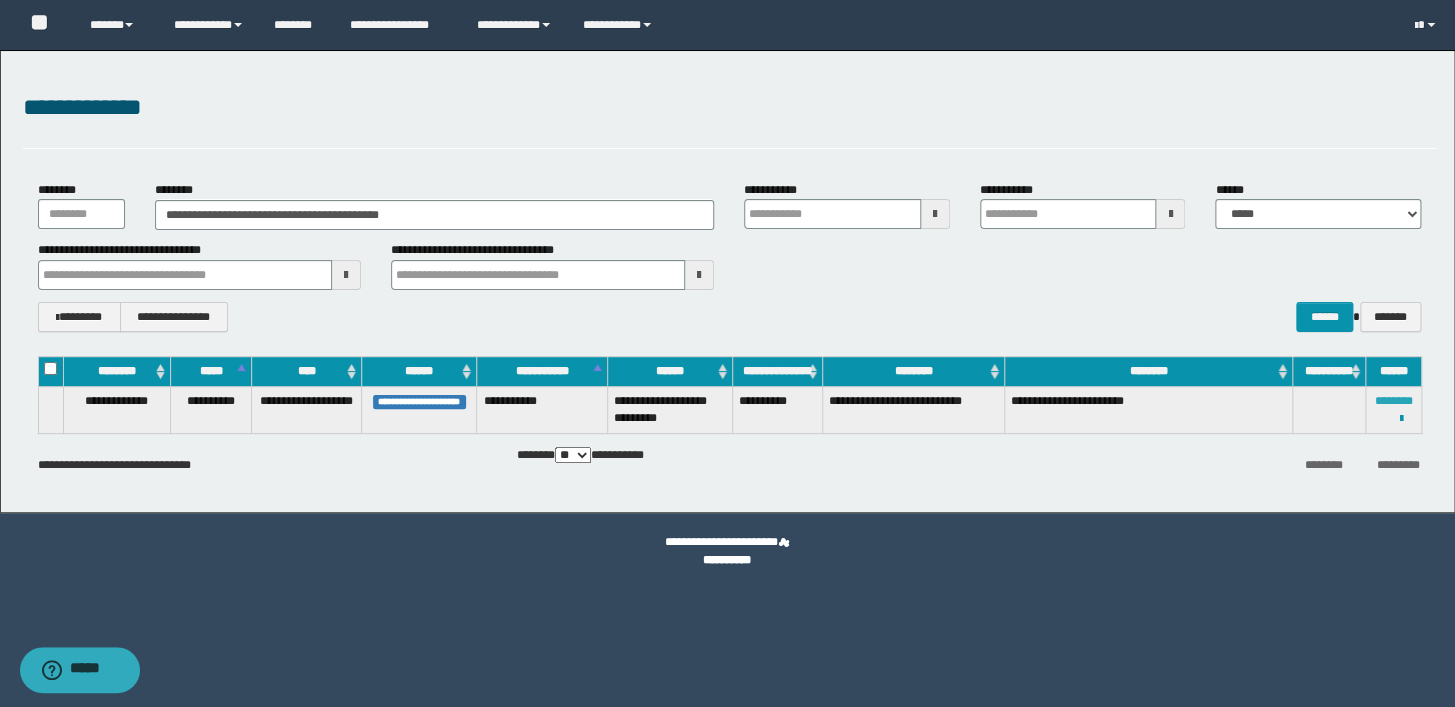 click on "********" at bounding box center [1393, 401] 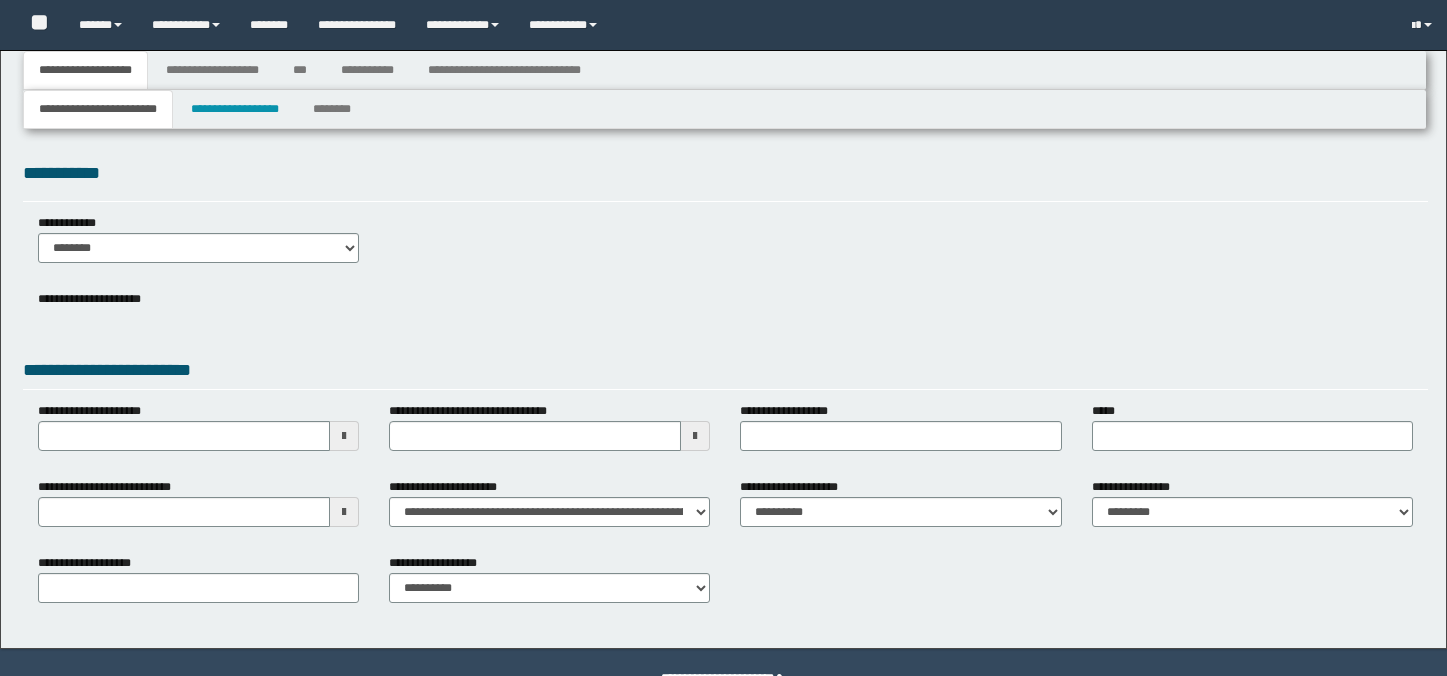 type 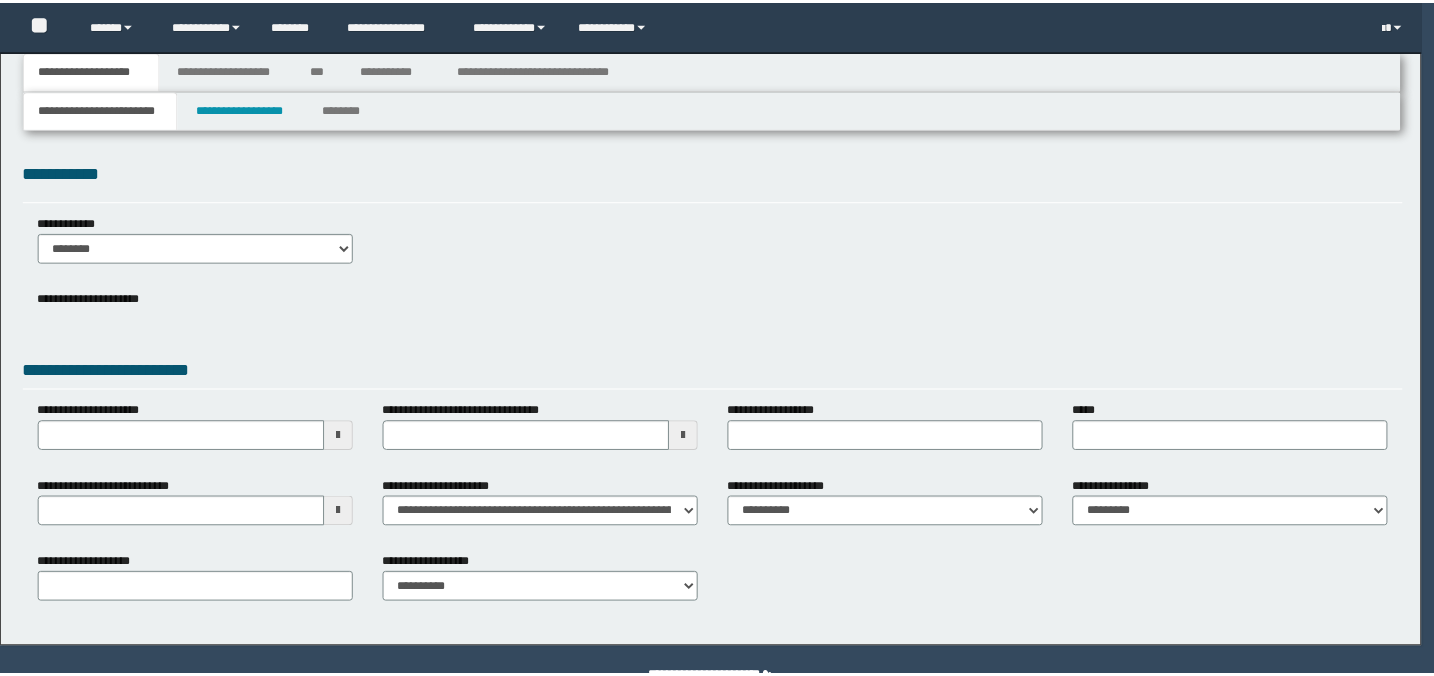 scroll, scrollTop: 0, scrollLeft: 0, axis: both 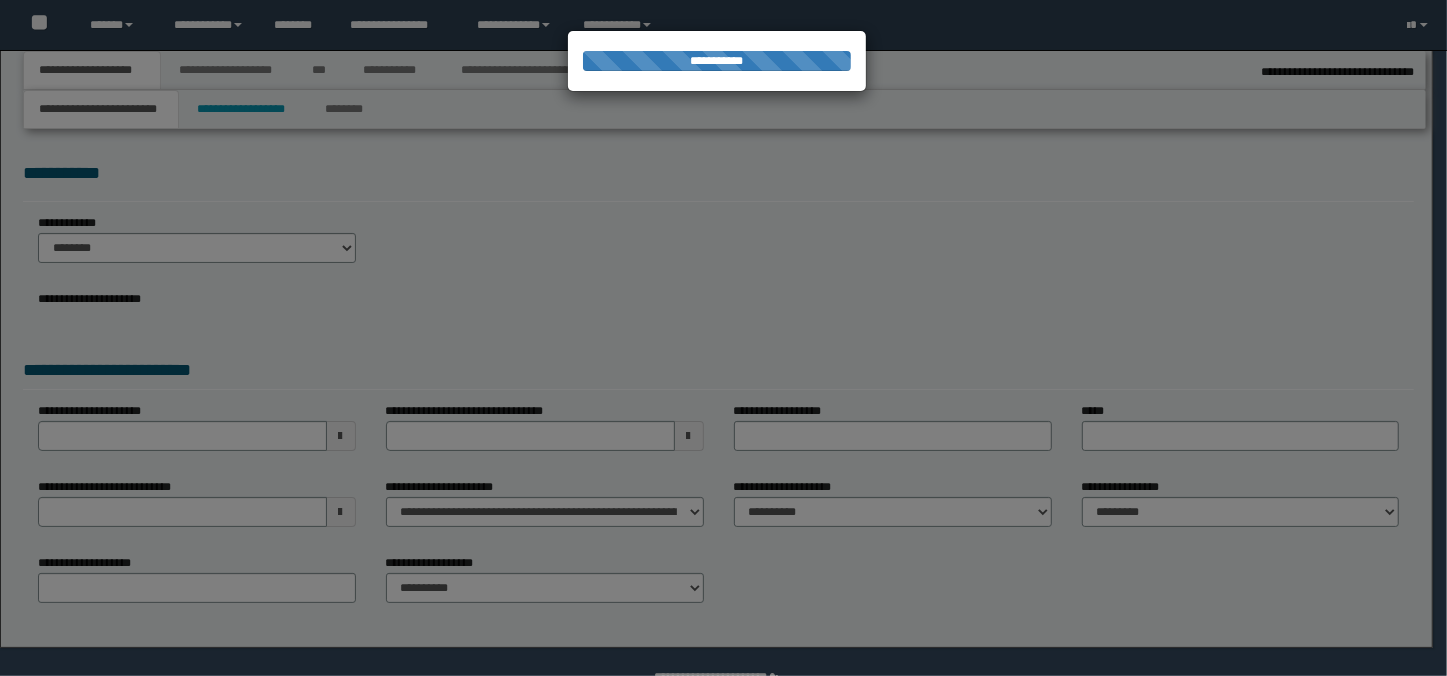 type on "**********" 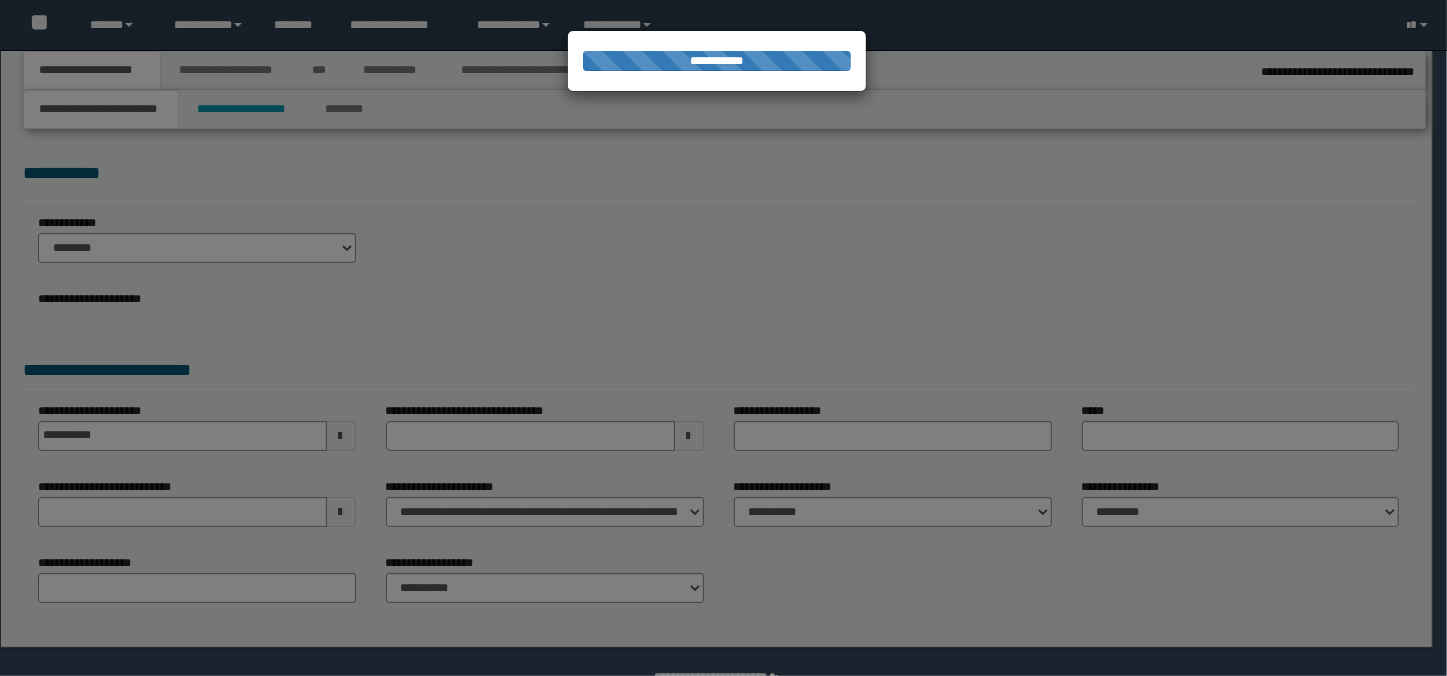 select on "*" 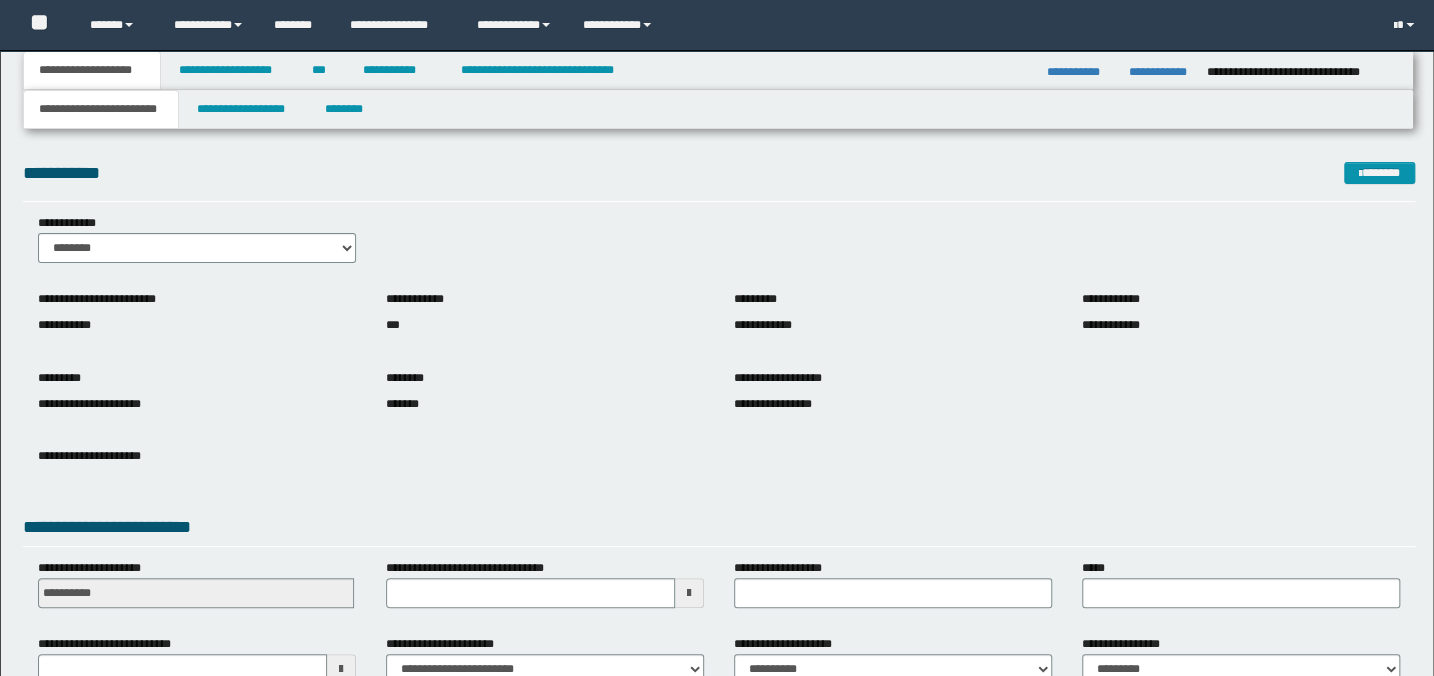scroll, scrollTop: 0, scrollLeft: 0, axis: both 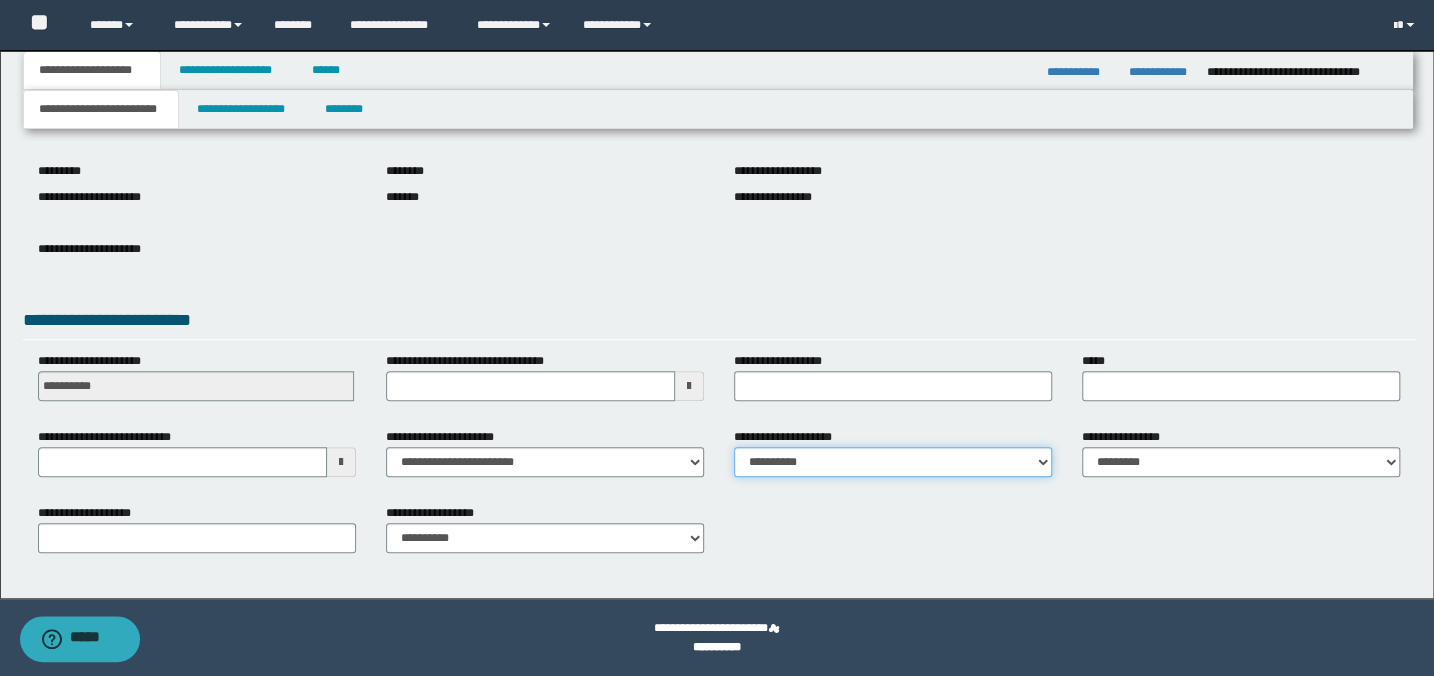 click on "**********" at bounding box center [893, 462] 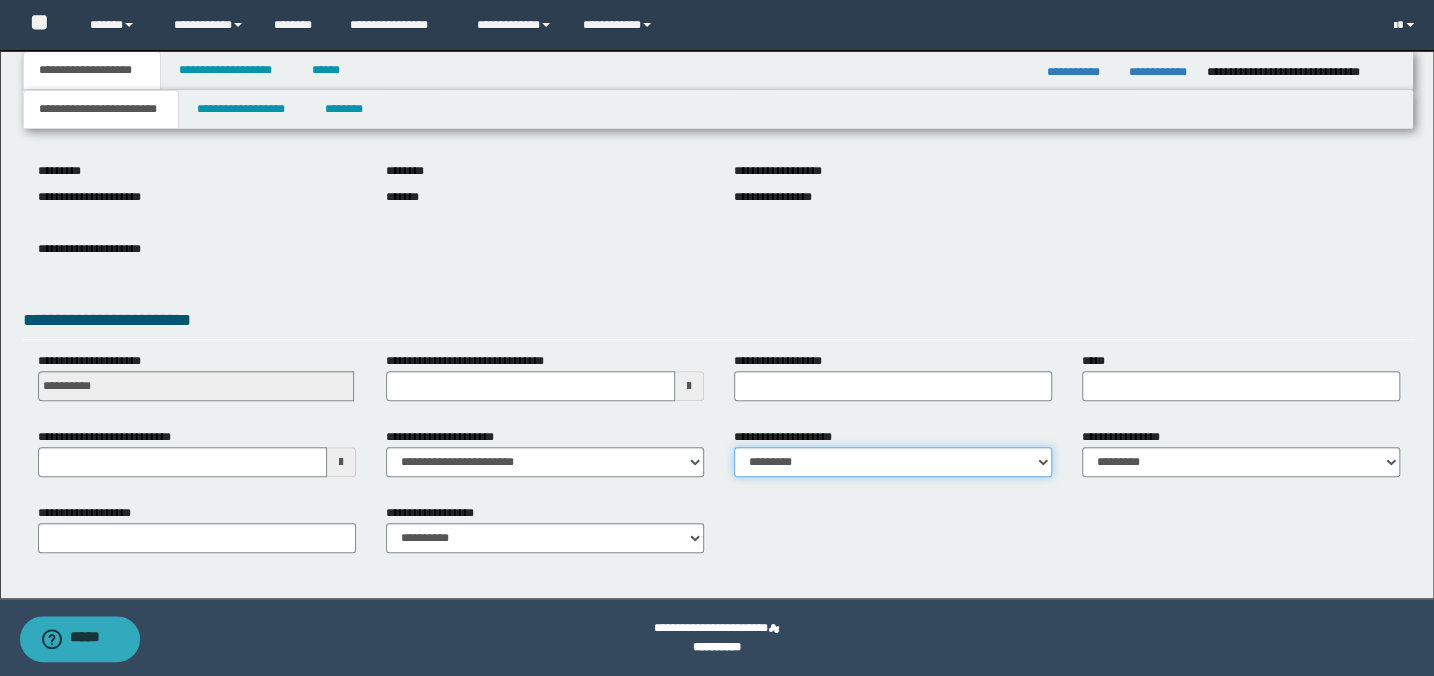click on "**********" at bounding box center [893, 462] 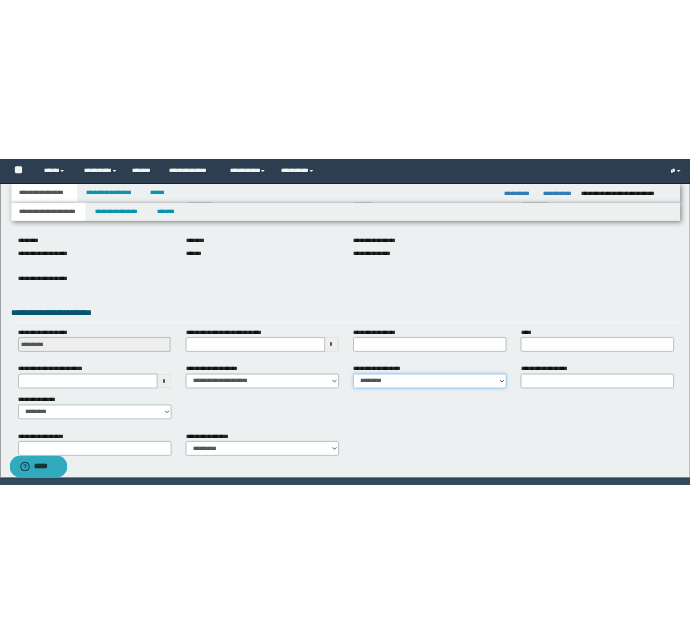 scroll, scrollTop: 270, scrollLeft: 0, axis: vertical 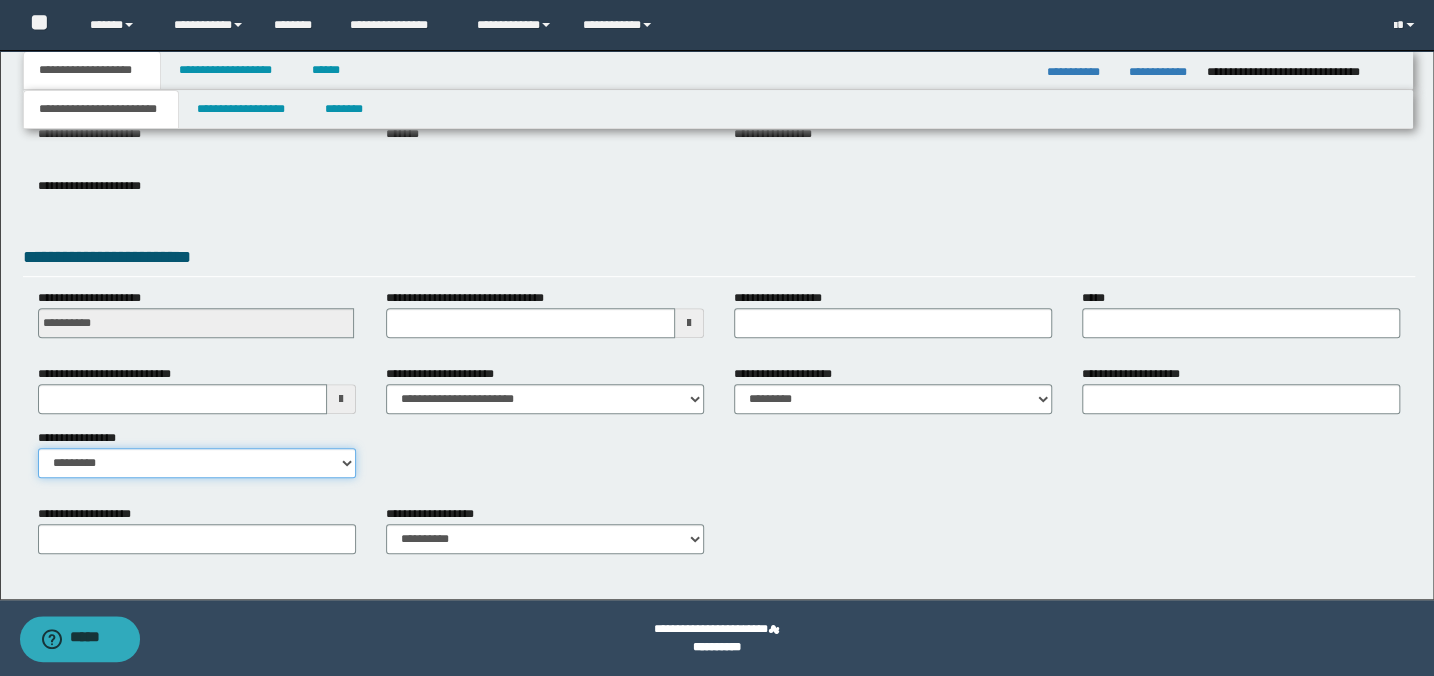 click on "**********" at bounding box center (197, 463) 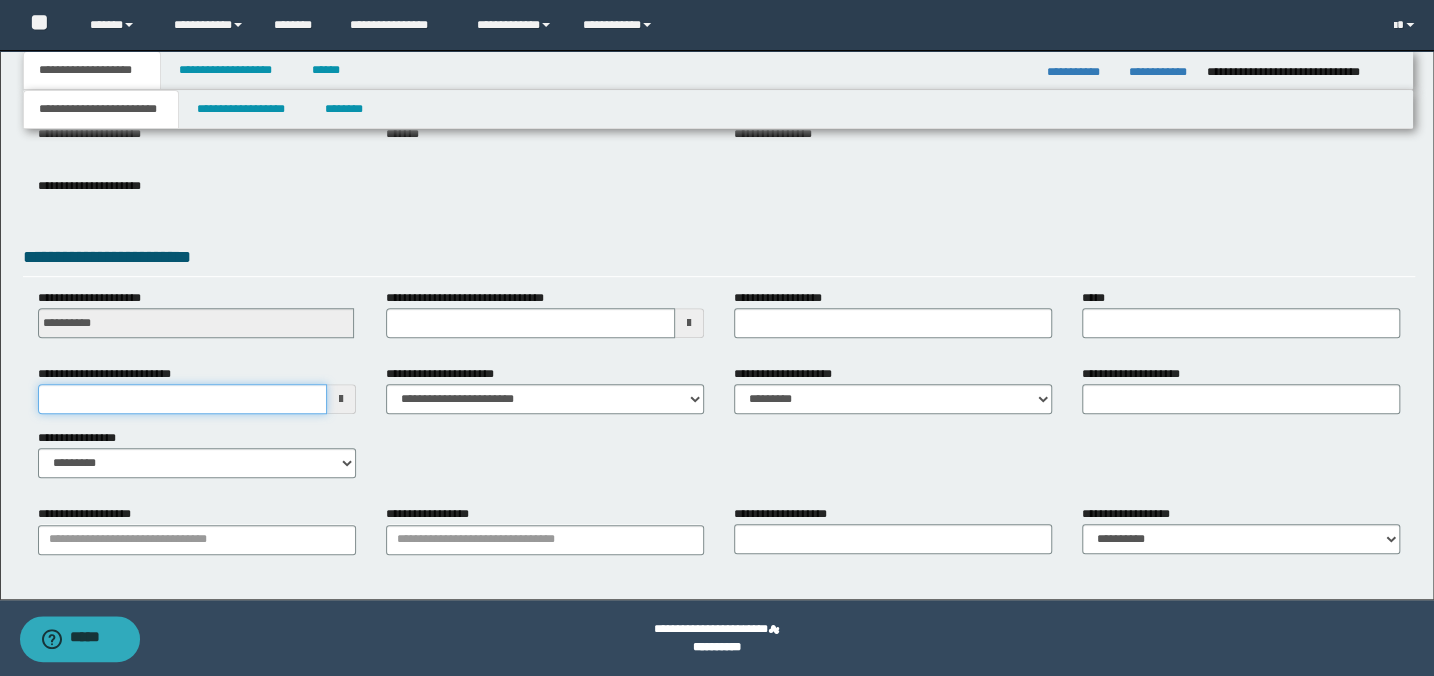 click on "**********" at bounding box center (182, 399) 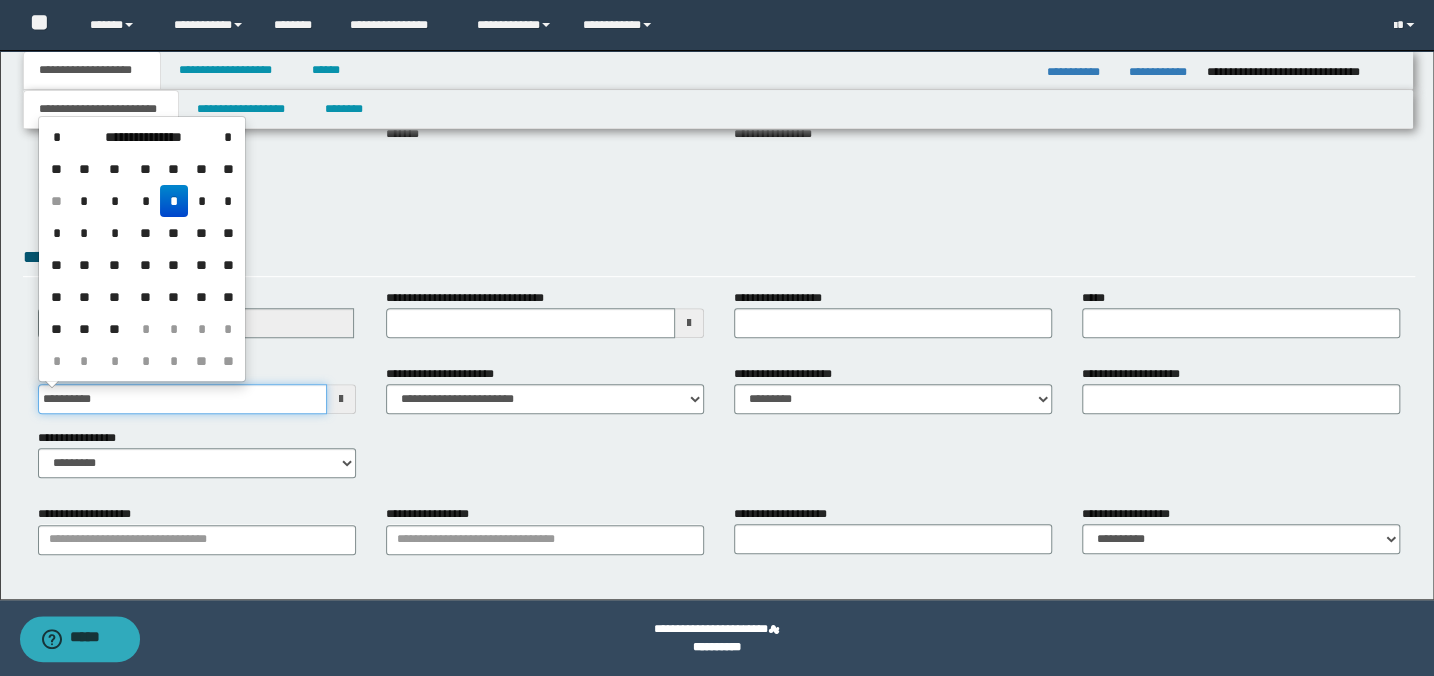 type on "**********" 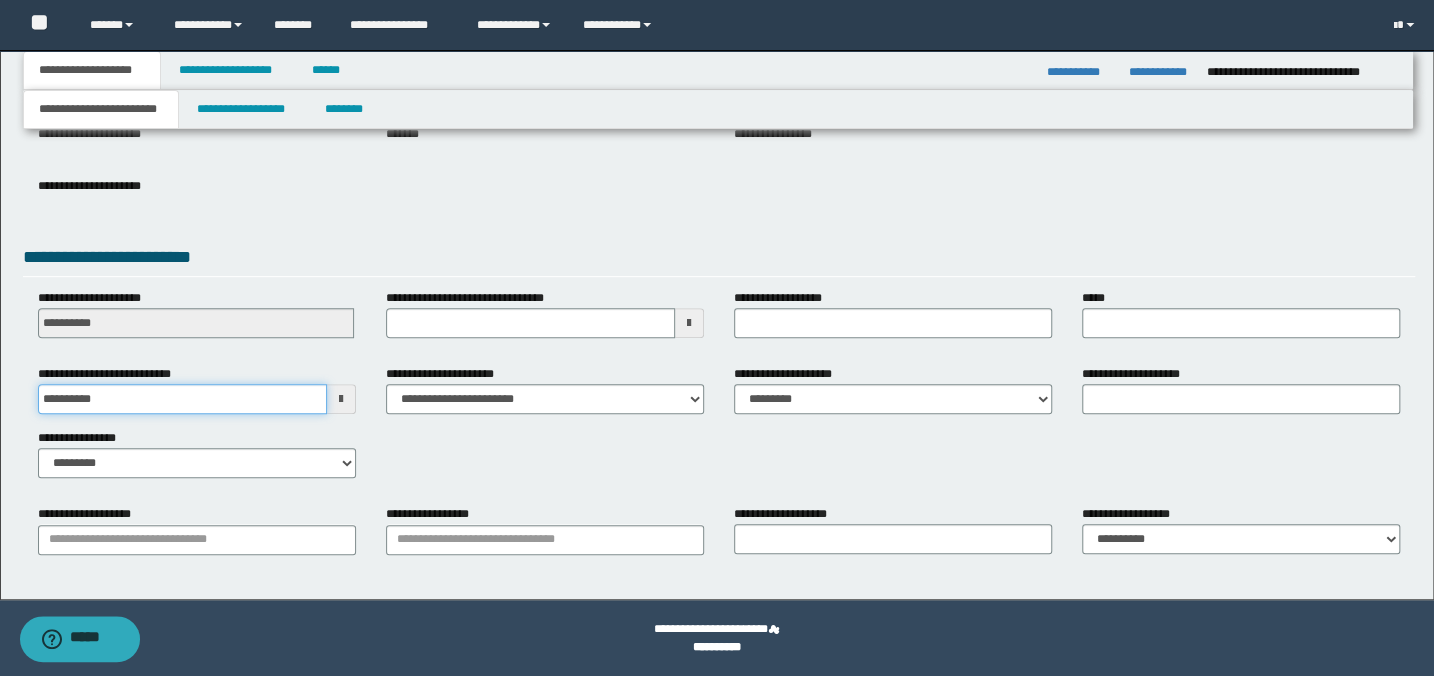 type 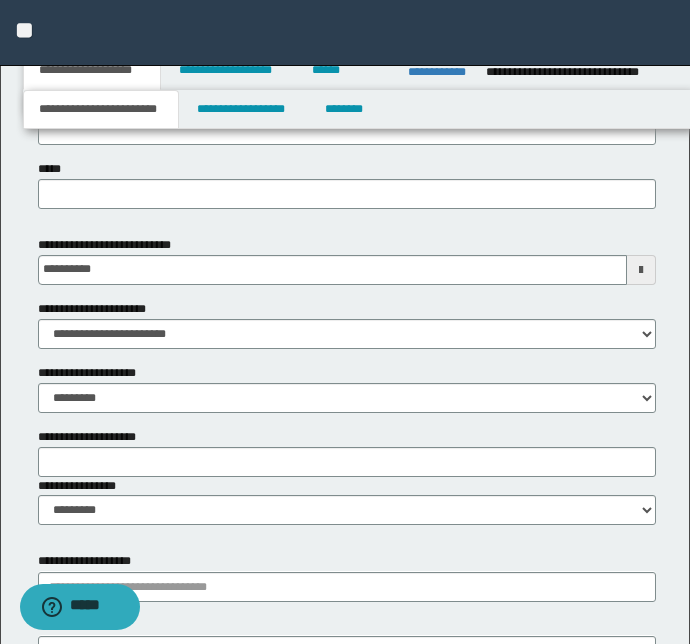 scroll, scrollTop: 1105, scrollLeft: 0, axis: vertical 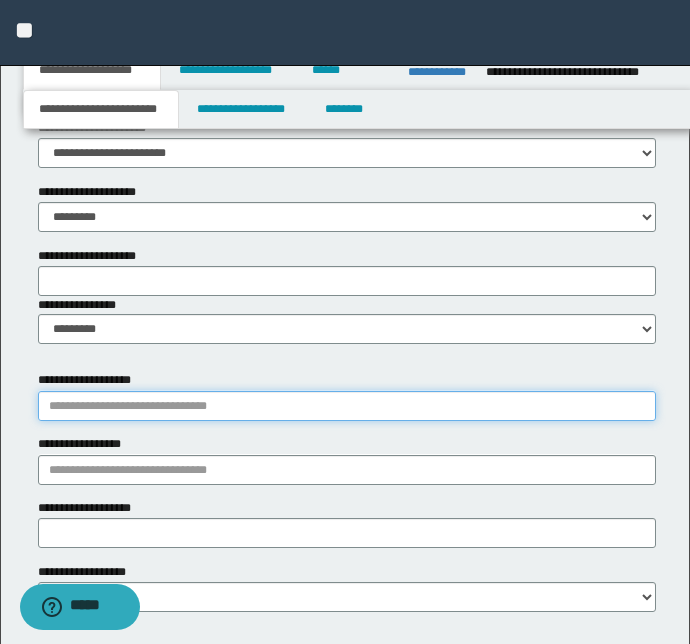 type on "**********" 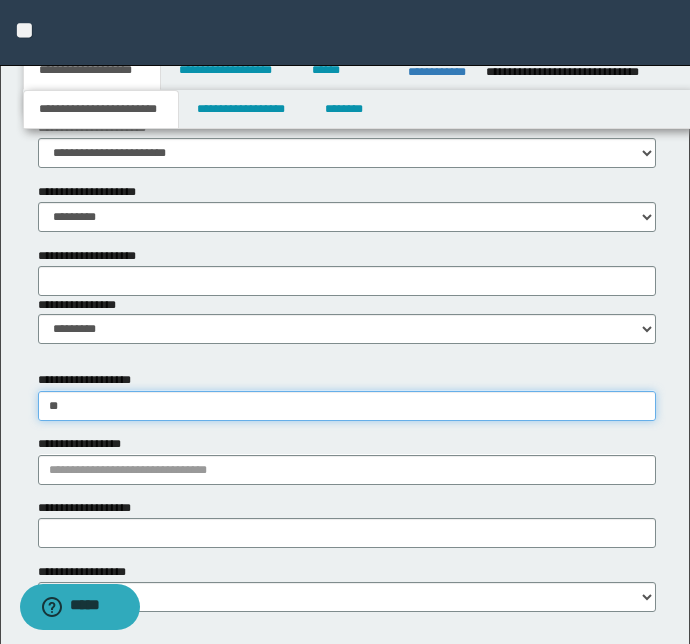 type on "***" 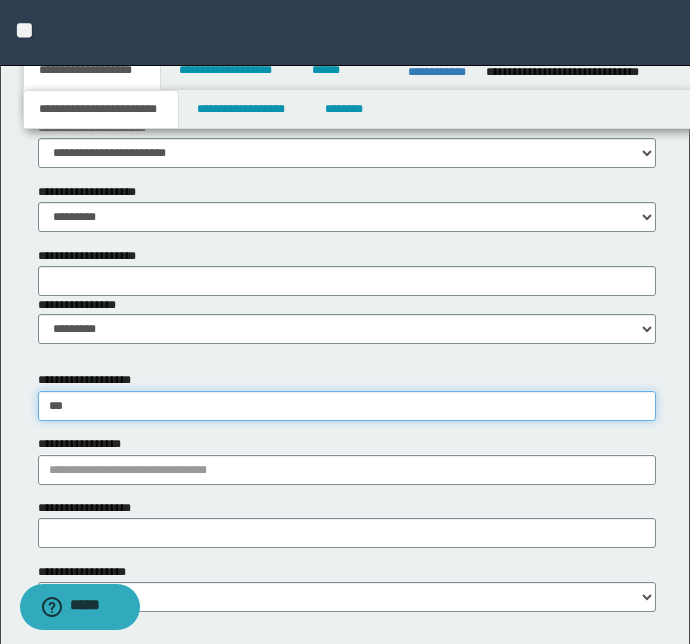 type on "**********" 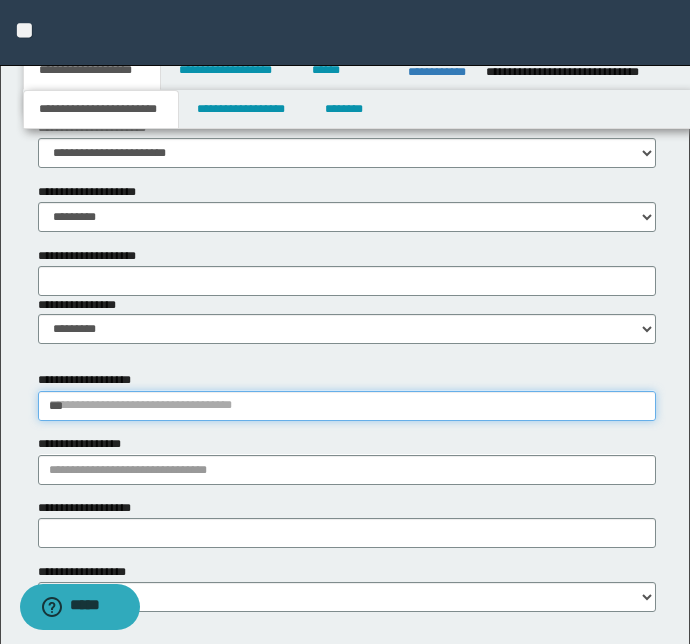type 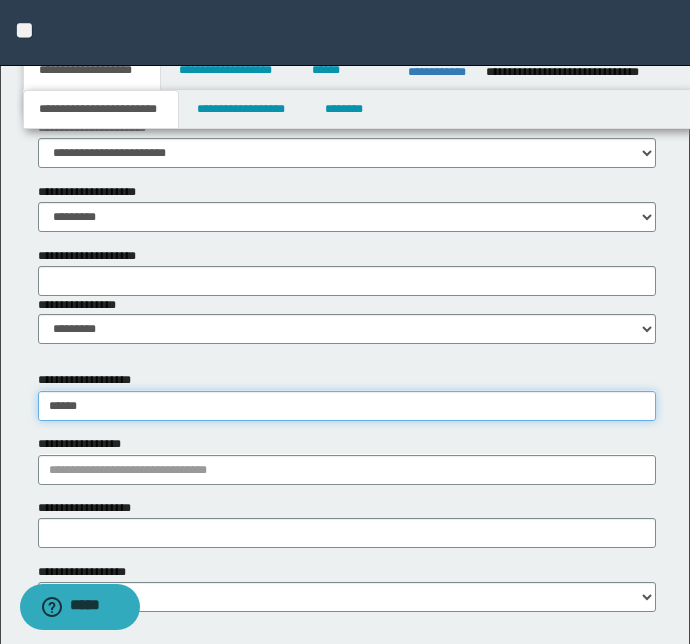 type on "*******" 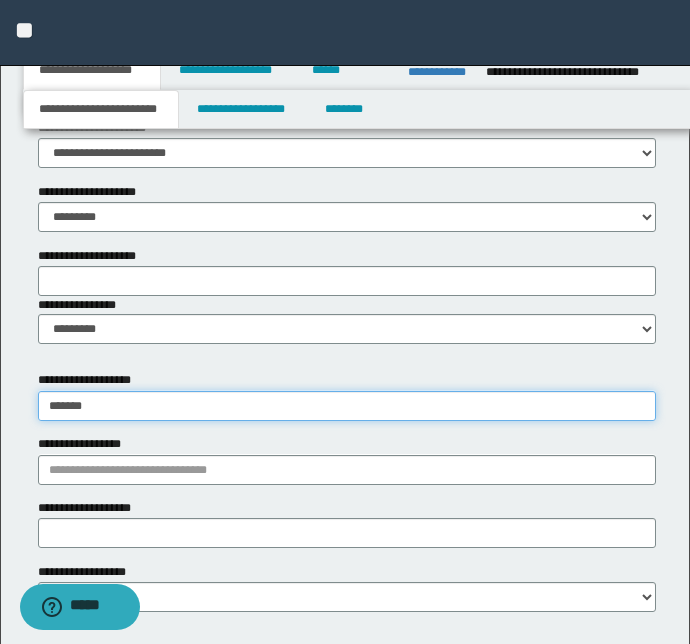type on "**********" 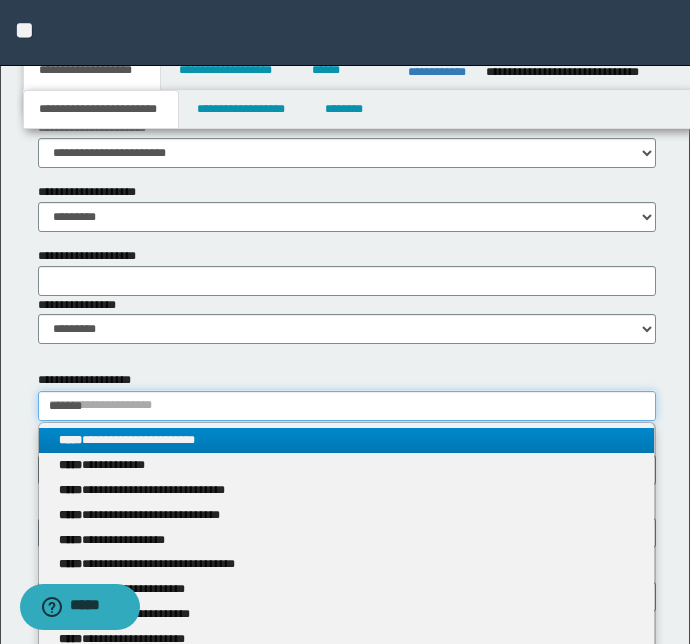 type 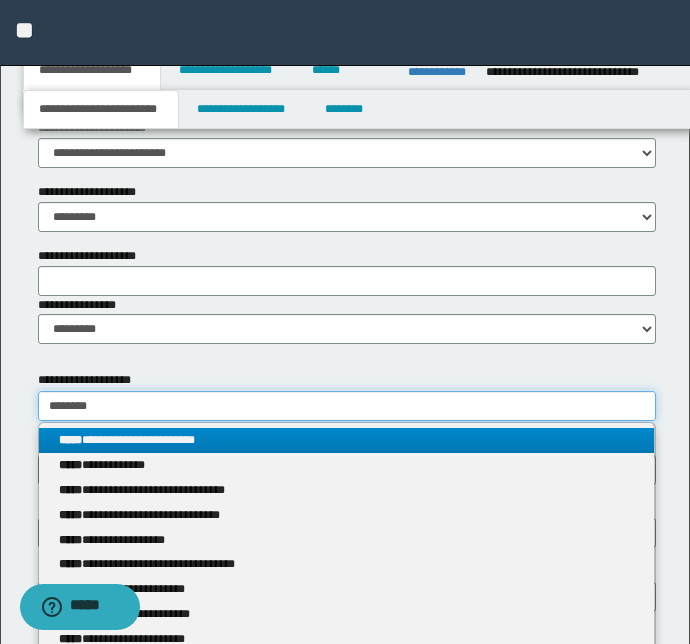 type on "*********" 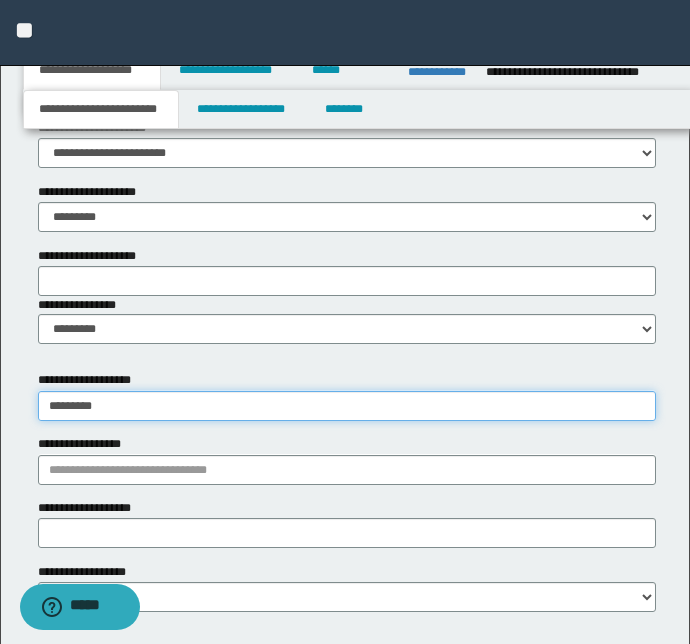 type on "*********" 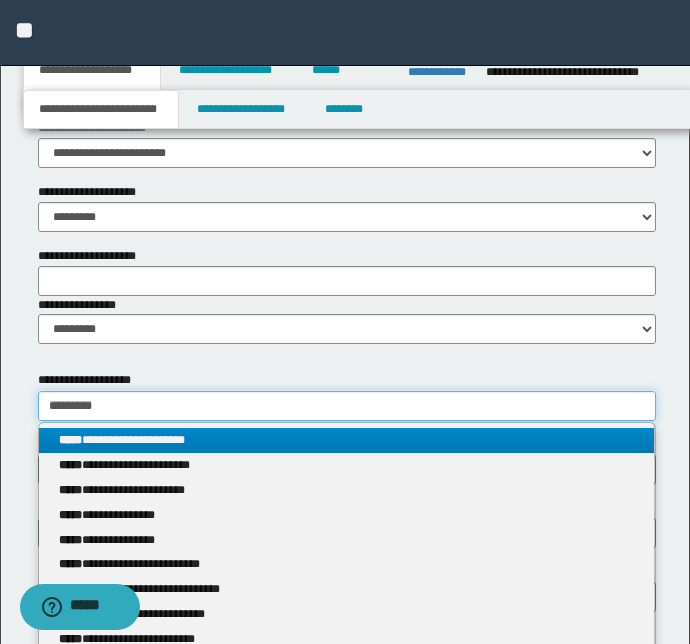 type on "*********" 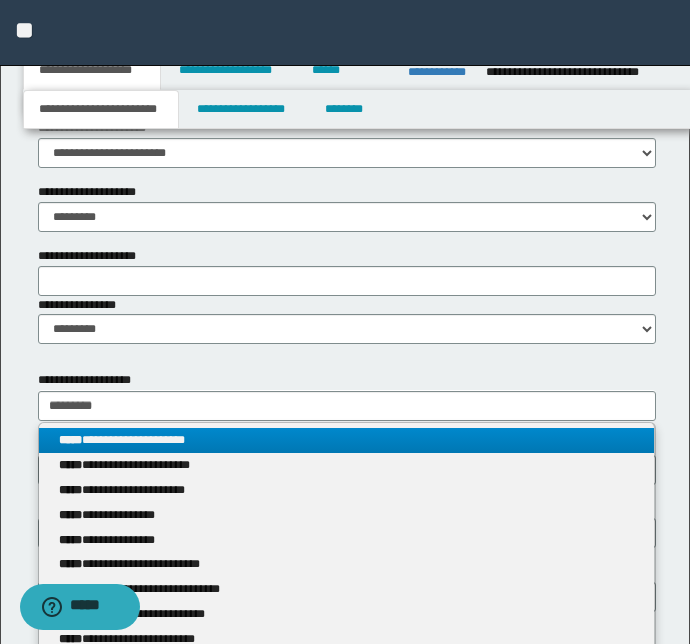 click on "**********" at bounding box center (347, 440) 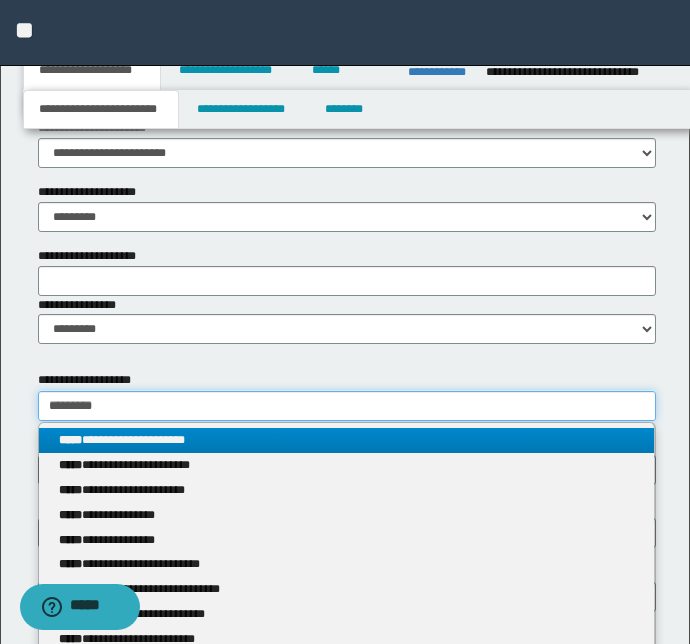 type 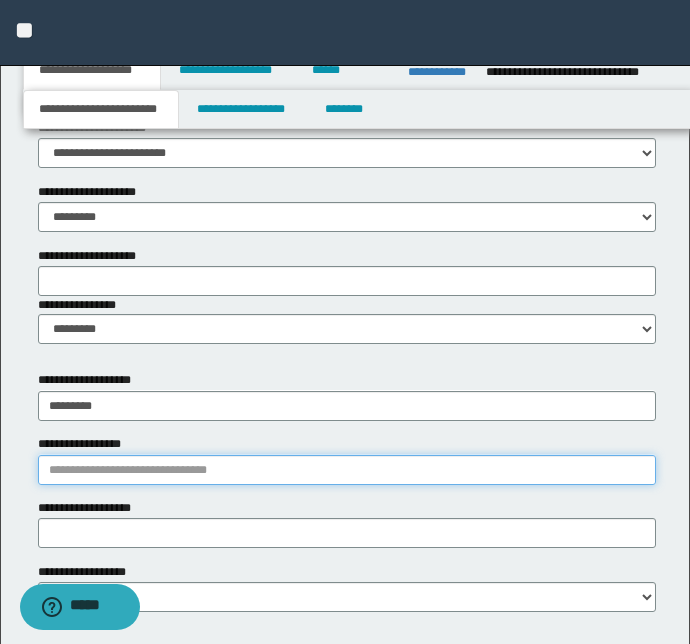 click on "**********" at bounding box center [347, 470] 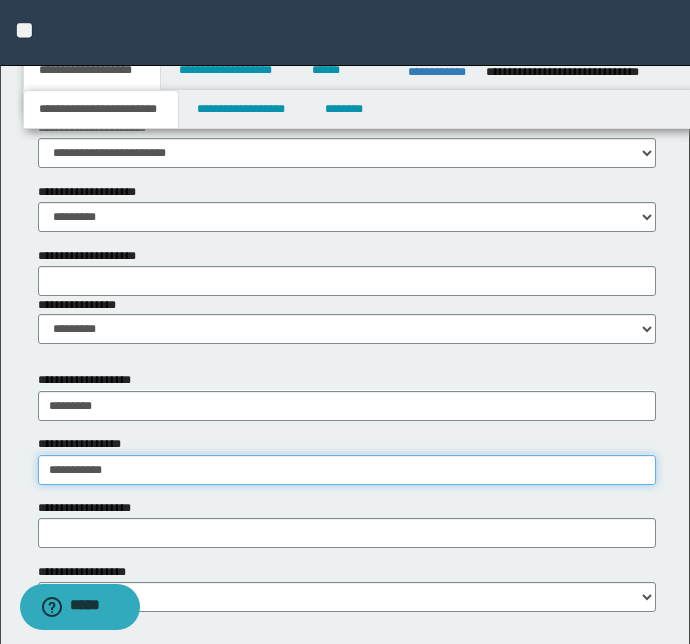 type on "**********" 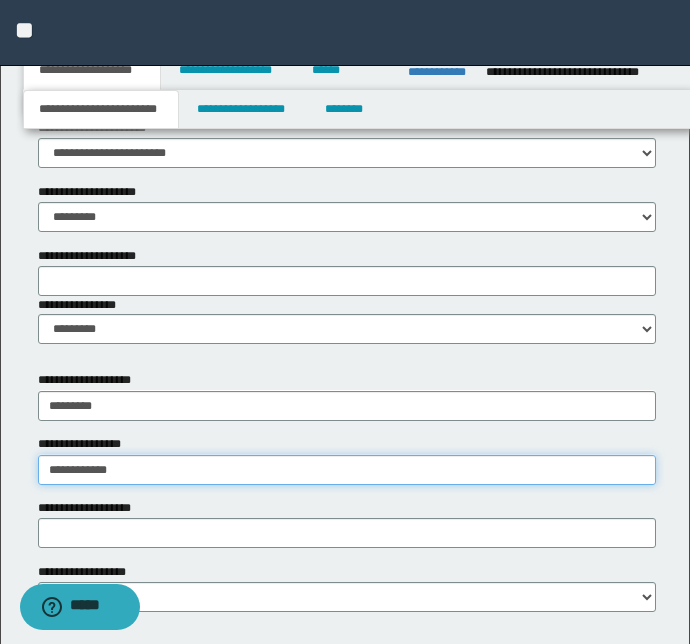 type on "**********" 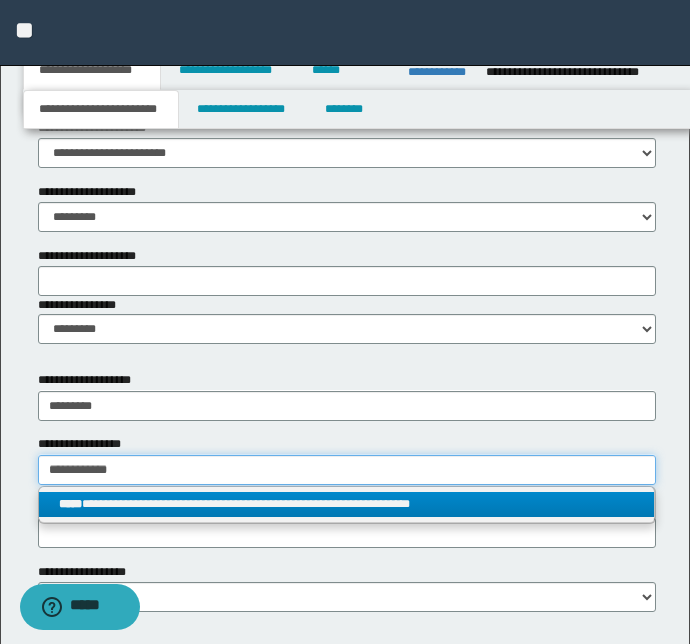 type on "**********" 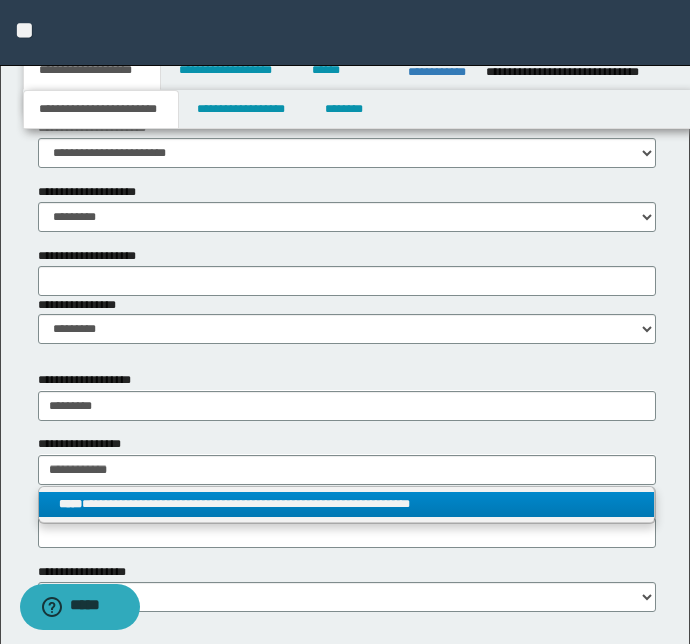 click on "**********" at bounding box center [347, 504] 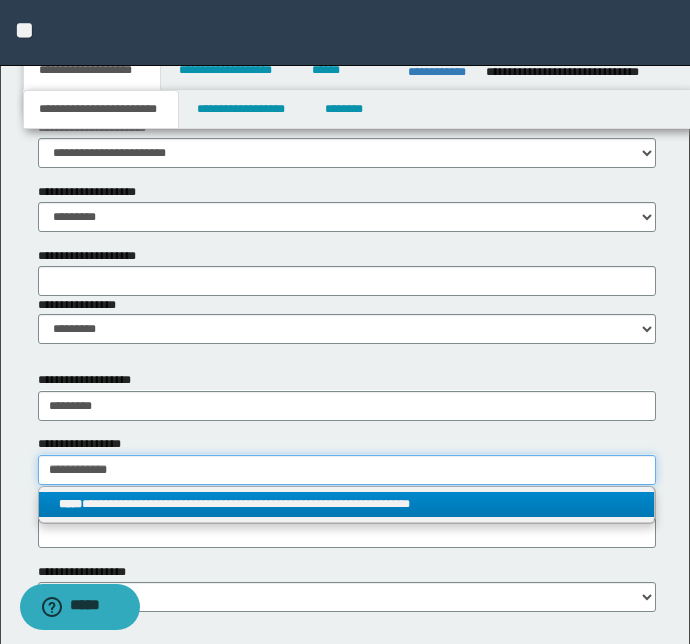 type 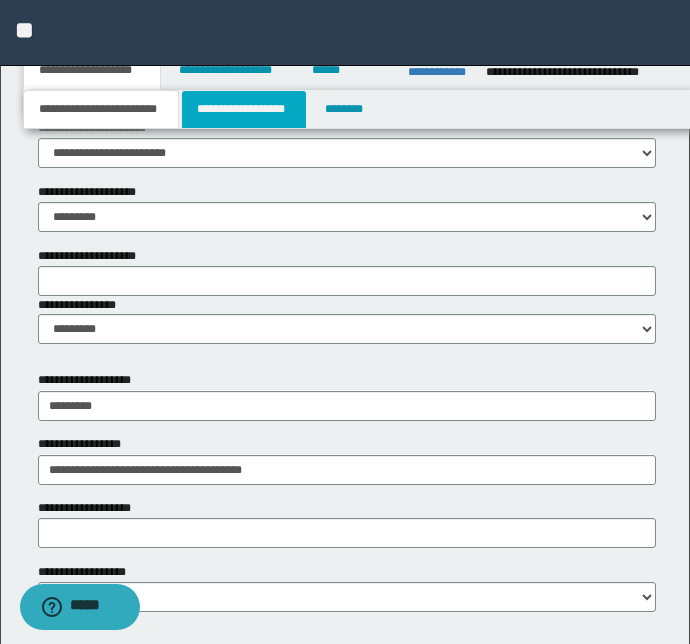 click on "**********" at bounding box center (244, 109) 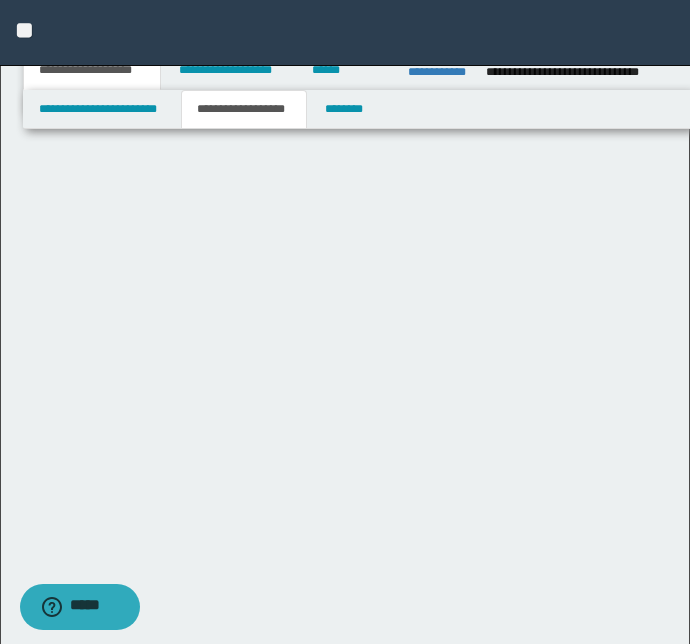 scroll, scrollTop: 0, scrollLeft: 0, axis: both 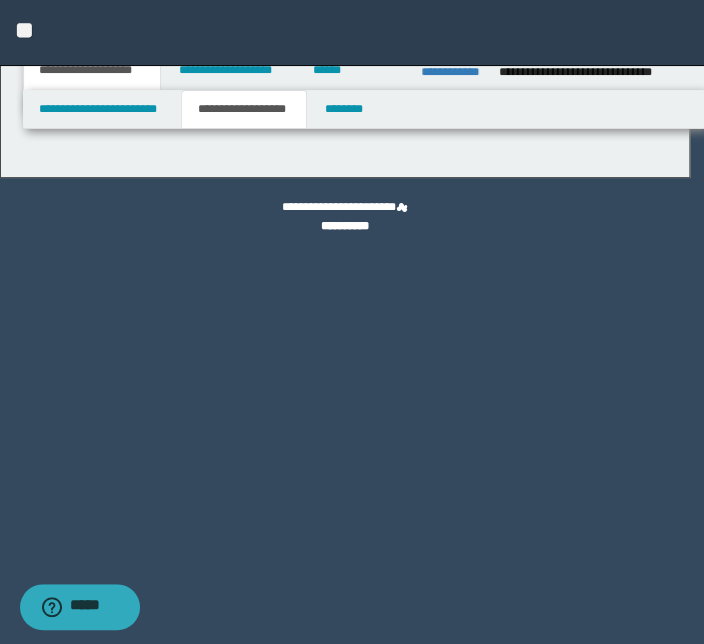 type on "**********" 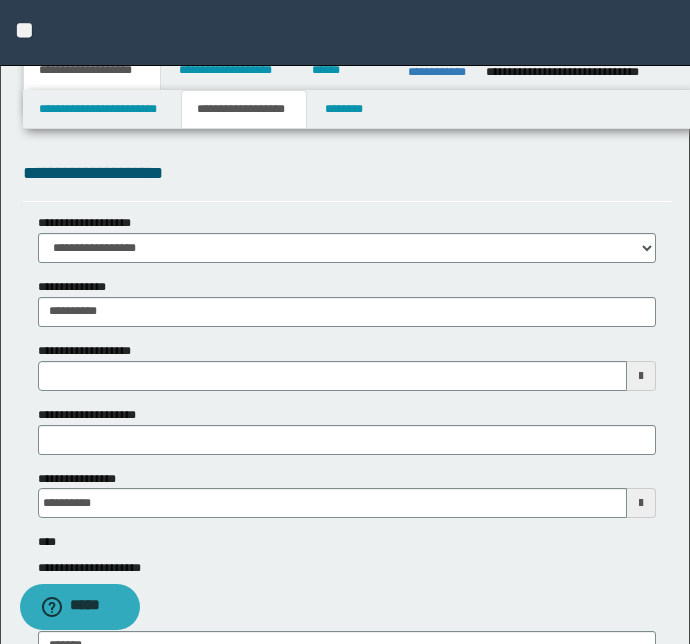 scroll, scrollTop: 90, scrollLeft: 0, axis: vertical 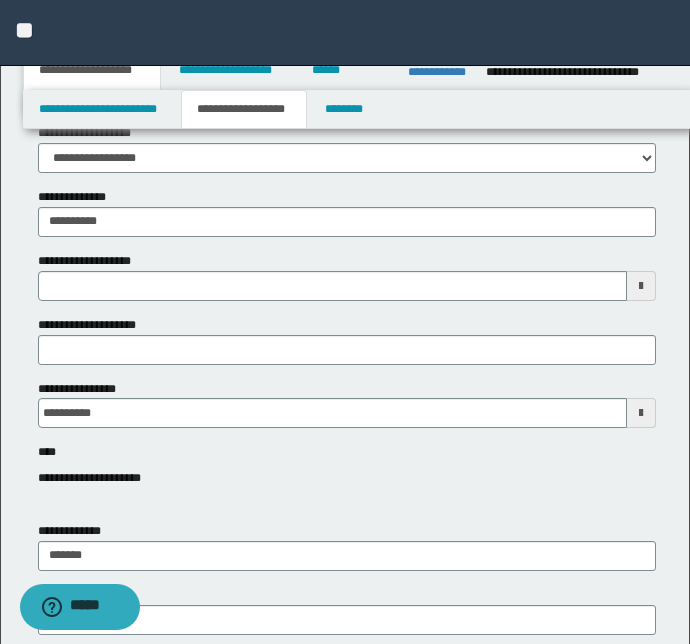 type 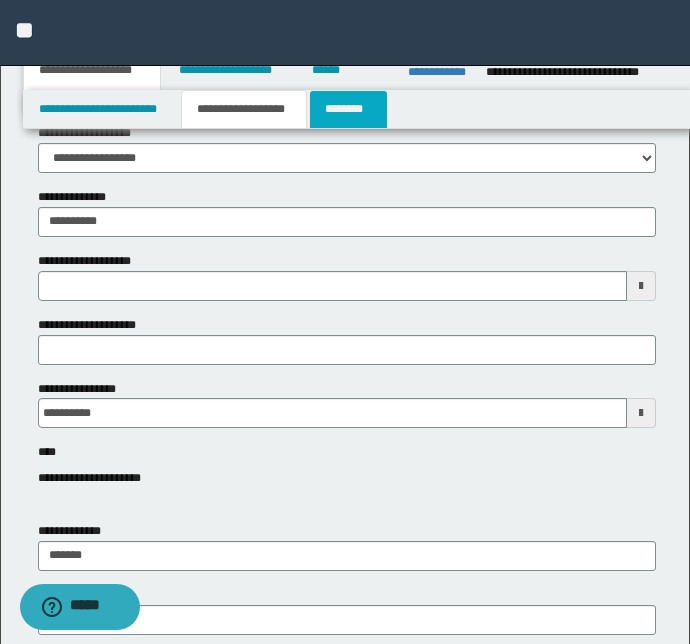 click on "********" at bounding box center [348, 109] 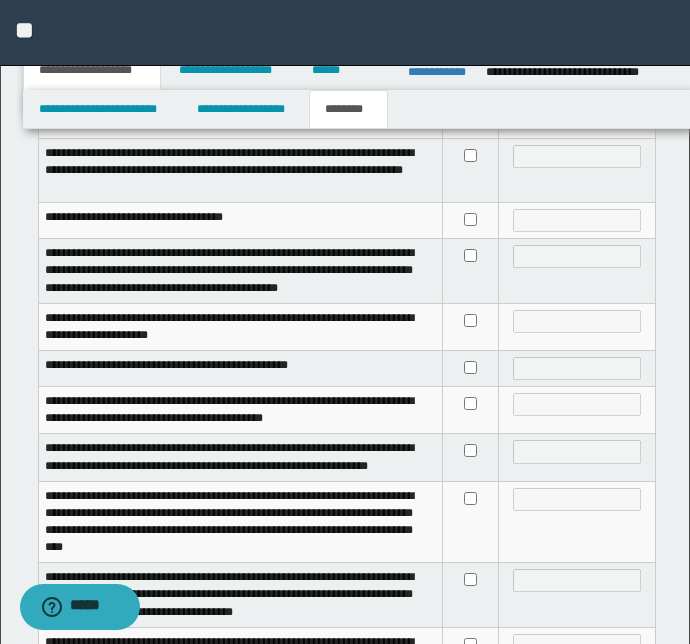 scroll, scrollTop: 545, scrollLeft: 0, axis: vertical 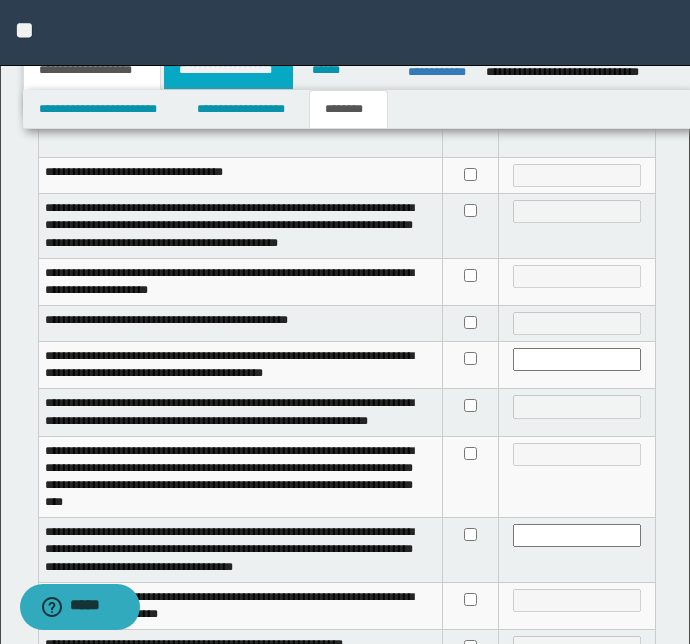 click on "**********" at bounding box center (228, 70) 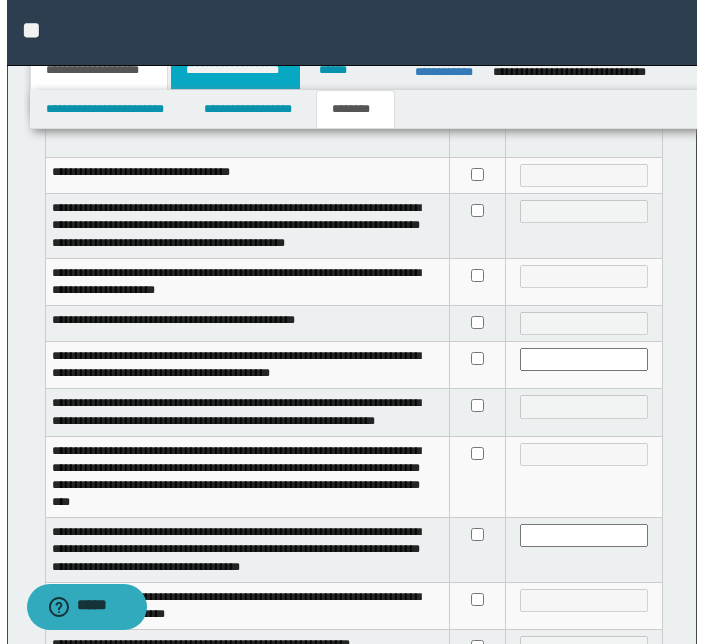 scroll, scrollTop: 0, scrollLeft: 0, axis: both 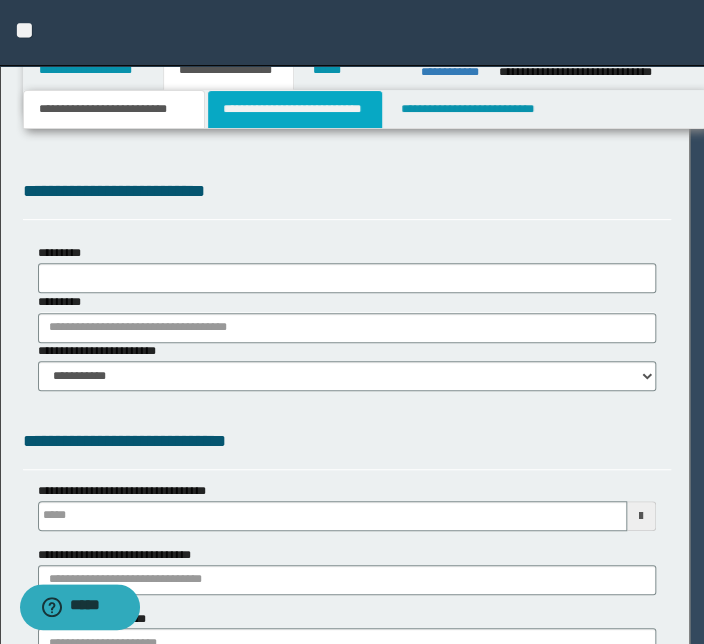 select on "*" 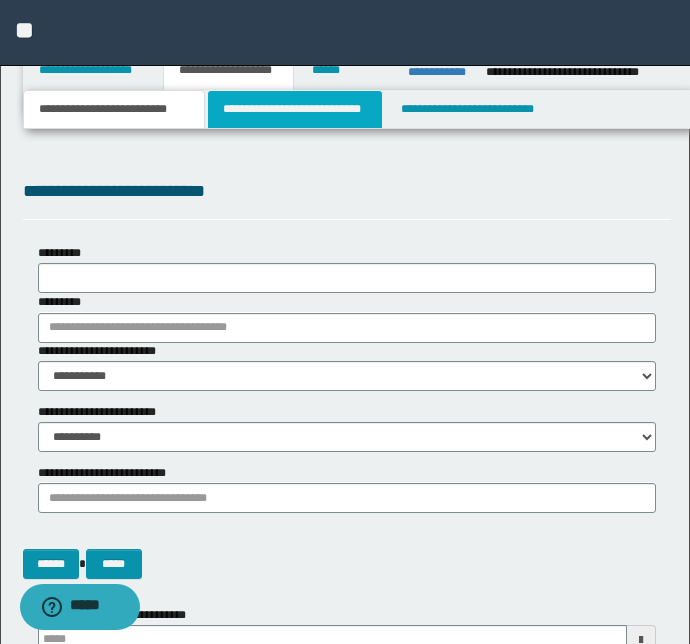 click on "**********" at bounding box center (294, 109) 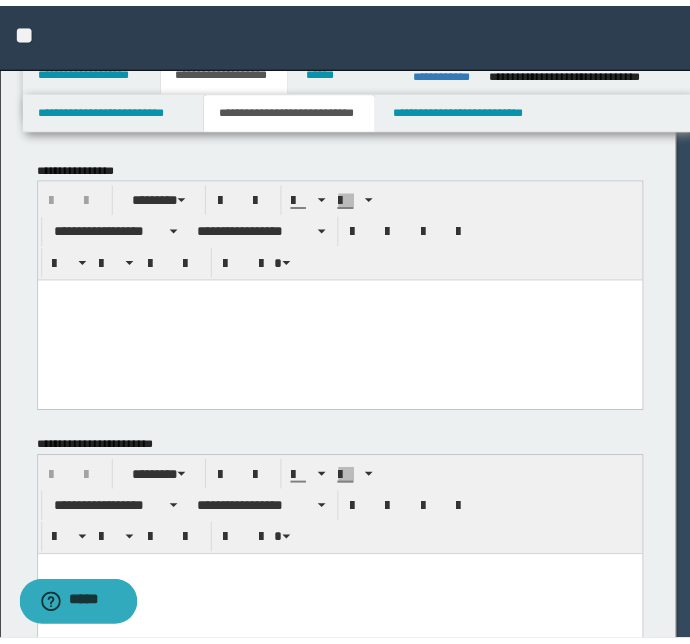 scroll, scrollTop: 0, scrollLeft: 0, axis: both 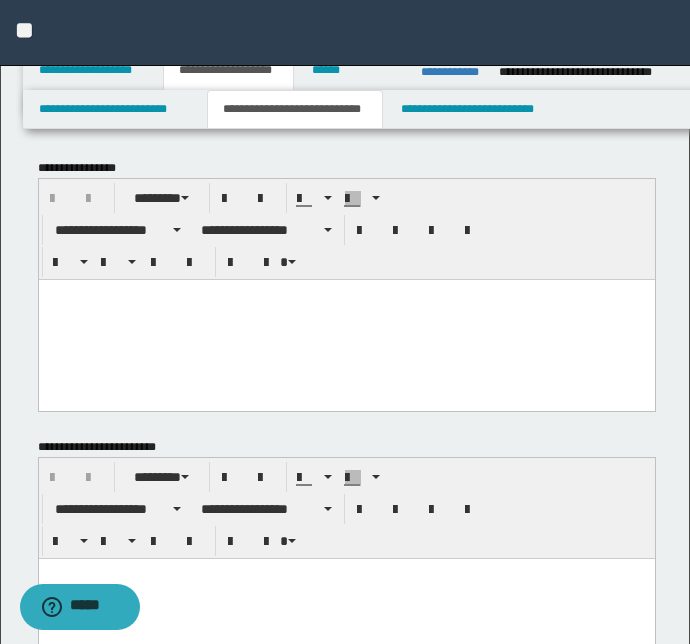 click at bounding box center [346, 319] 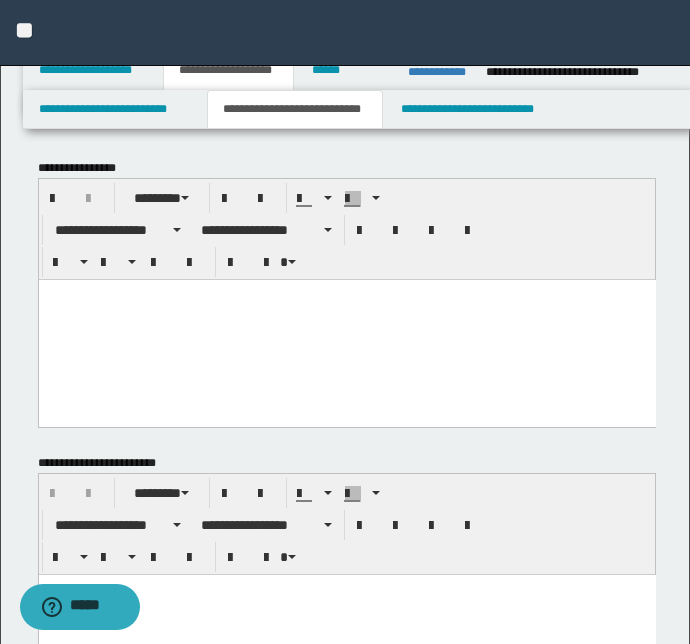 paste 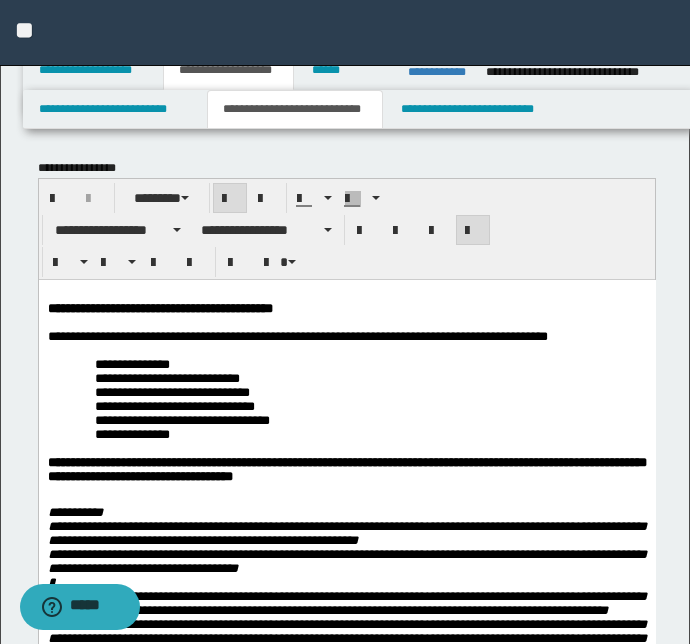 click on "**********" at bounding box center (346, 1252) 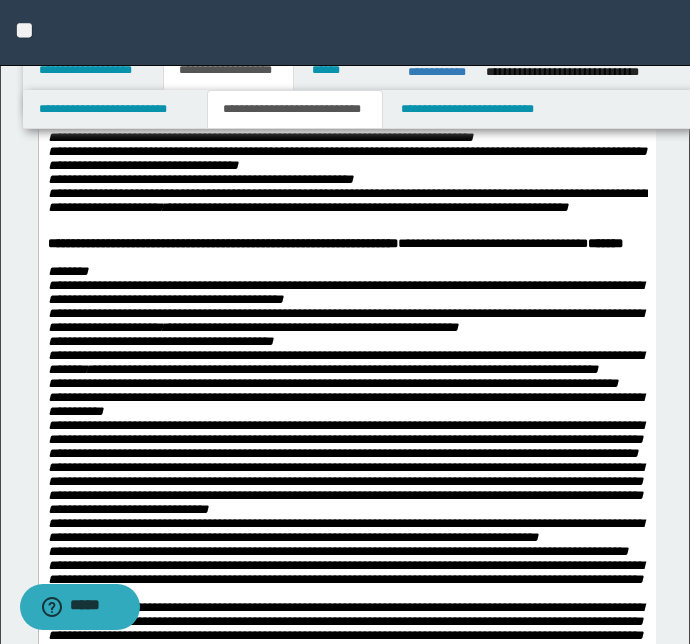scroll, scrollTop: 1150, scrollLeft: 0, axis: vertical 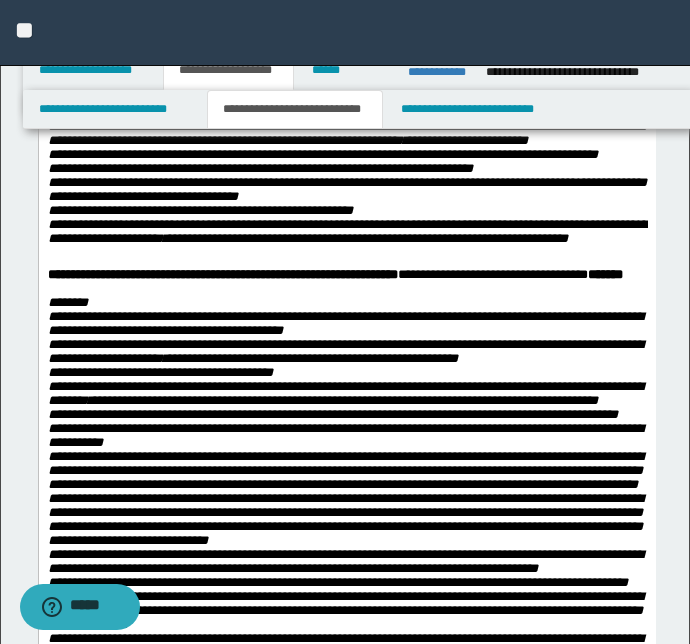 click at bounding box center [346, 261] 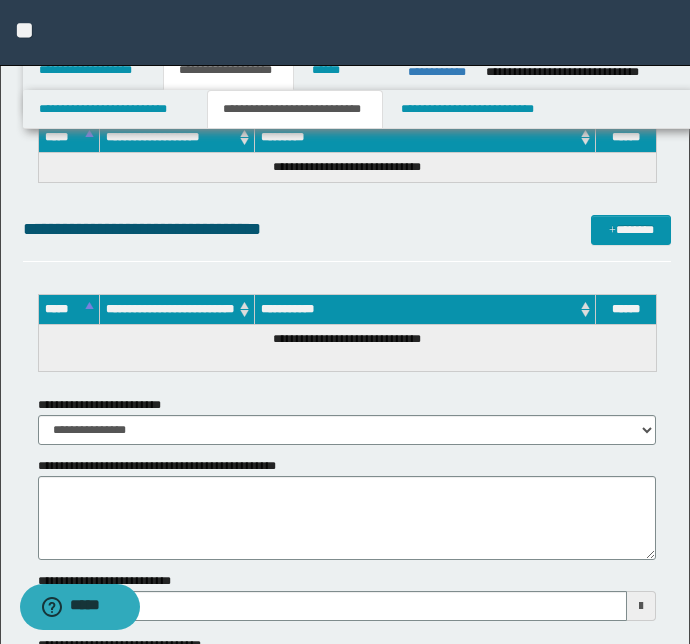 scroll, scrollTop: 3325, scrollLeft: 0, axis: vertical 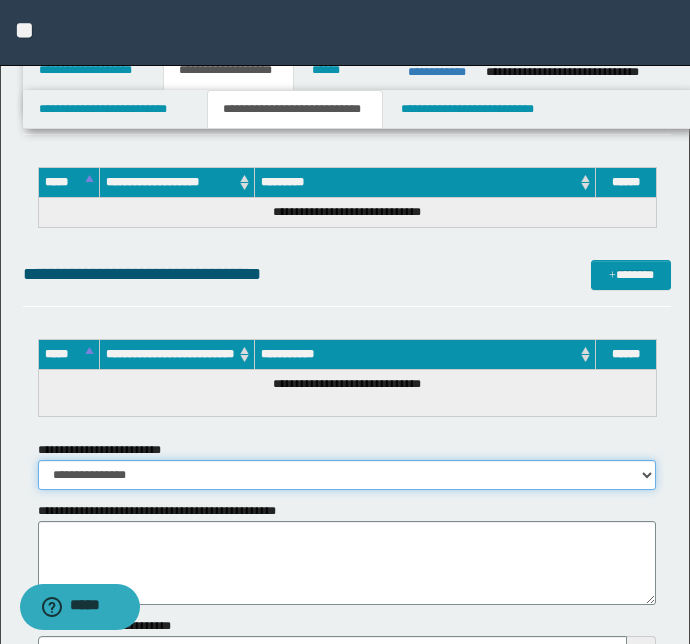 click on "**********" at bounding box center (347, 475) 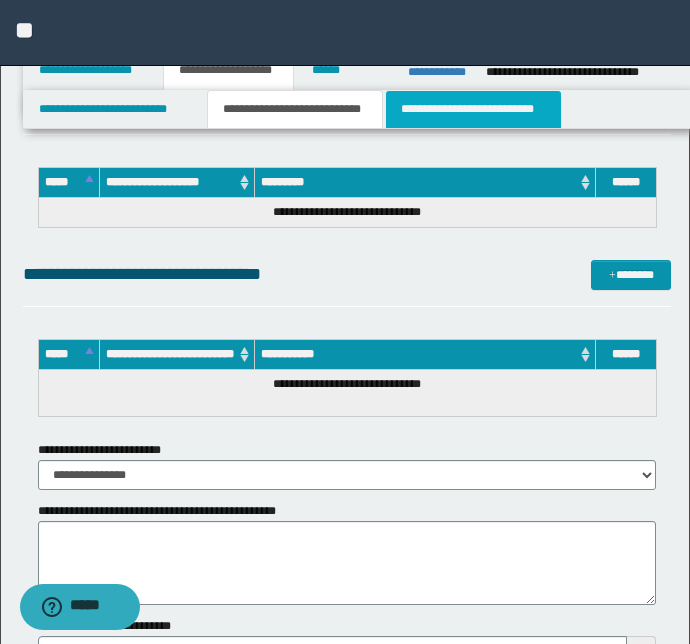 click on "**********" at bounding box center (473, 109) 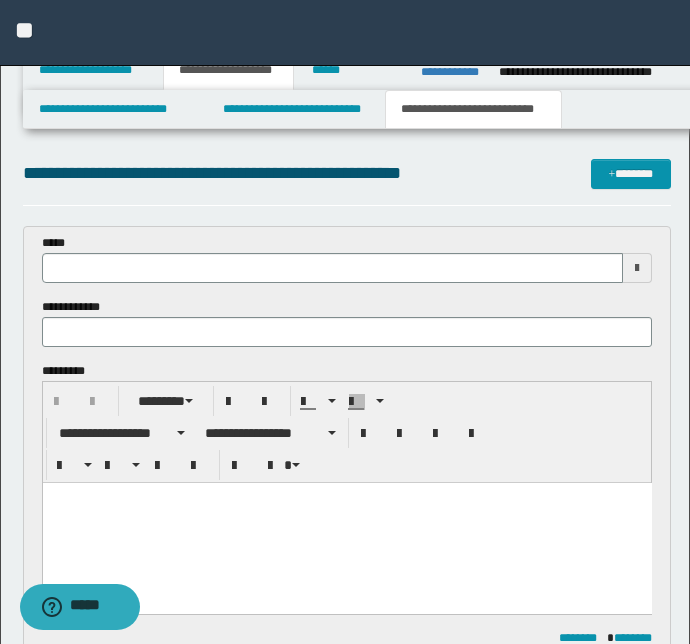 scroll, scrollTop: 0, scrollLeft: 0, axis: both 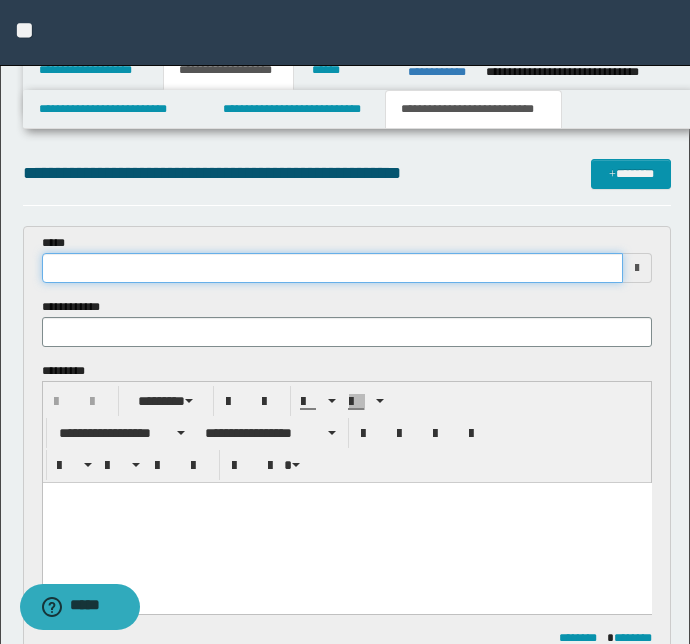 click at bounding box center [333, 268] 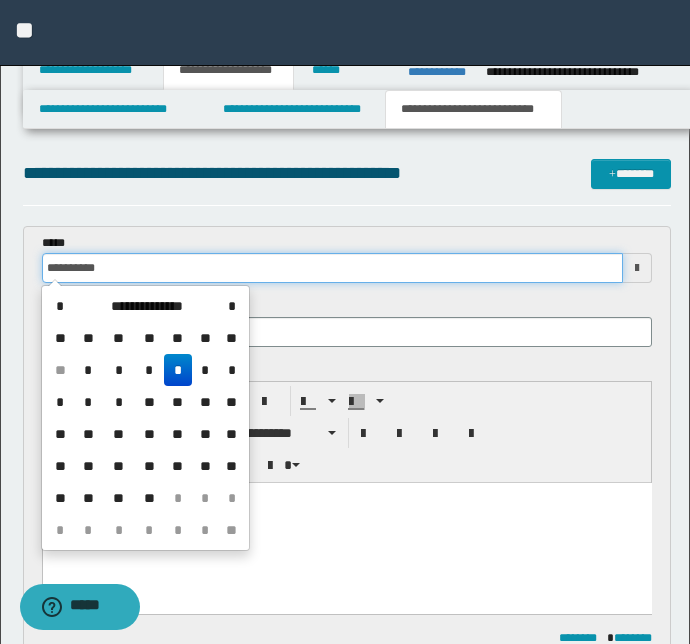 type on "**********" 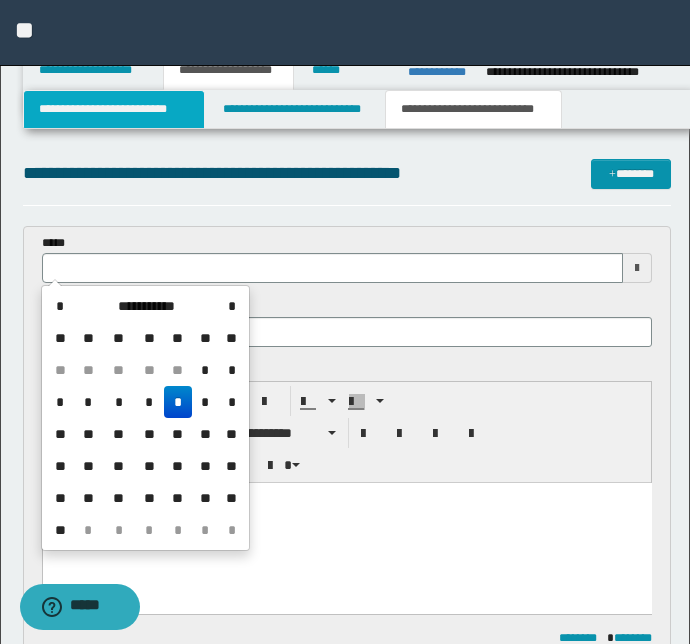 type 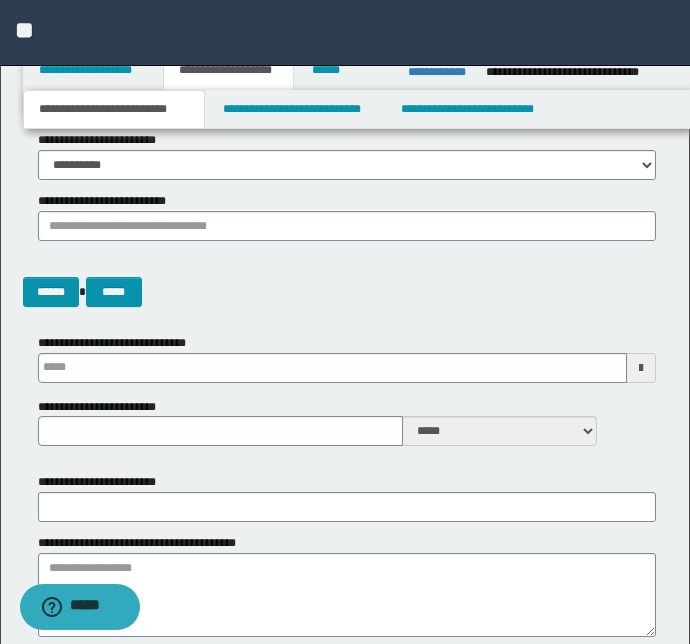 type 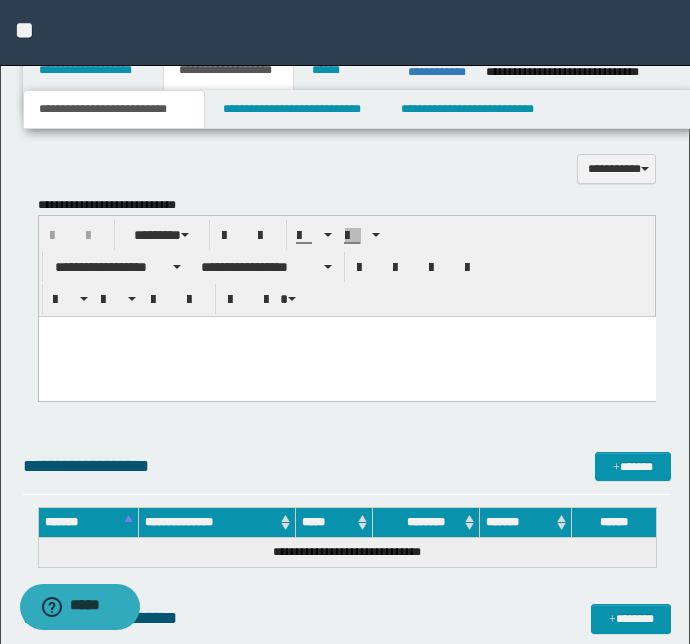 scroll, scrollTop: 1454, scrollLeft: 0, axis: vertical 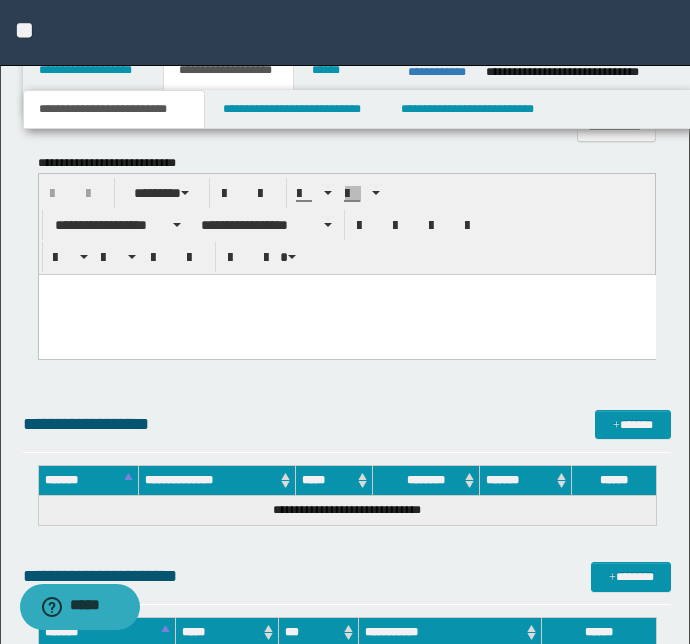 click at bounding box center (346, 314) 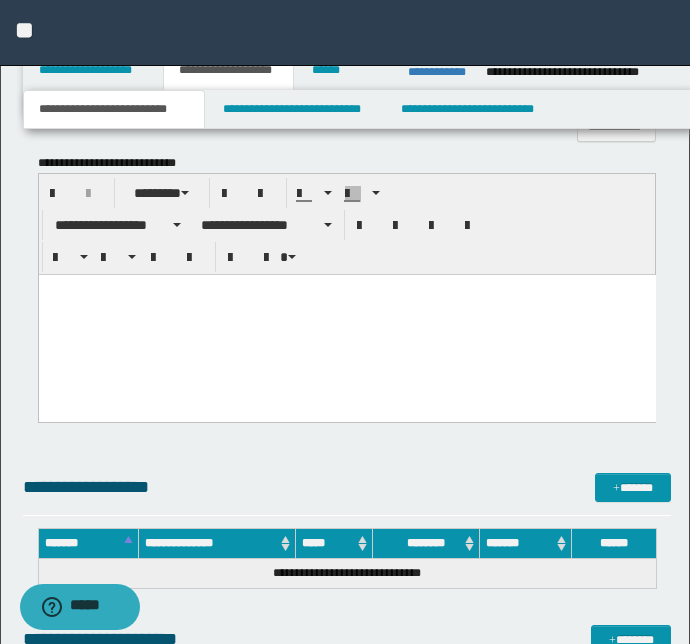 paste 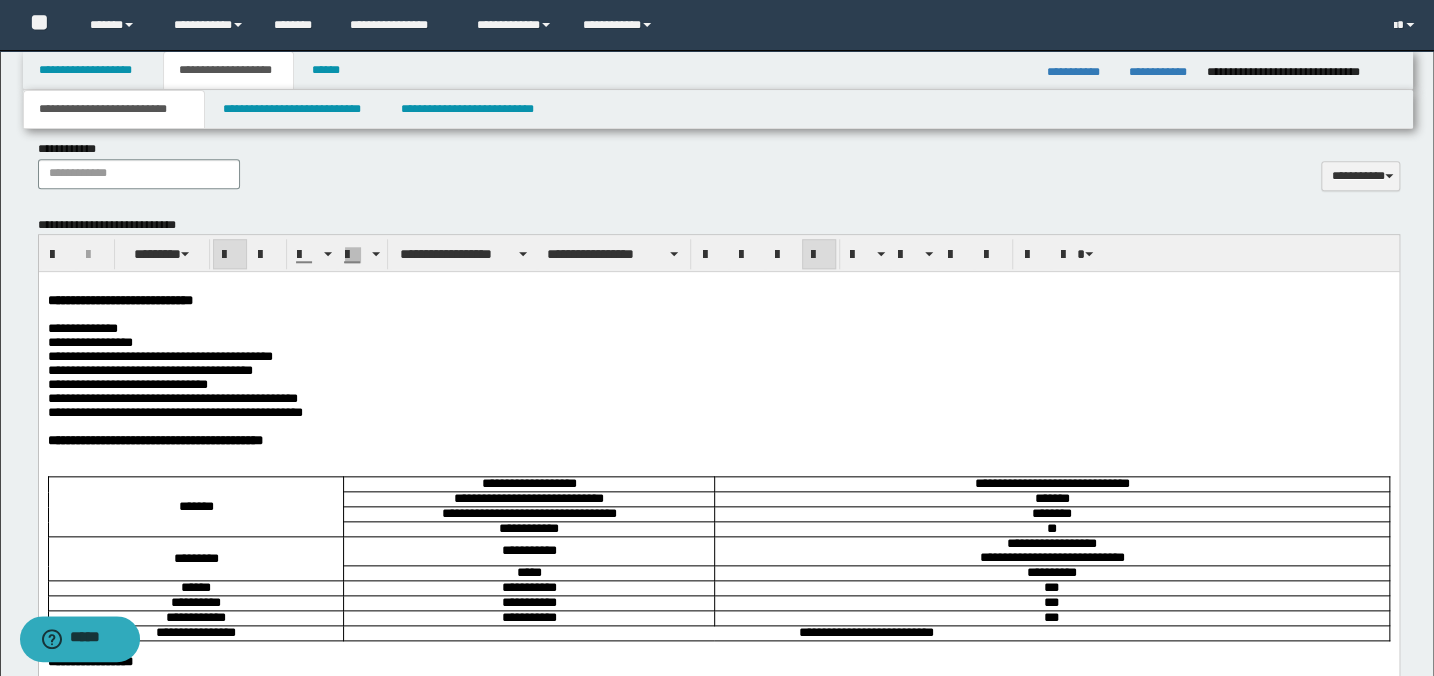 scroll, scrollTop: 877, scrollLeft: 0, axis: vertical 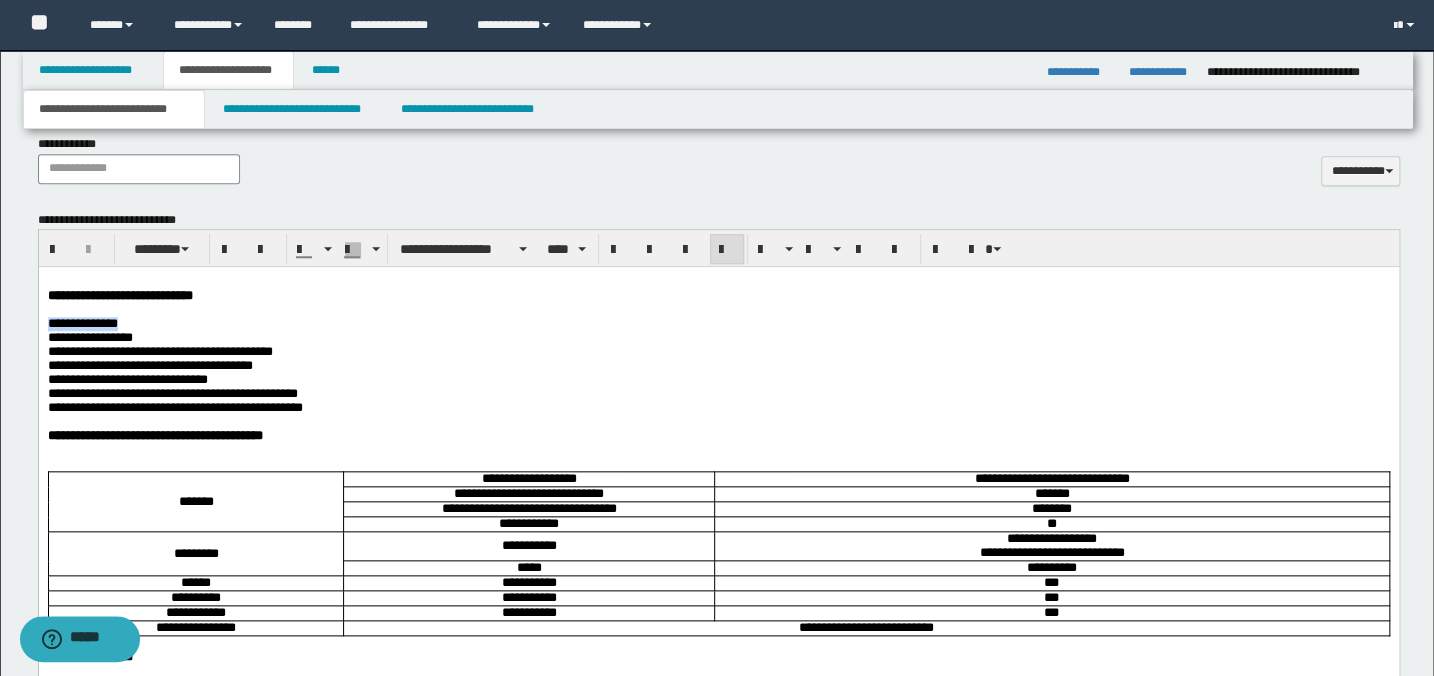 drag, startPoint x: 135, startPoint y: 330, endPoint x: 55, endPoint y: 595, distance: 276.81223 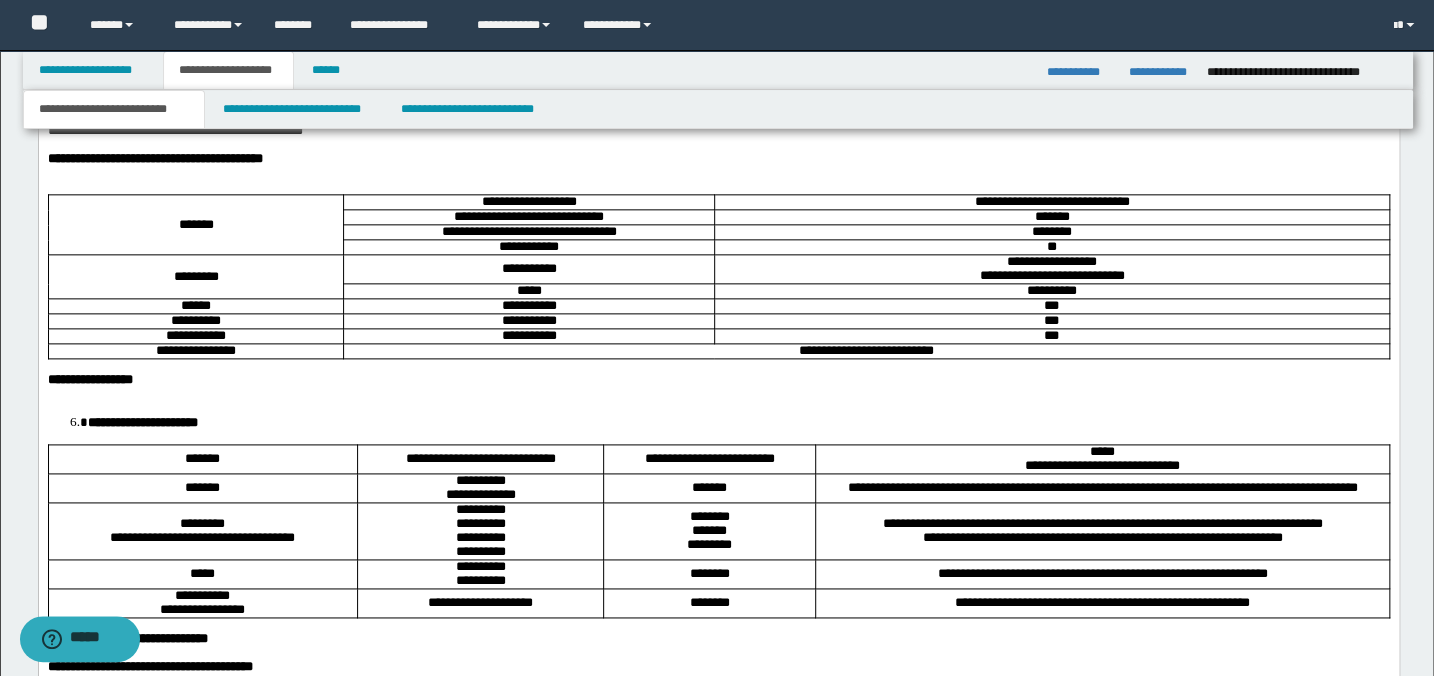 scroll, scrollTop: 1240, scrollLeft: 0, axis: vertical 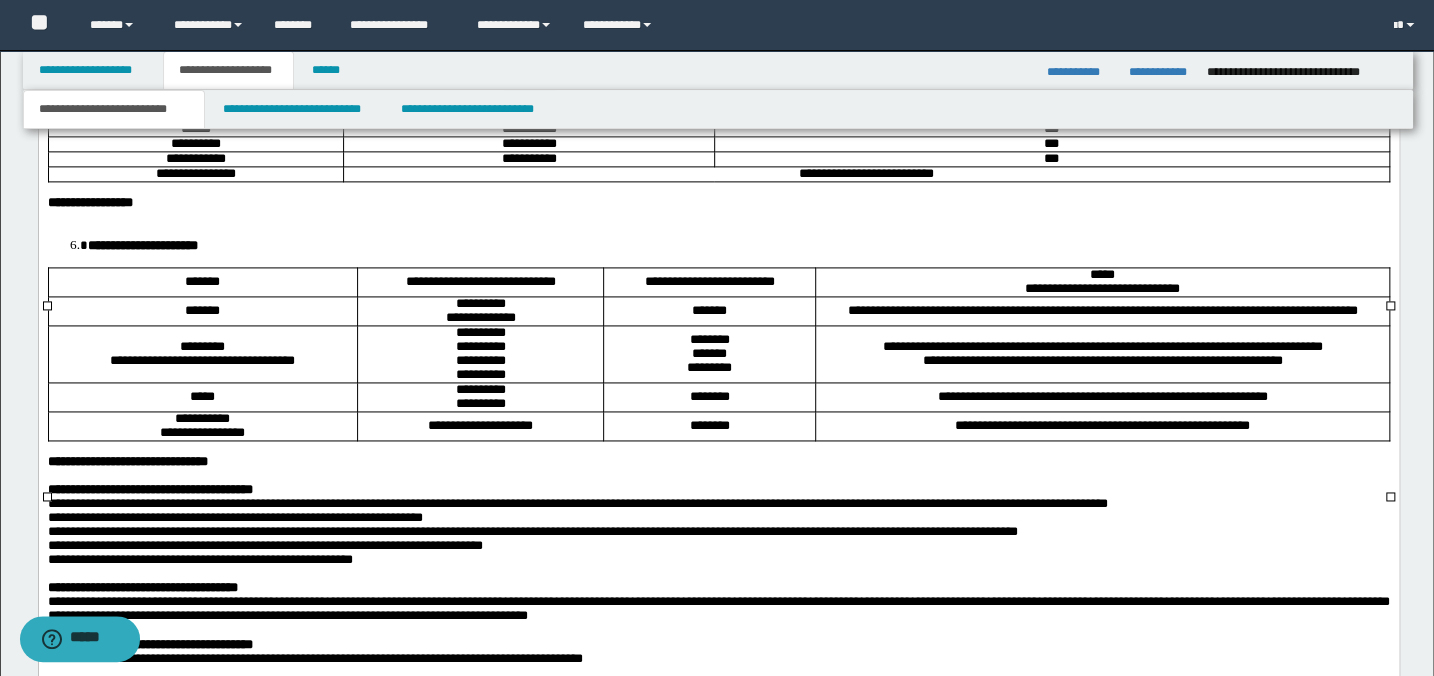 click on "**********" at bounding box center (738, 246) 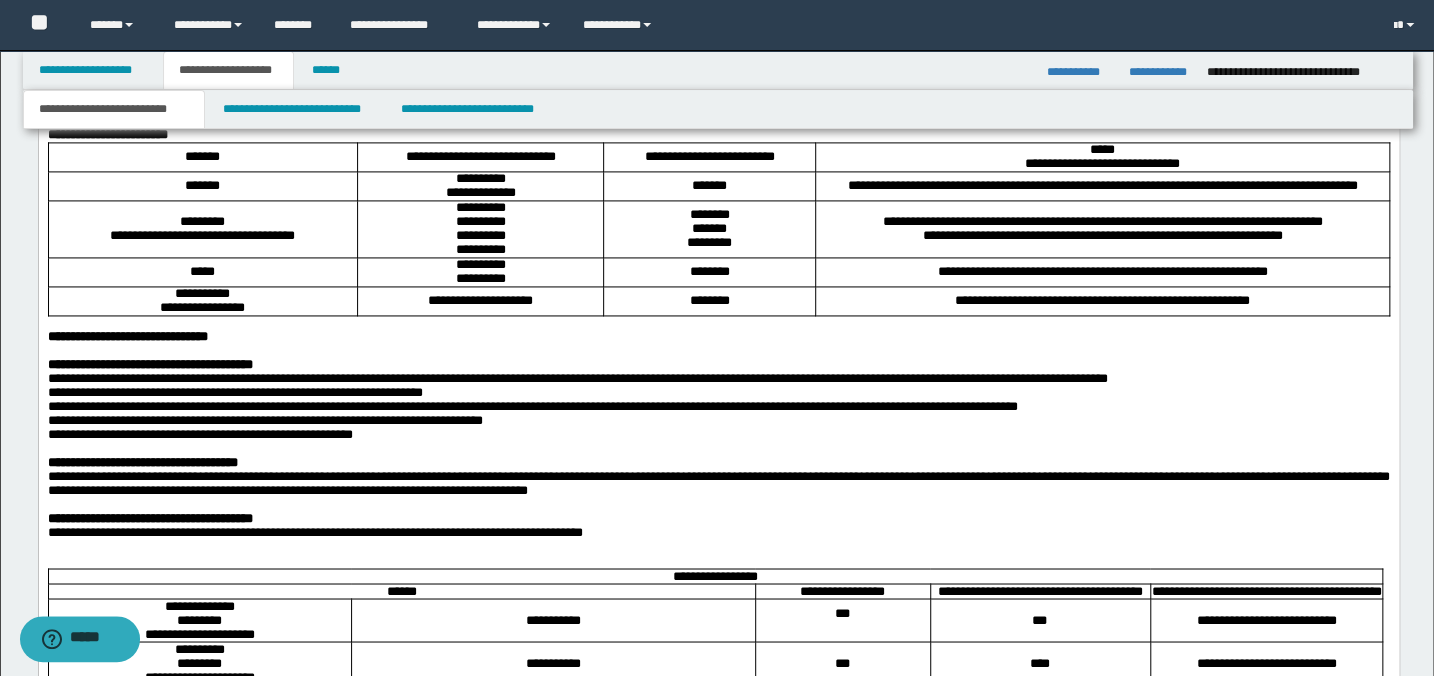 scroll, scrollTop: 1422, scrollLeft: 0, axis: vertical 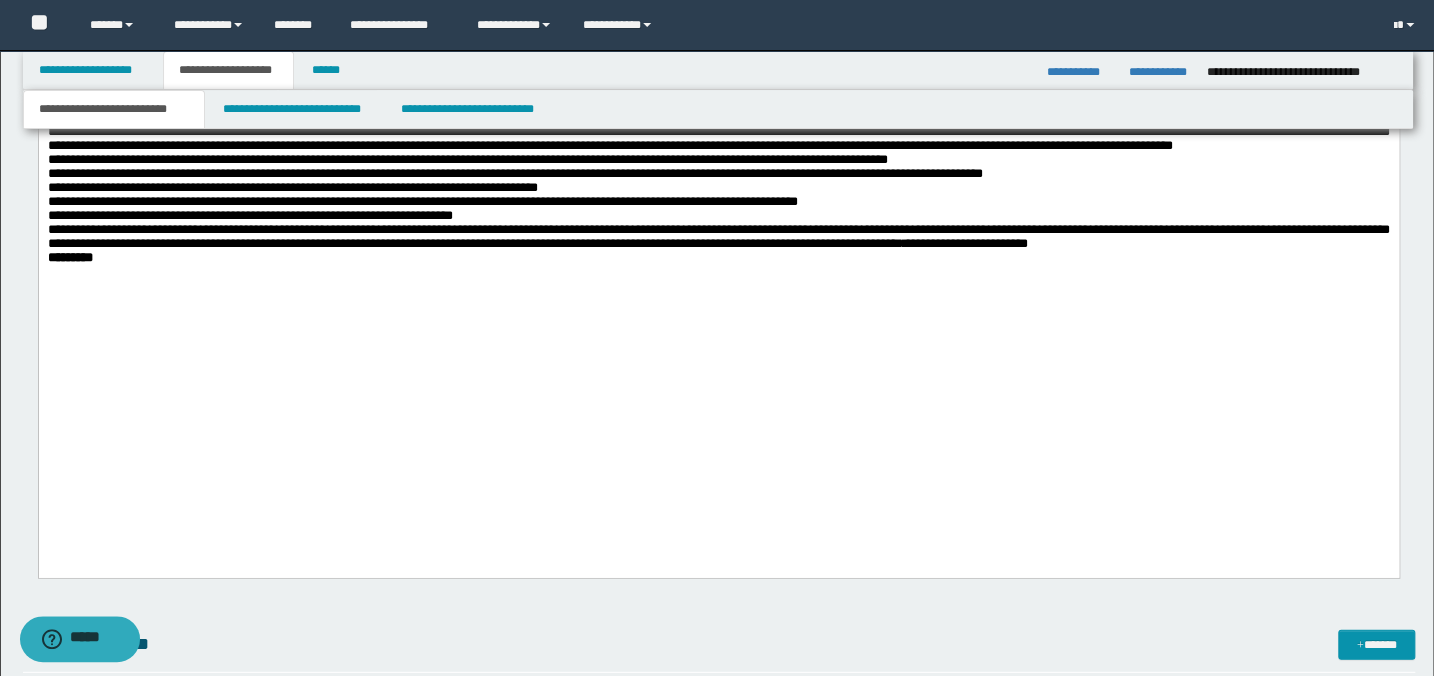 click on "**********" at bounding box center [718, 237] 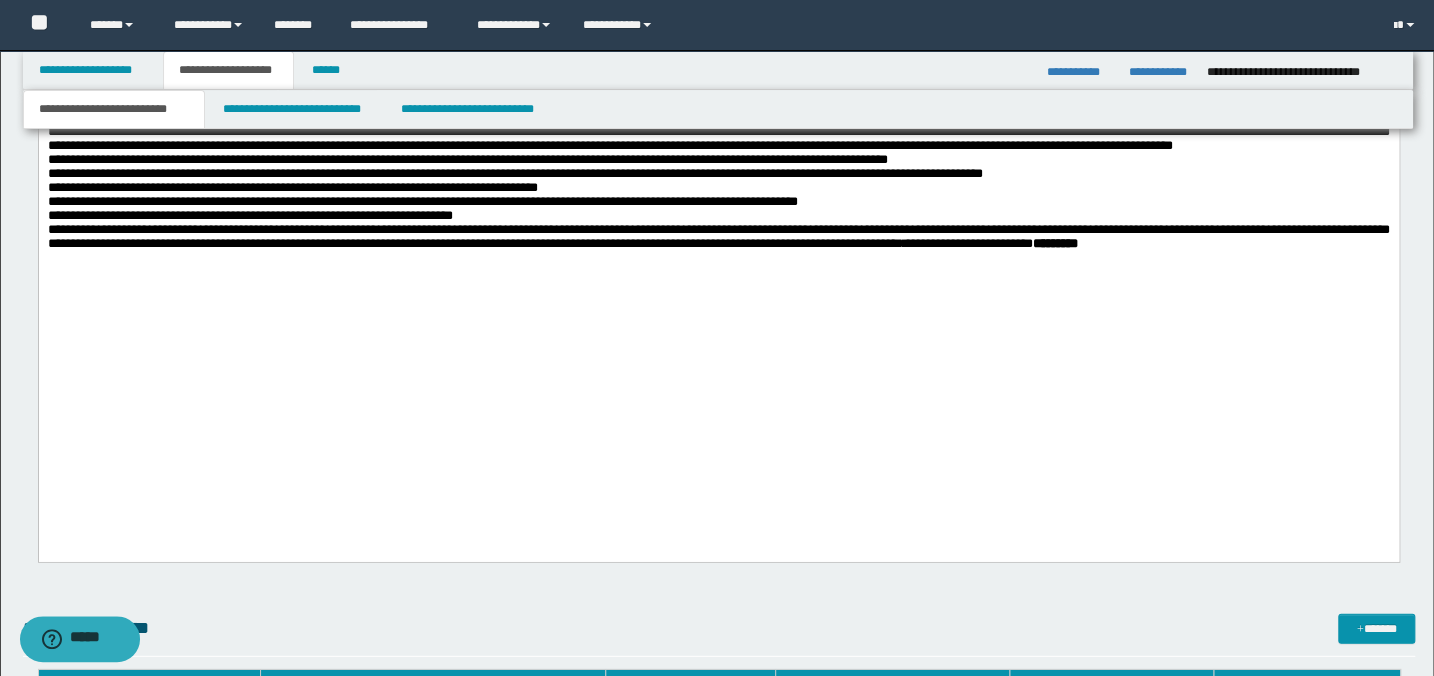 click on "**********" at bounding box center [718, -576] 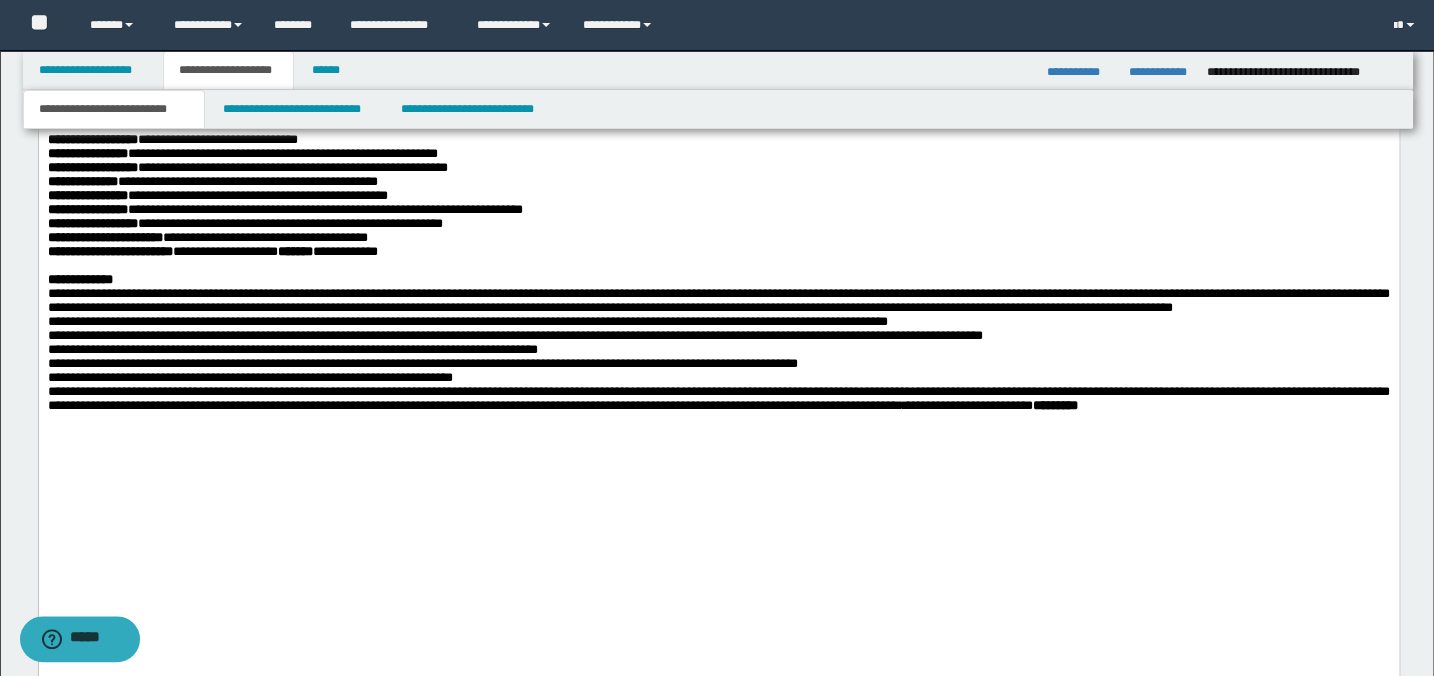 scroll, scrollTop: 2422, scrollLeft: 0, axis: vertical 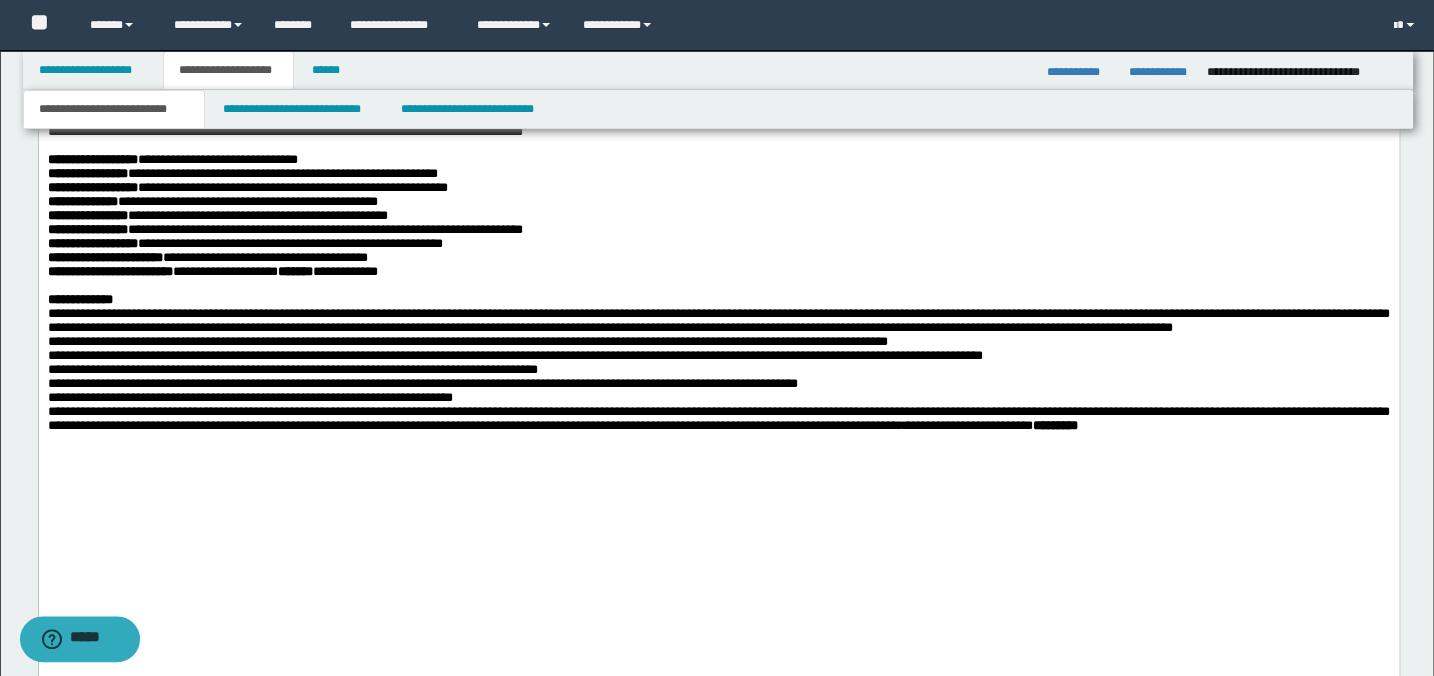 click on "**********" at bounding box center (718, 161) 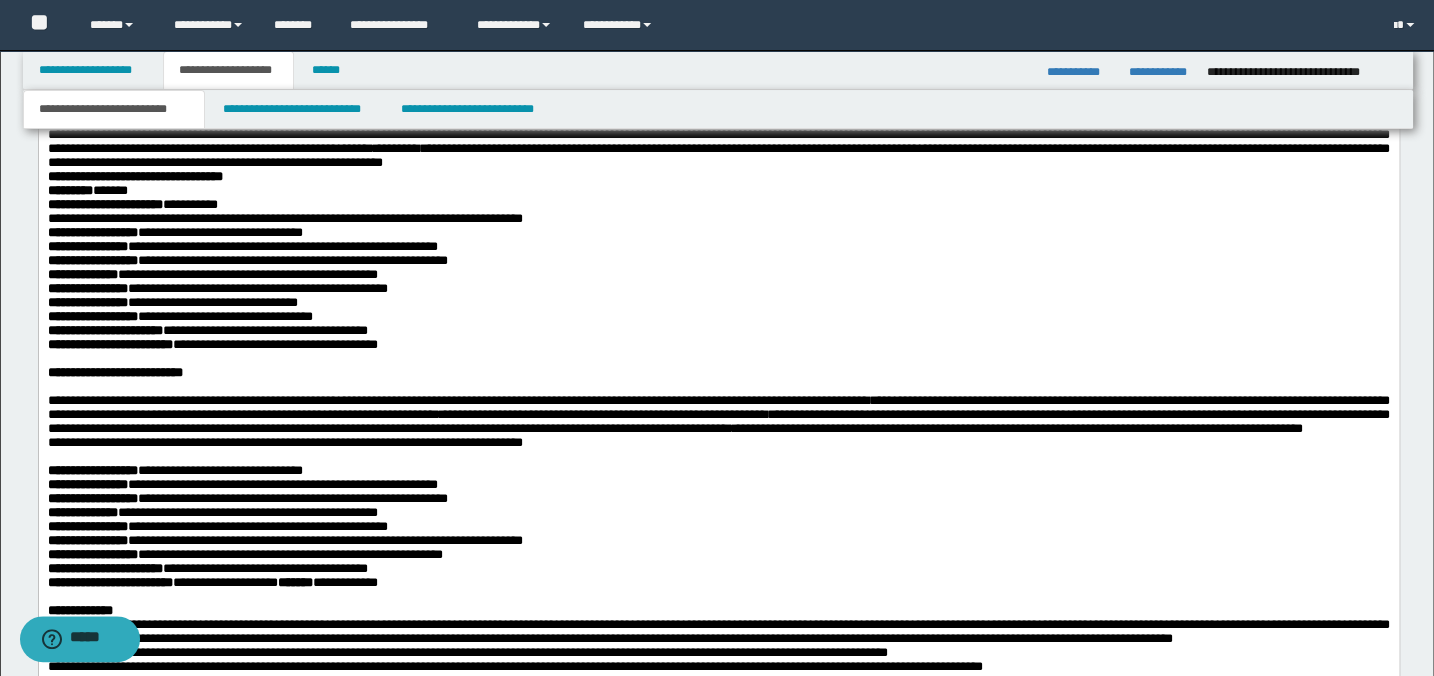scroll, scrollTop: 2150, scrollLeft: 0, axis: vertical 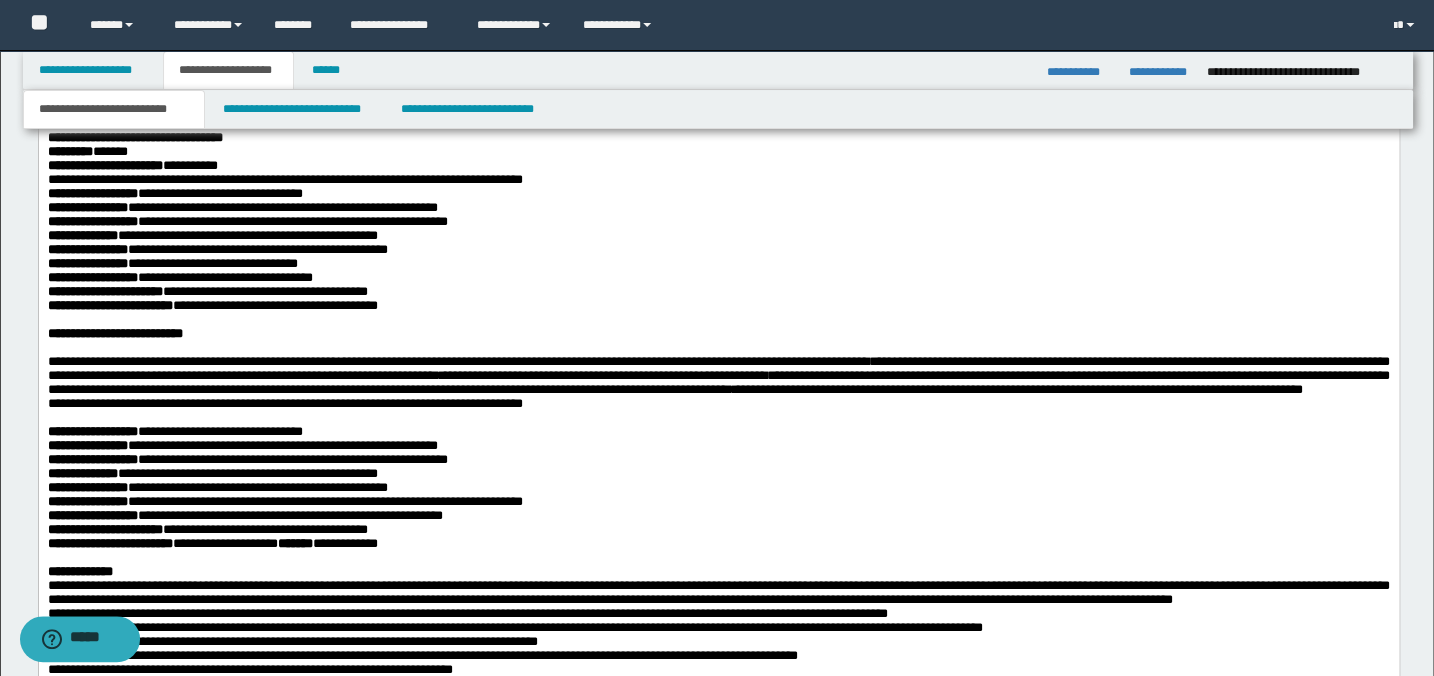 click on "**********" at bounding box center [718, 104] 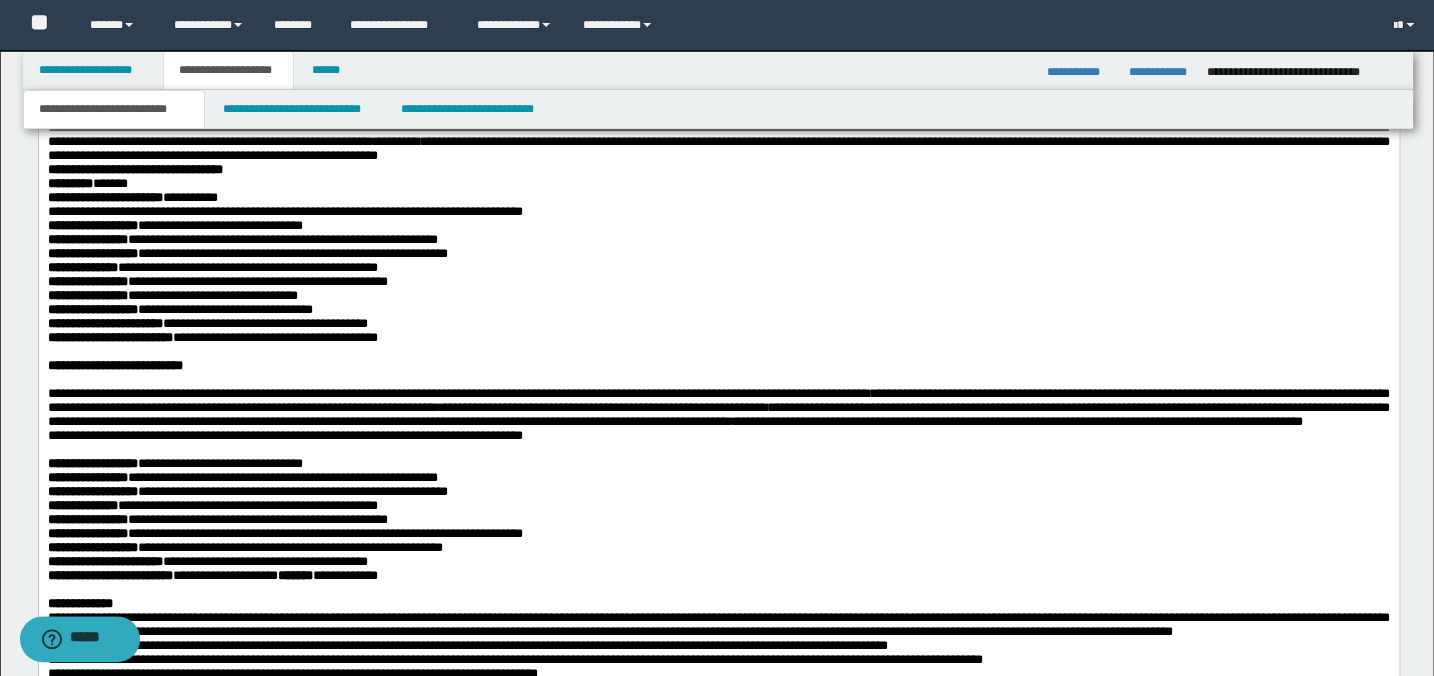 scroll, scrollTop: 2150, scrollLeft: 0, axis: vertical 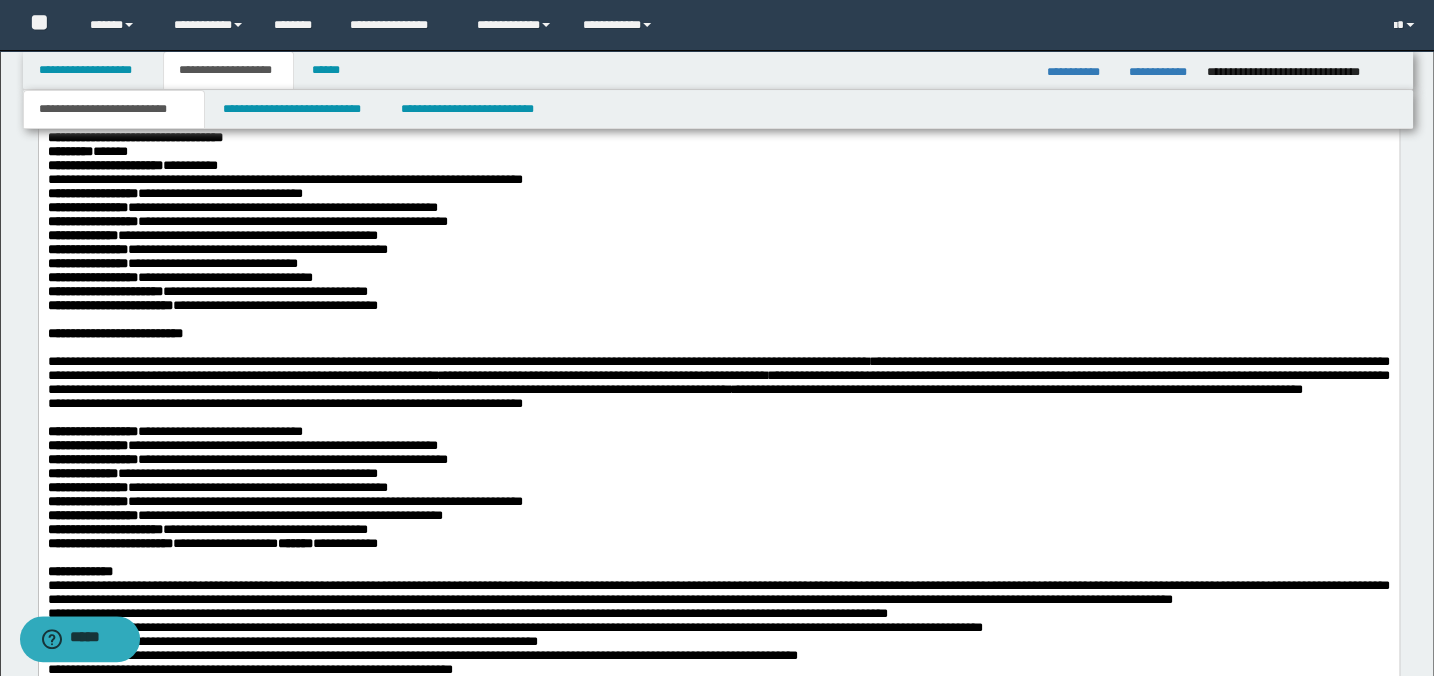 click on "******** *******" at bounding box center (718, 153) 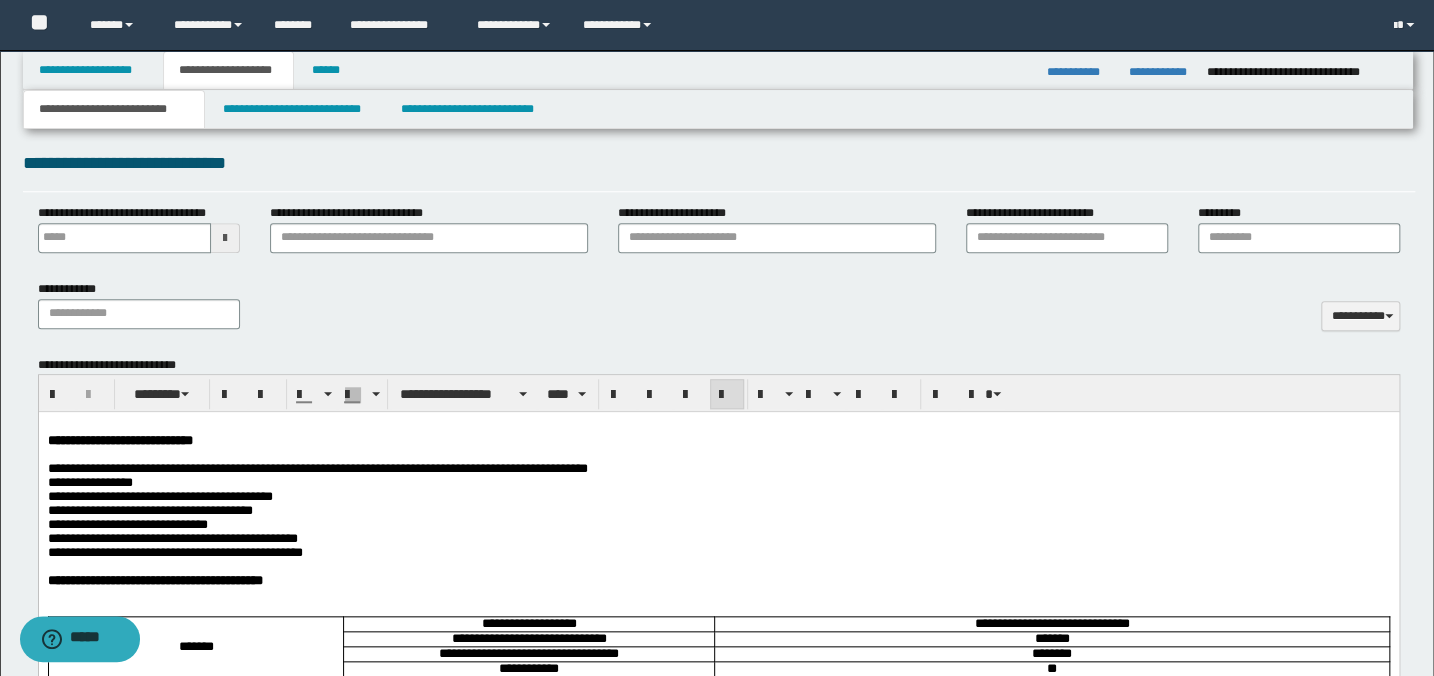 scroll, scrollTop: 730, scrollLeft: 0, axis: vertical 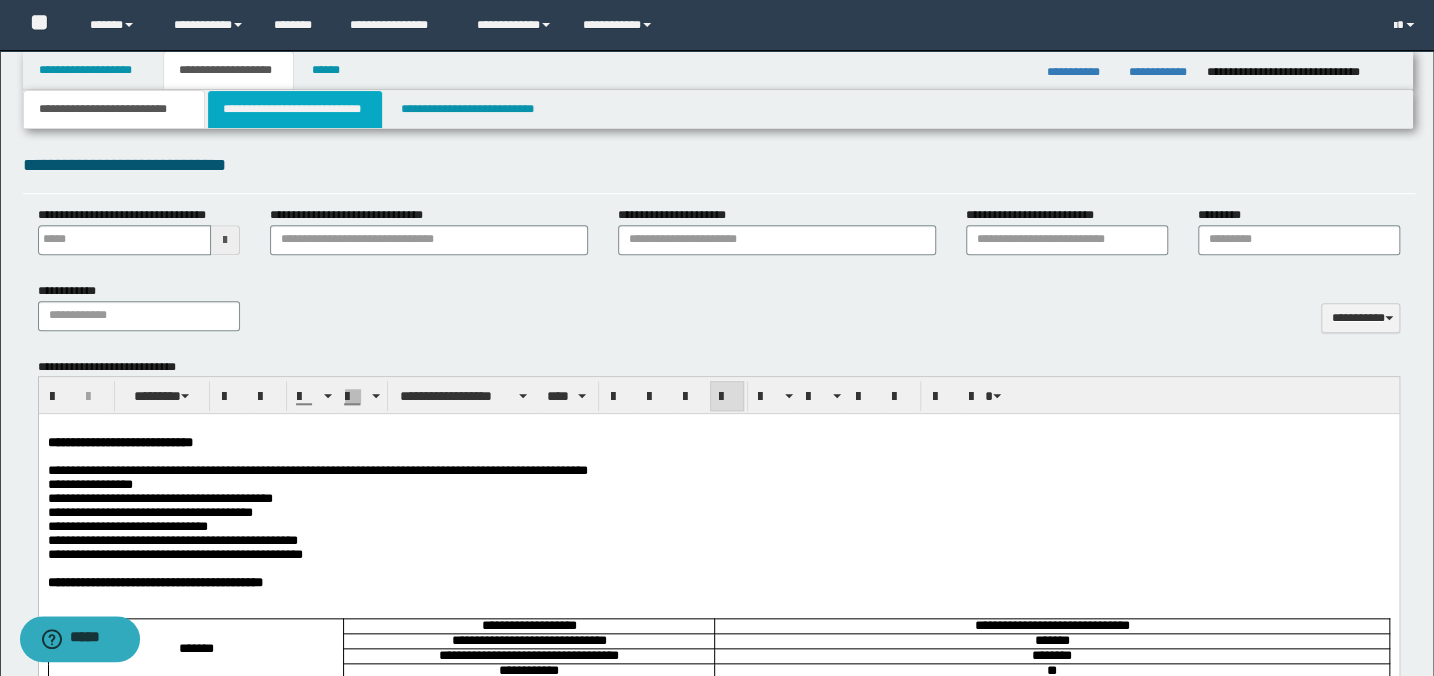 click on "**********" at bounding box center (294, 109) 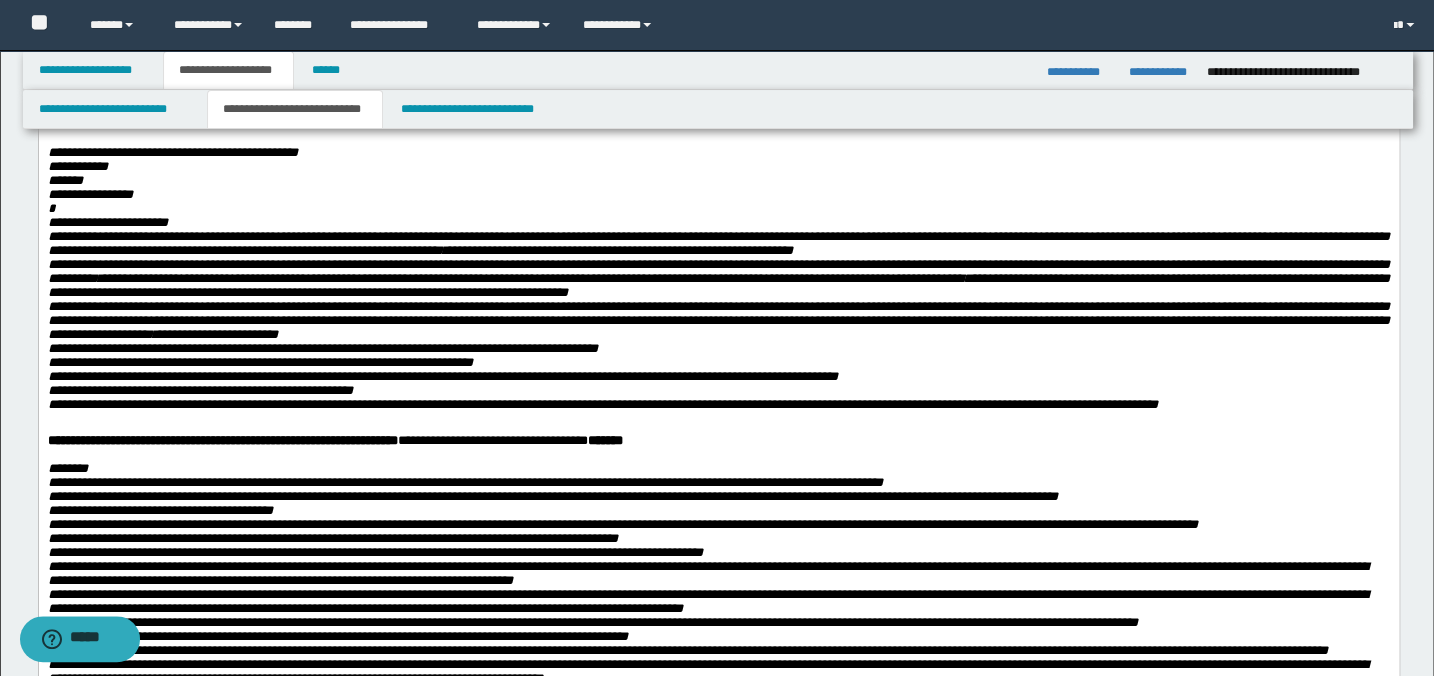 scroll, scrollTop: 549, scrollLeft: 0, axis: vertical 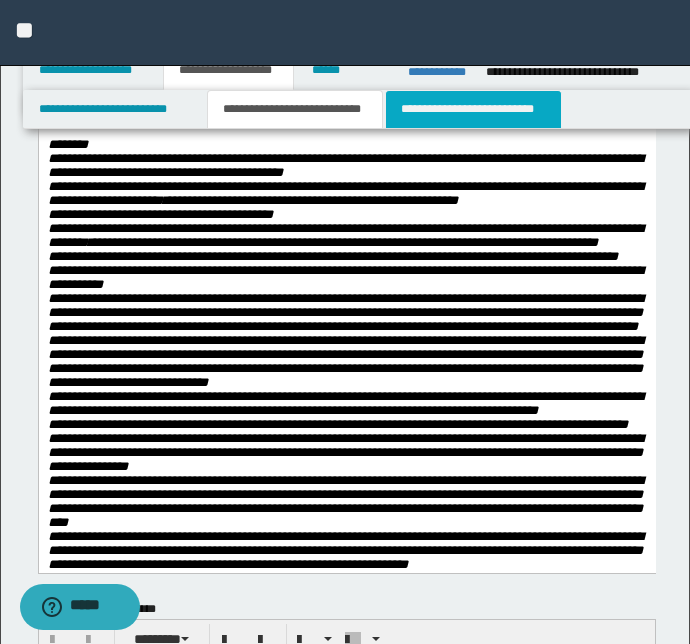 click on "**********" at bounding box center [473, 109] 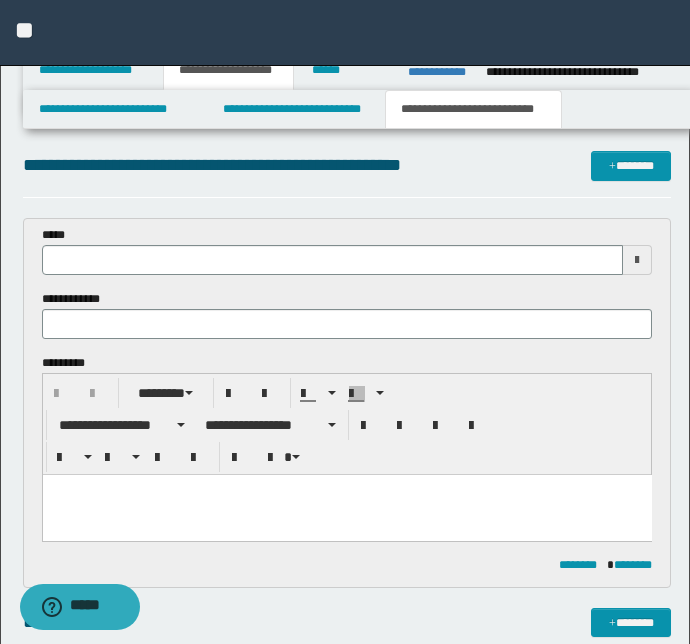 scroll, scrollTop: 0, scrollLeft: 0, axis: both 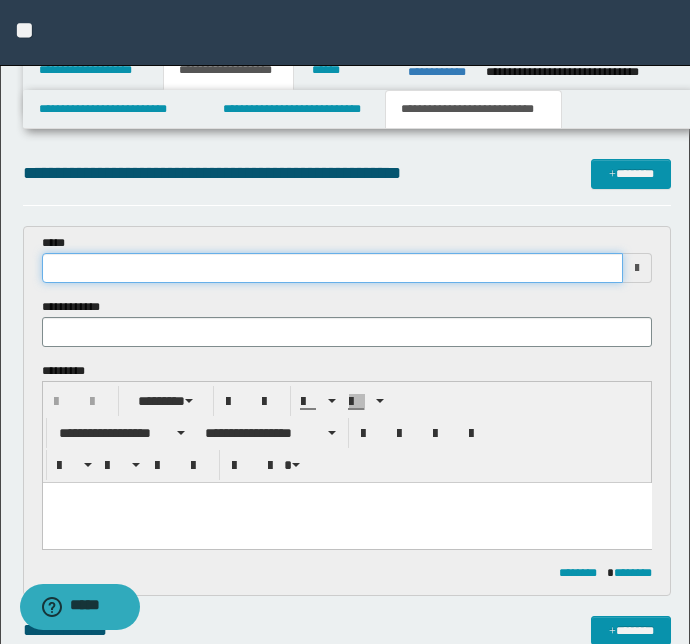 click at bounding box center (333, 268) 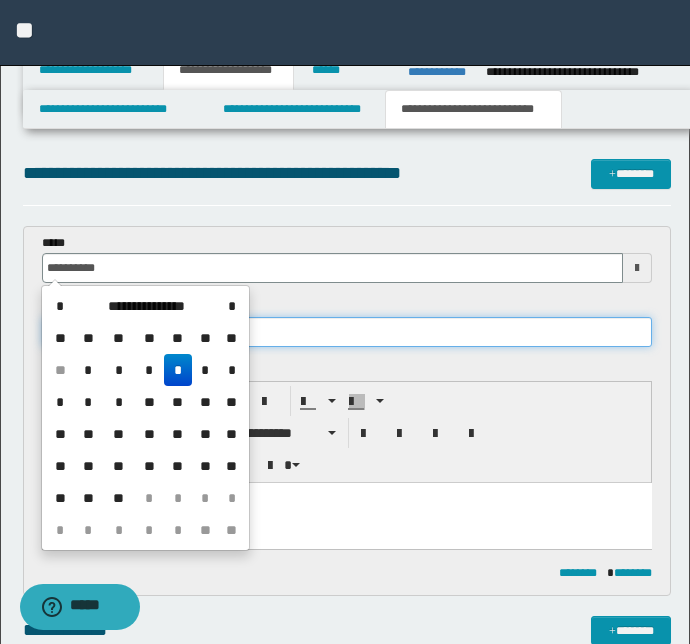 type on "**********" 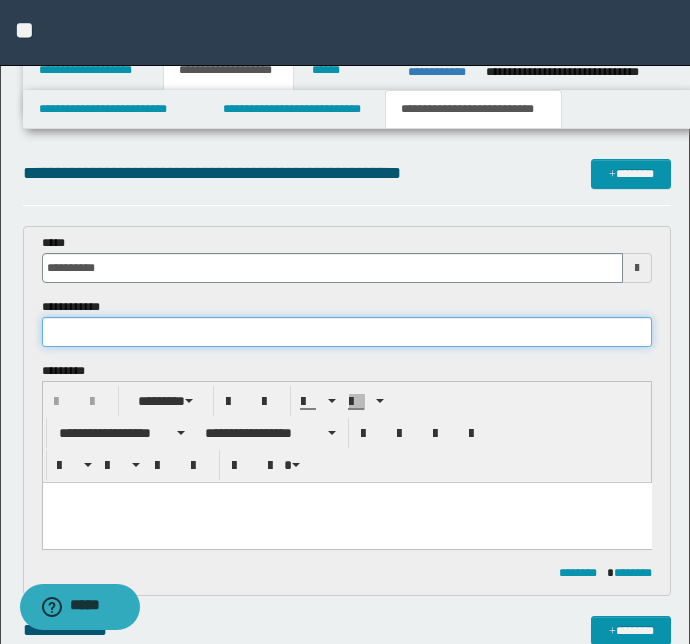 paste on "**********" 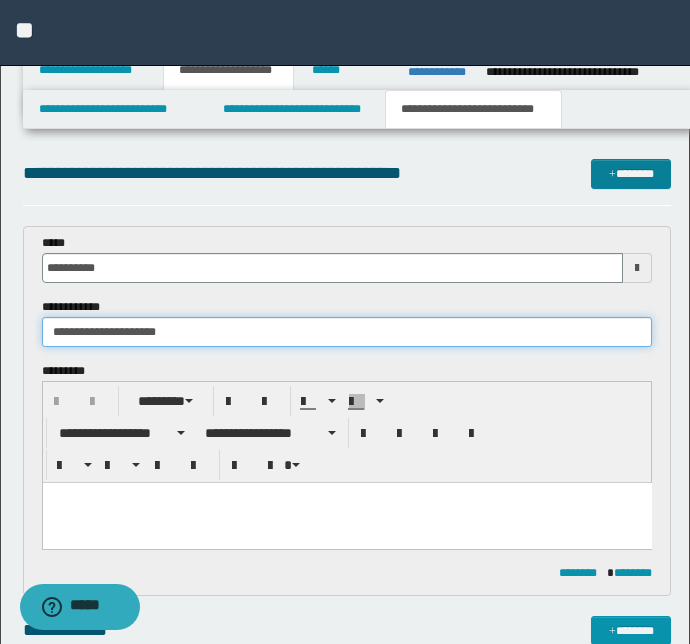 type on "**********" 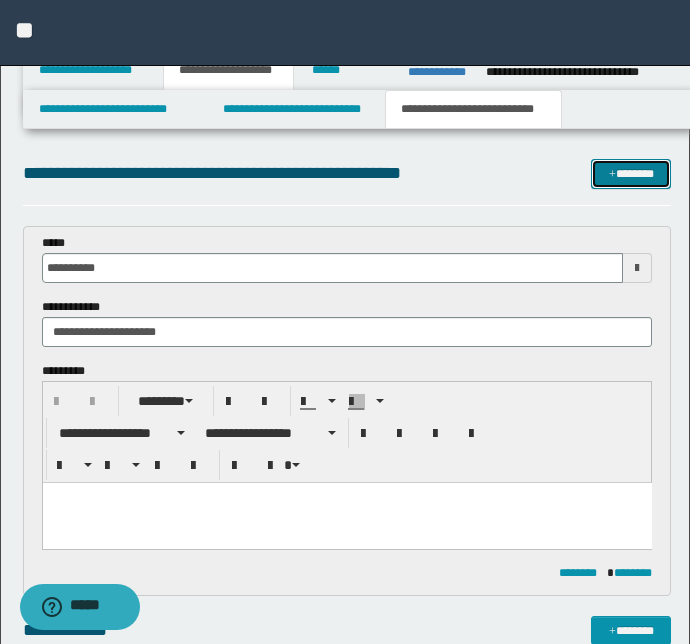 click on "*******" at bounding box center [631, 174] 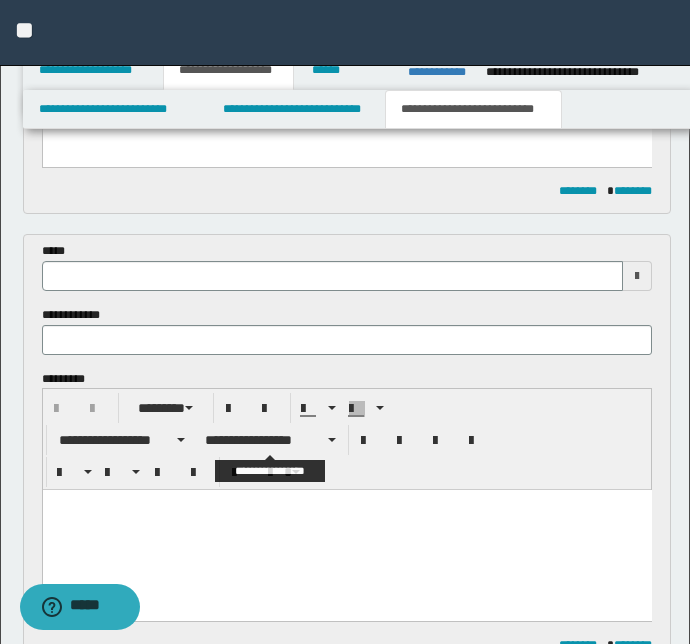 scroll, scrollTop: 360, scrollLeft: 0, axis: vertical 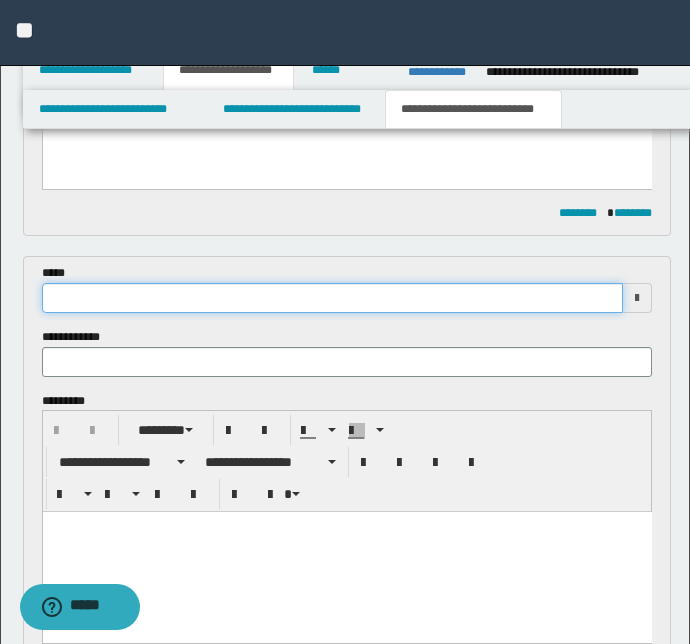 click at bounding box center (333, 298) 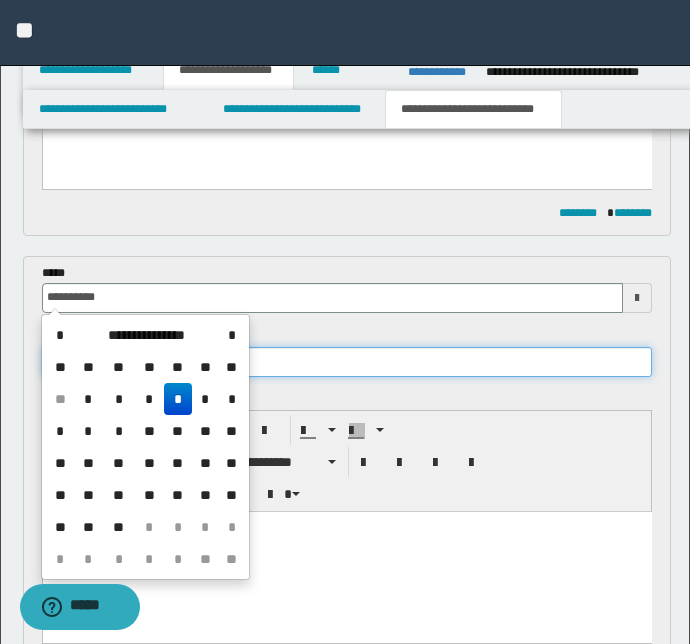 type on "**********" 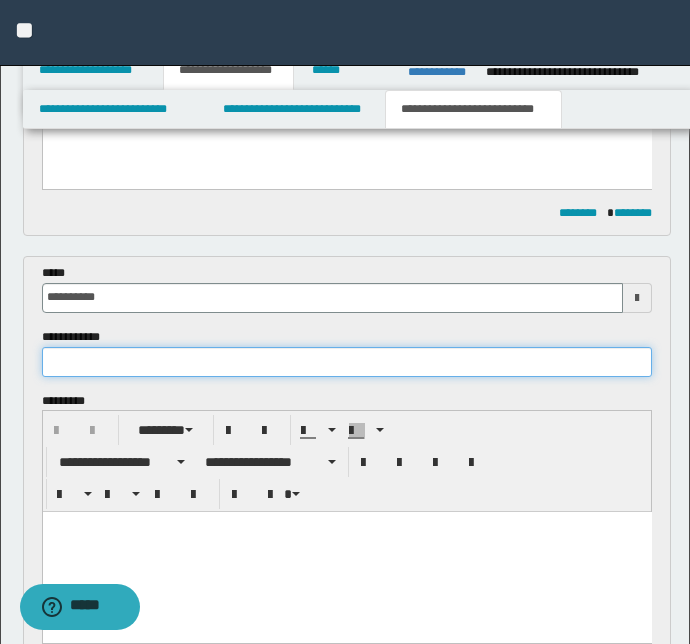 paste on "**********" 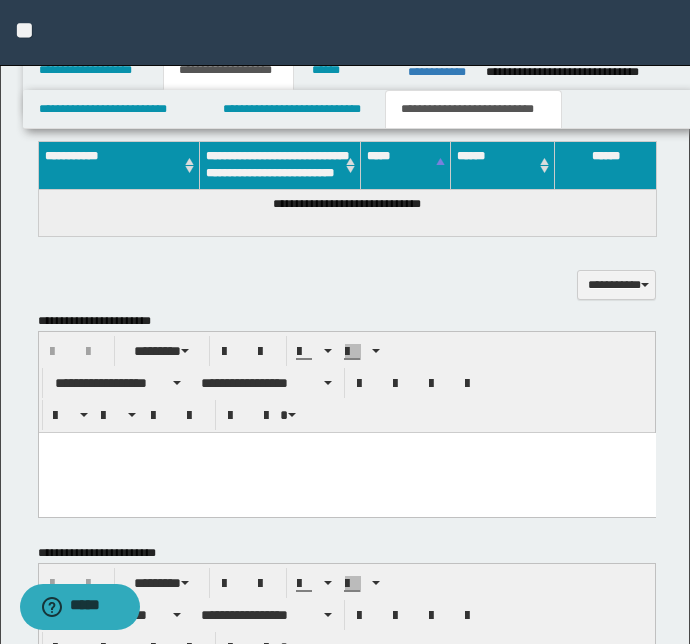 scroll, scrollTop: 997, scrollLeft: 0, axis: vertical 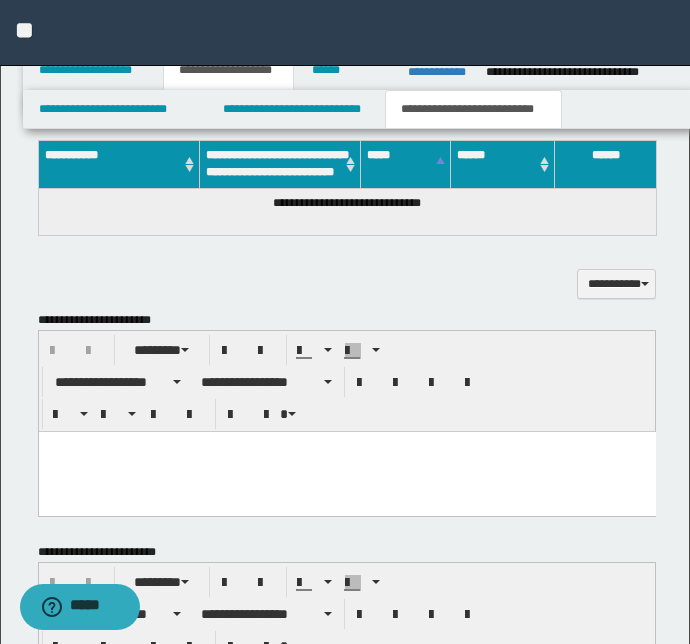 type on "**********" 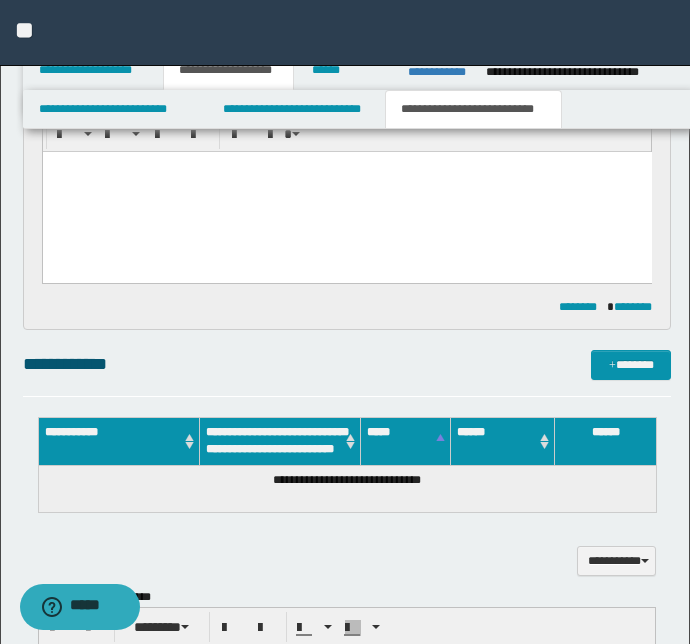 scroll, scrollTop: 815, scrollLeft: 0, axis: vertical 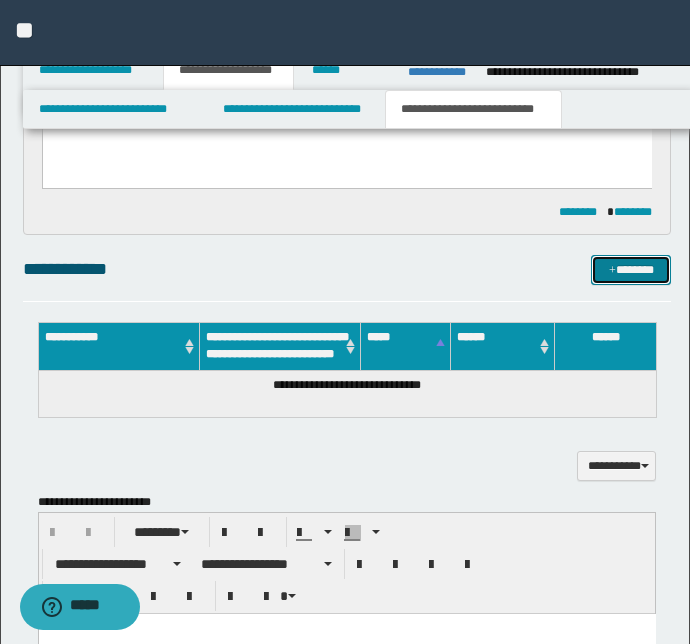 click on "*******" at bounding box center (631, 270) 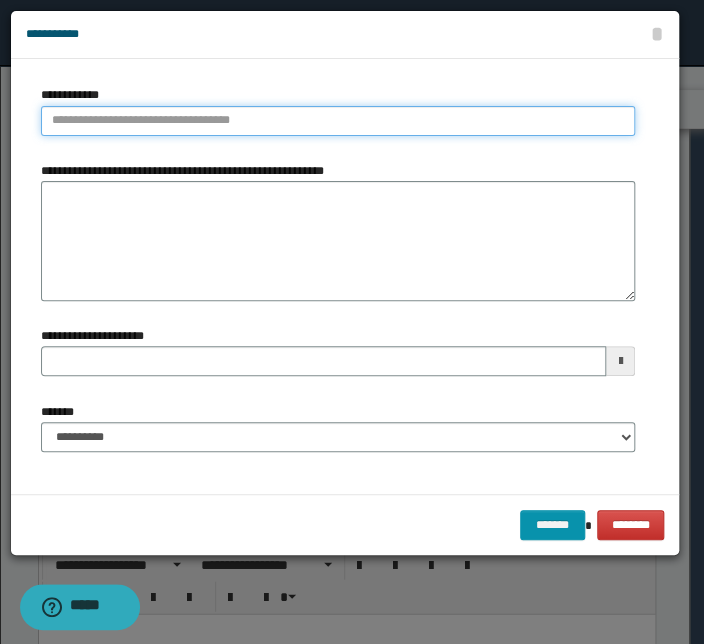 click on "**********" at bounding box center [338, 121] 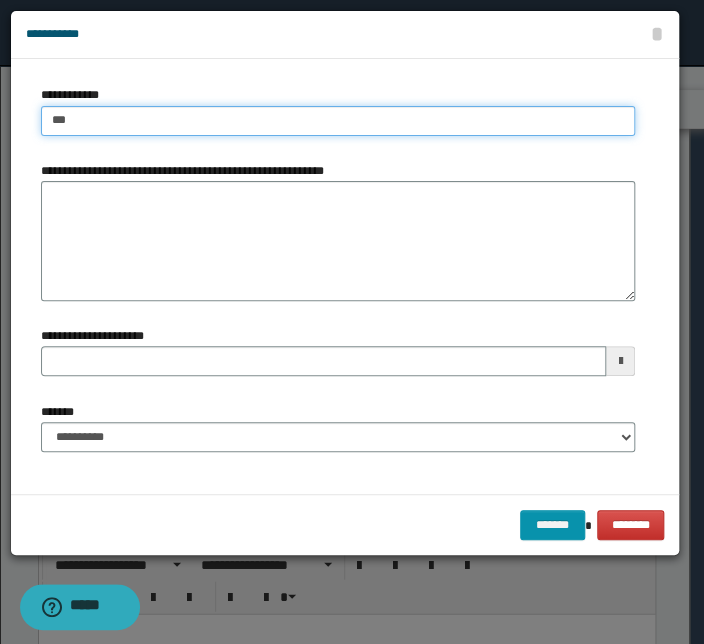 type on "****" 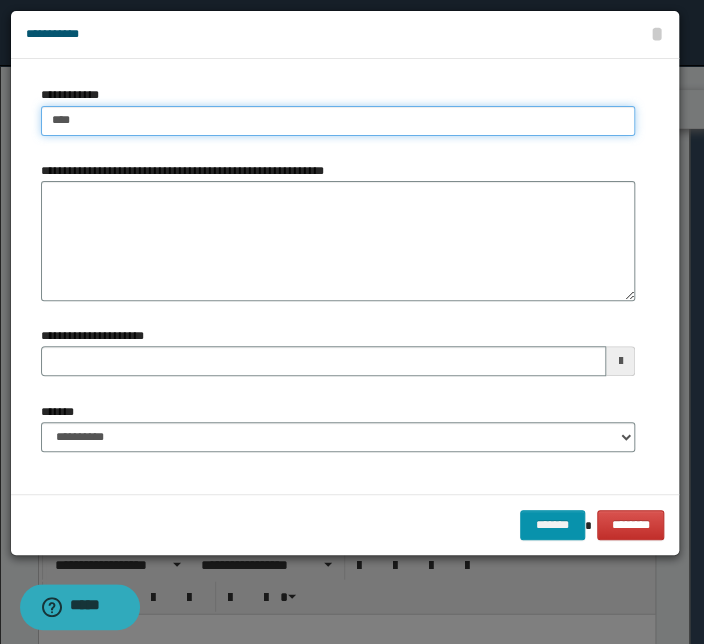 type on "****" 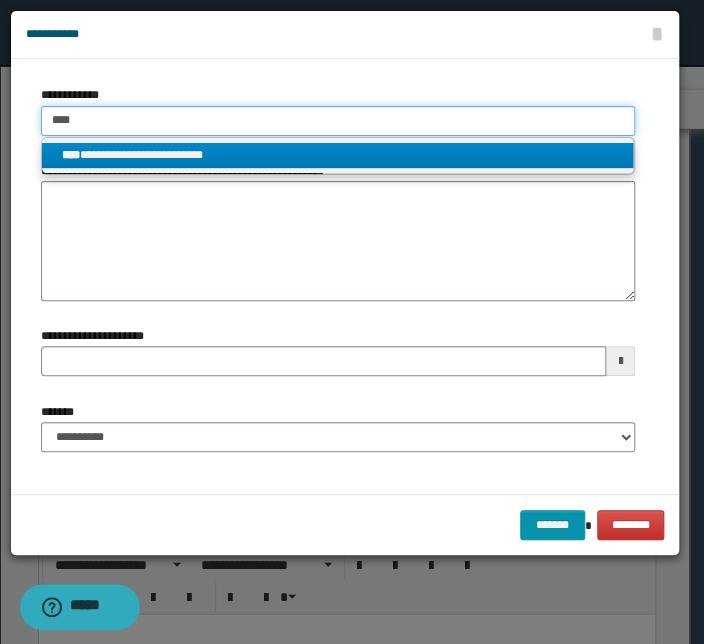 type on "****" 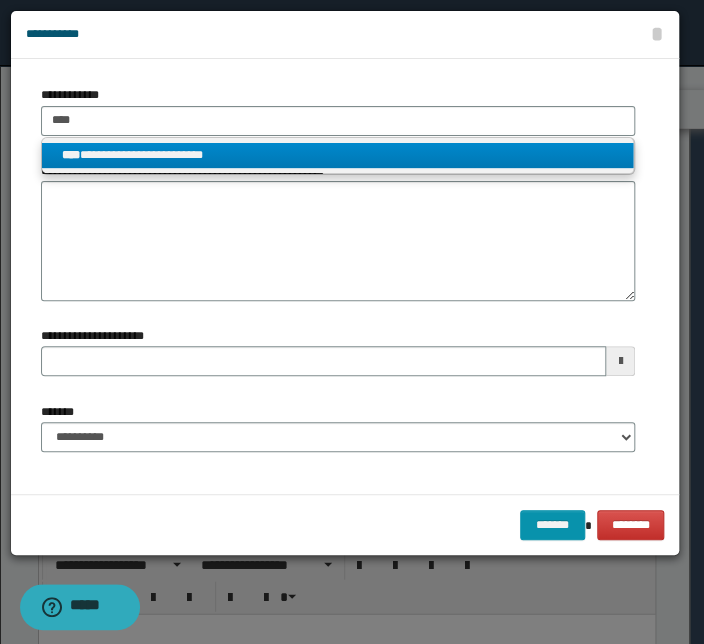 click on "**********" at bounding box center (337, 155) 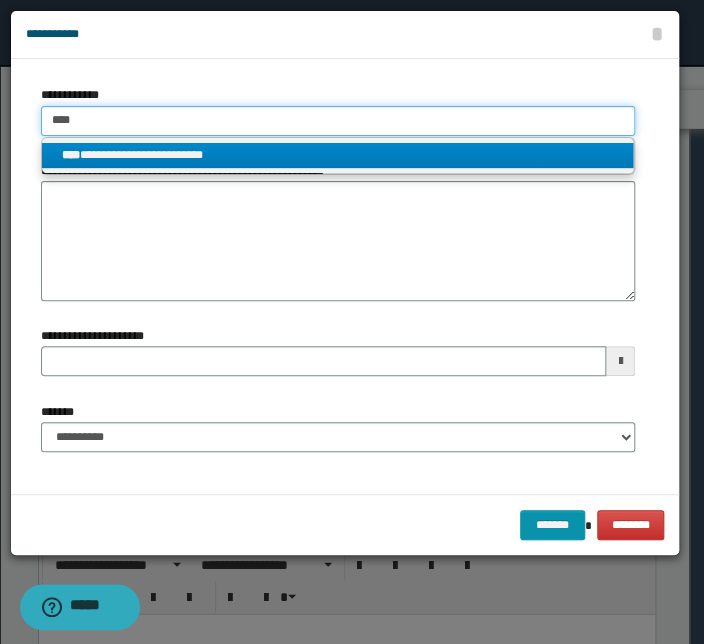 type 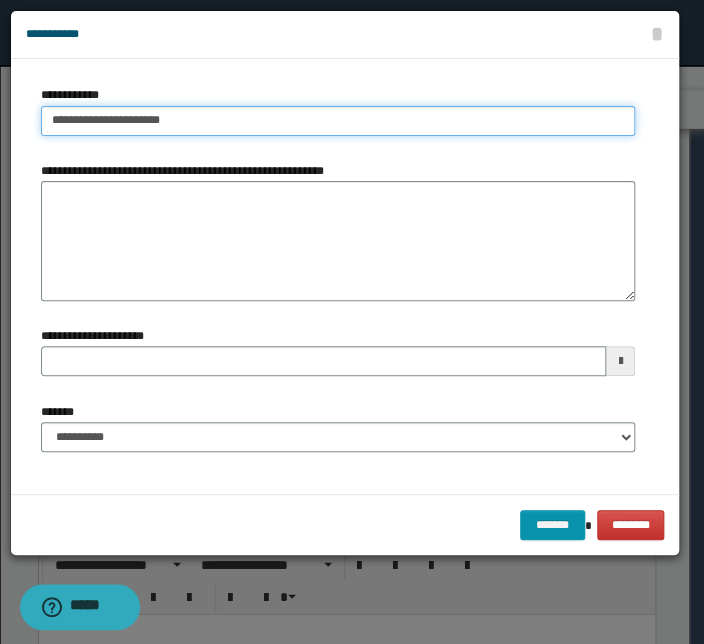 drag, startPoint x: 186, startPoint y: 117, endPoint x: -45, endPoint y: 109, distance: 231.13849 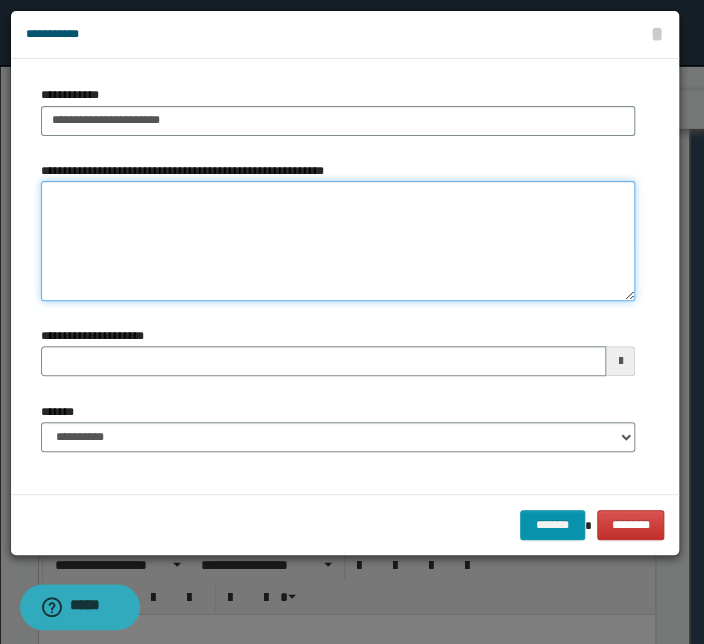 click on "**********" at bounding box center (338, 241) 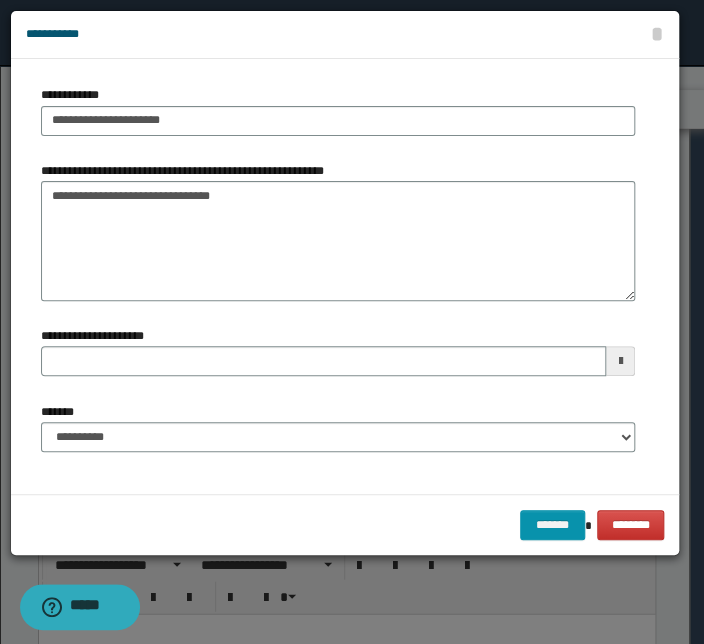 type on "**********" 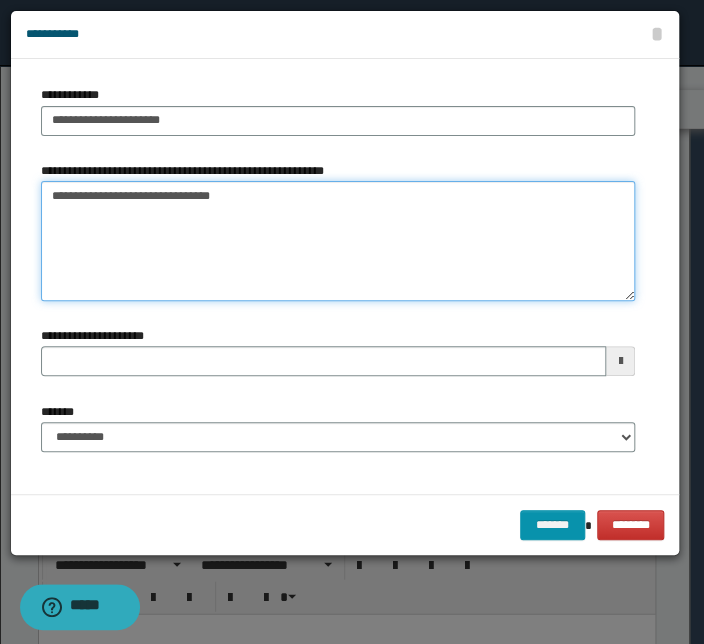 type 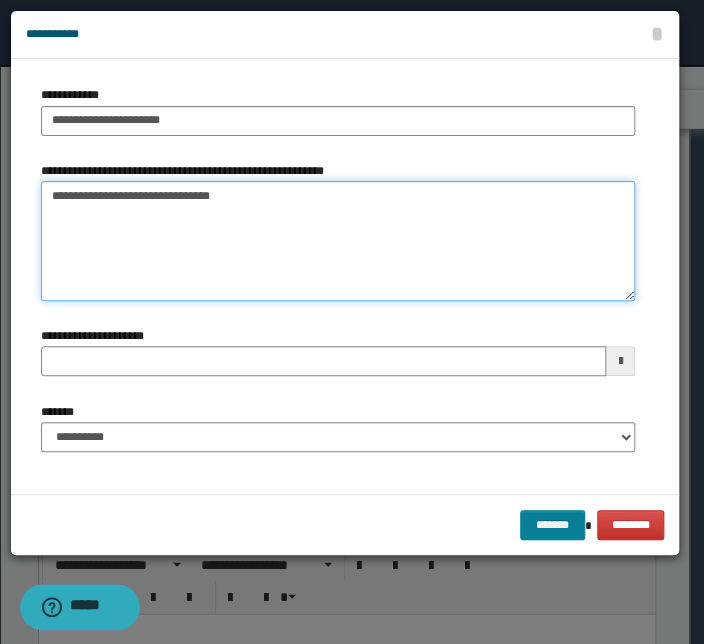 type on "**********" 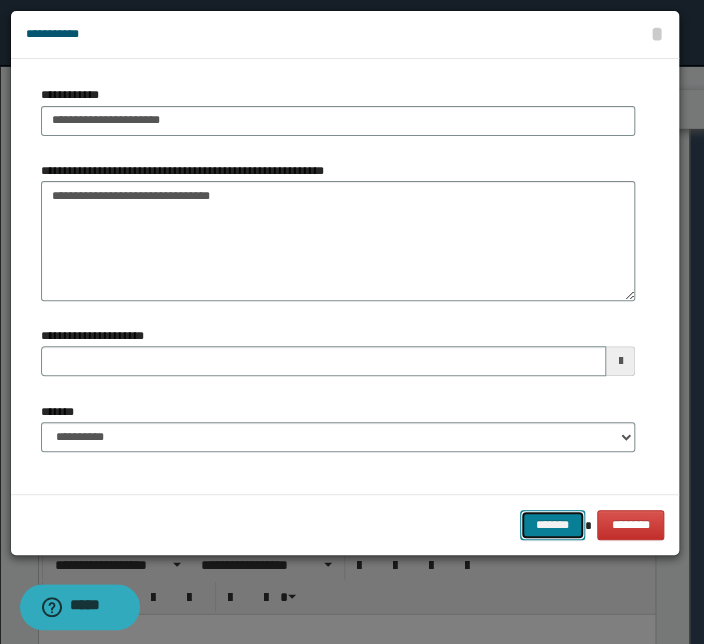 click on "*******" at bounding box center (552, 525) 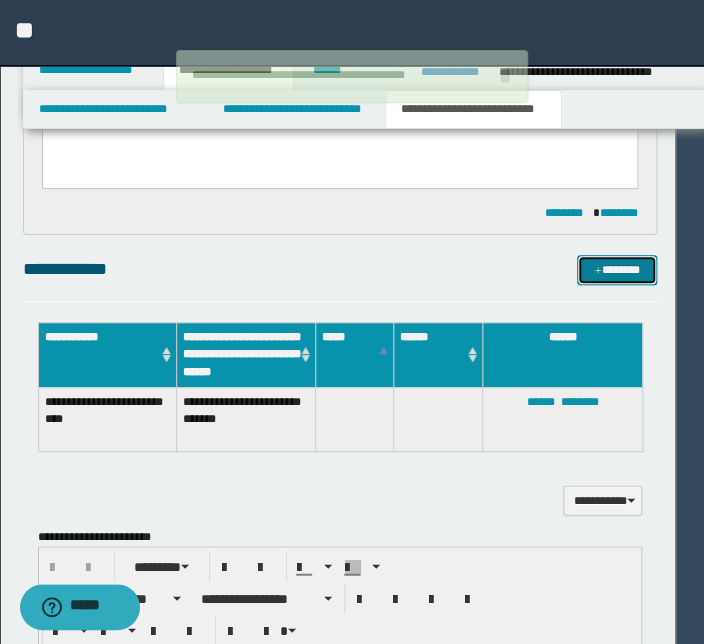 type 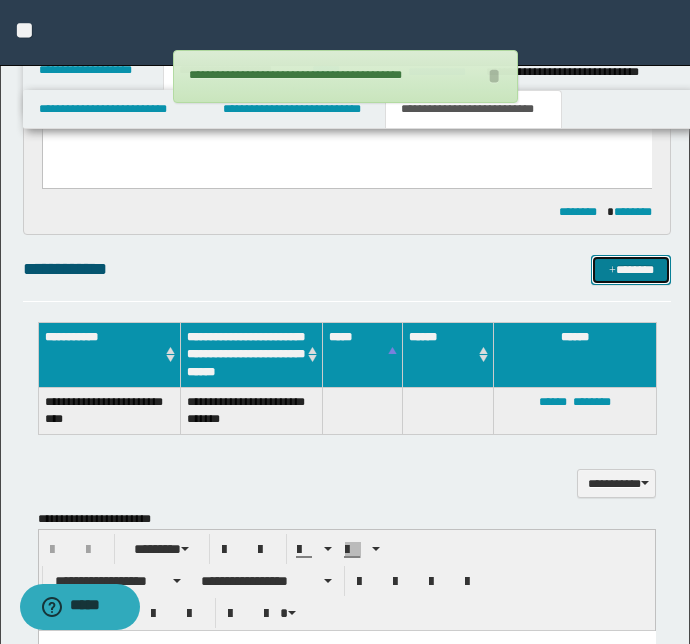 click on "*******" at bounding box center [631, 270] 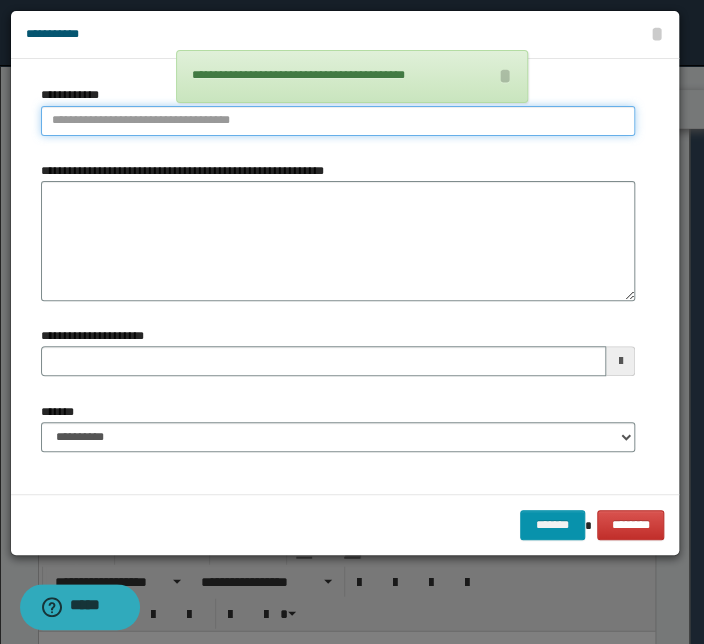type on "**********" 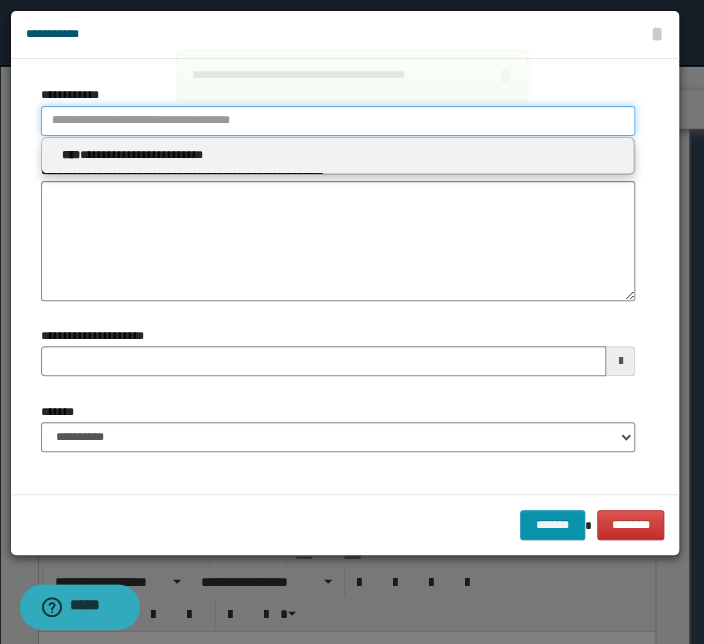 click on "**********" at bounding box center [338, 121] 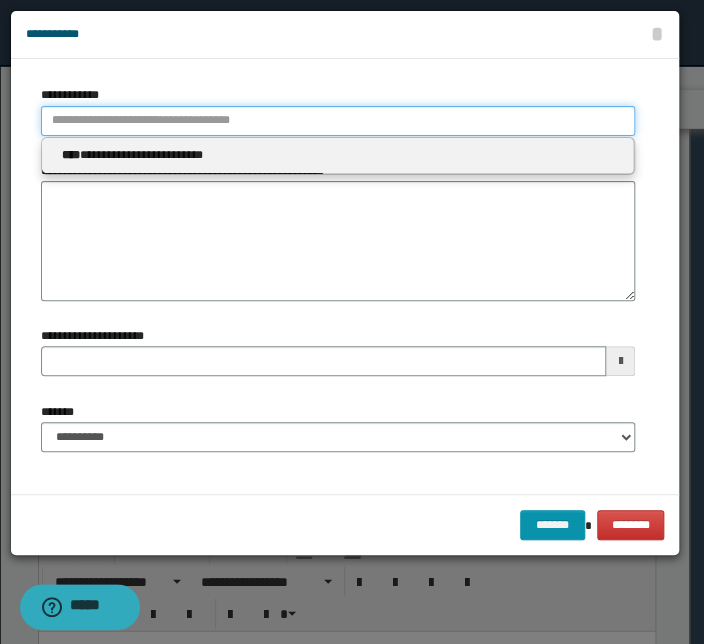 type 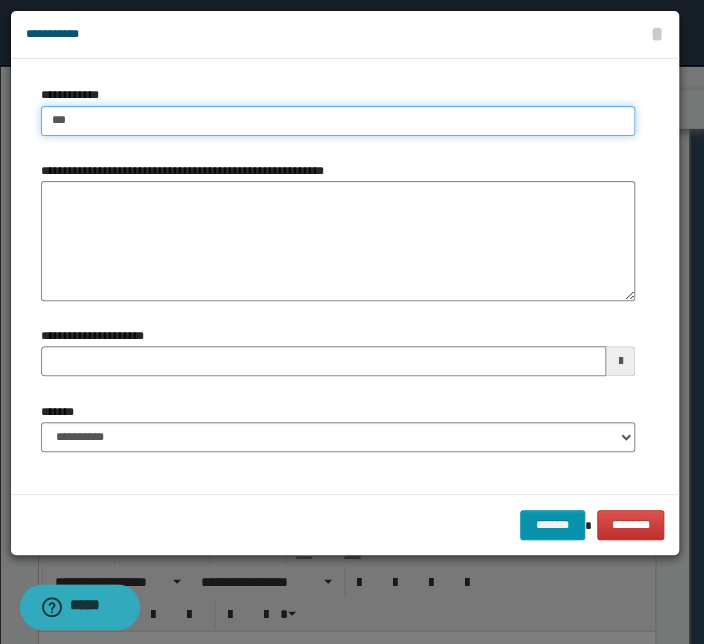 type on "****" 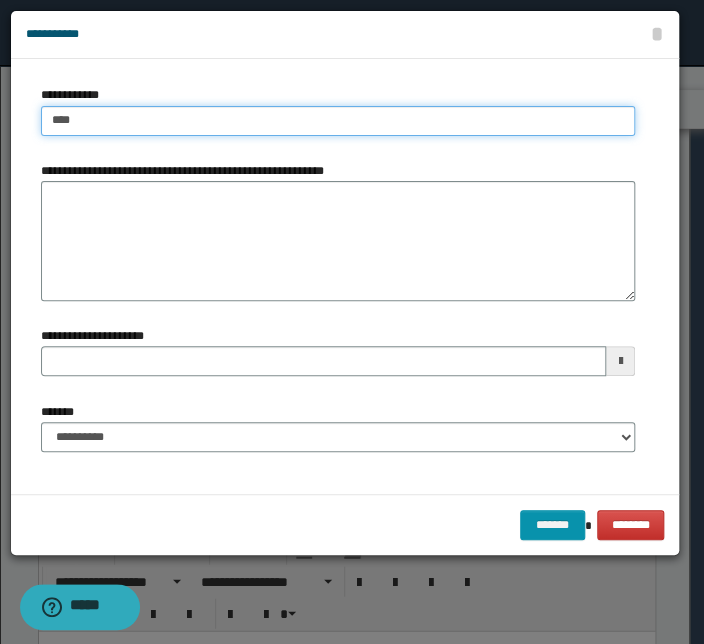 type on "****" 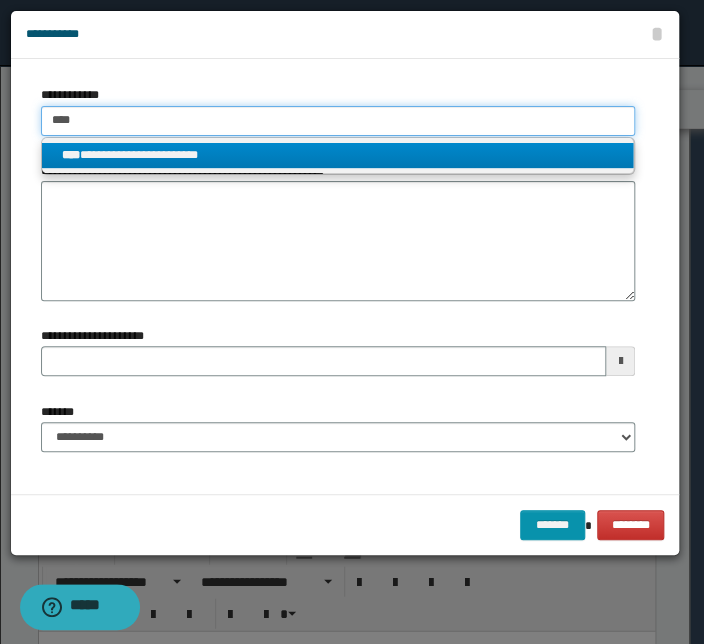 type on "****" 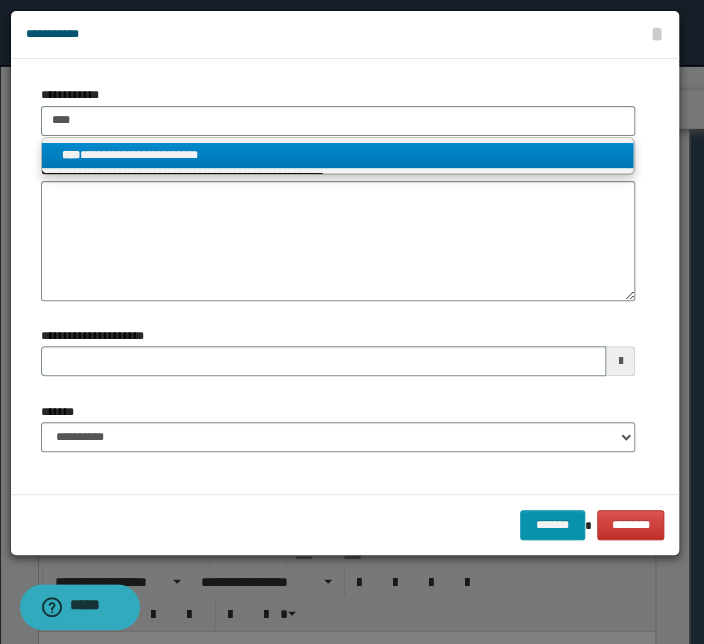 click on "**********" at bounding box center [337, 155] 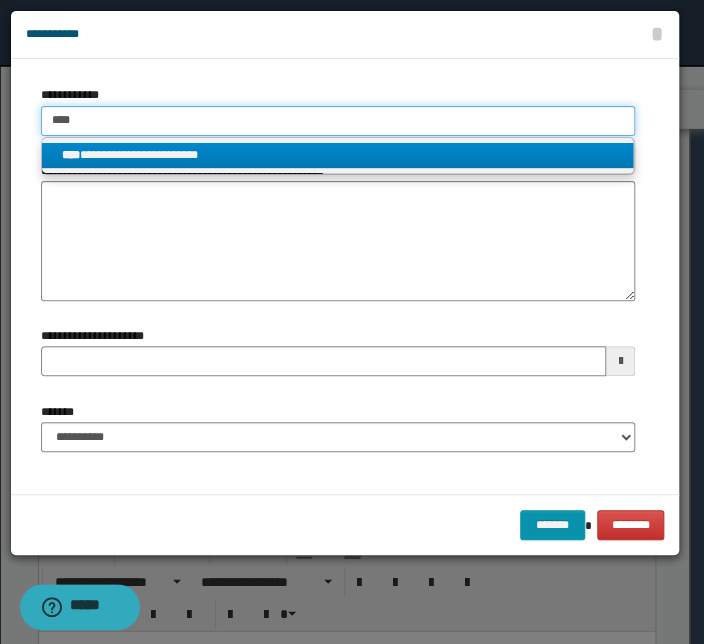 type 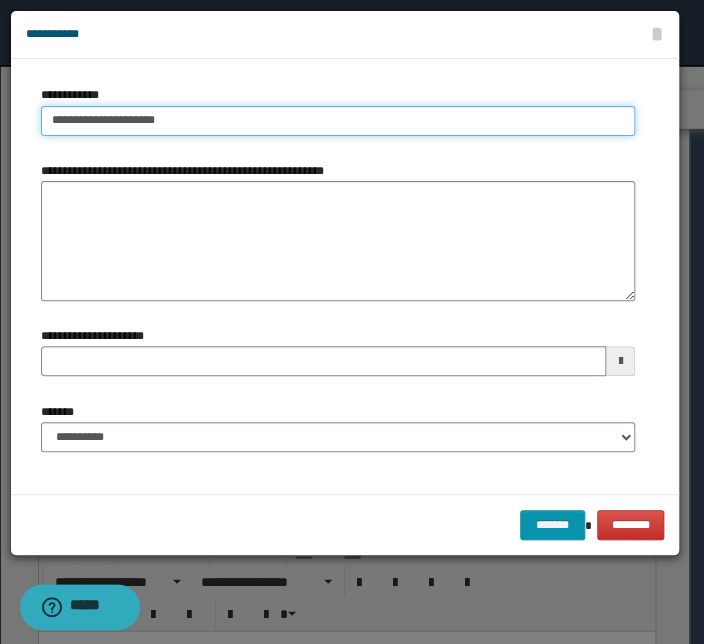 drag, startPoint x: 169, startPoint y: 125, endPoint x: -27, endPoint y: 119, distance: 196.09181 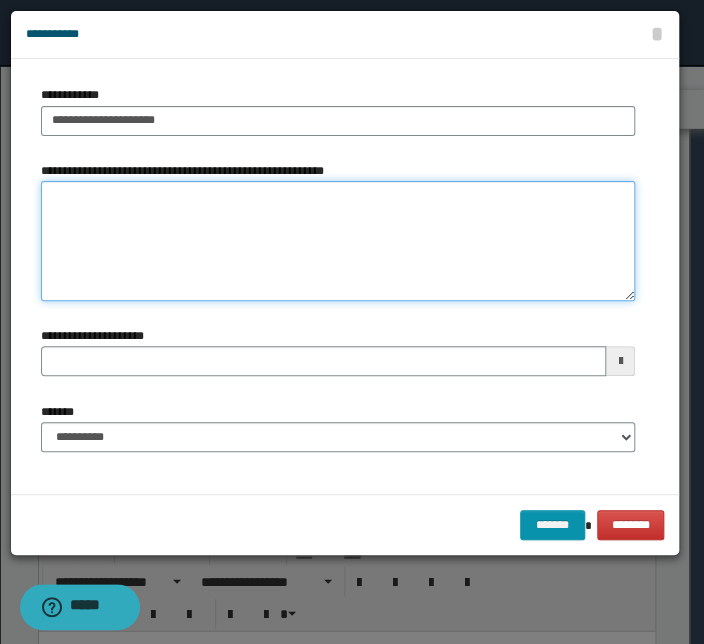 click on "**********" at bounding box center [338, 241] 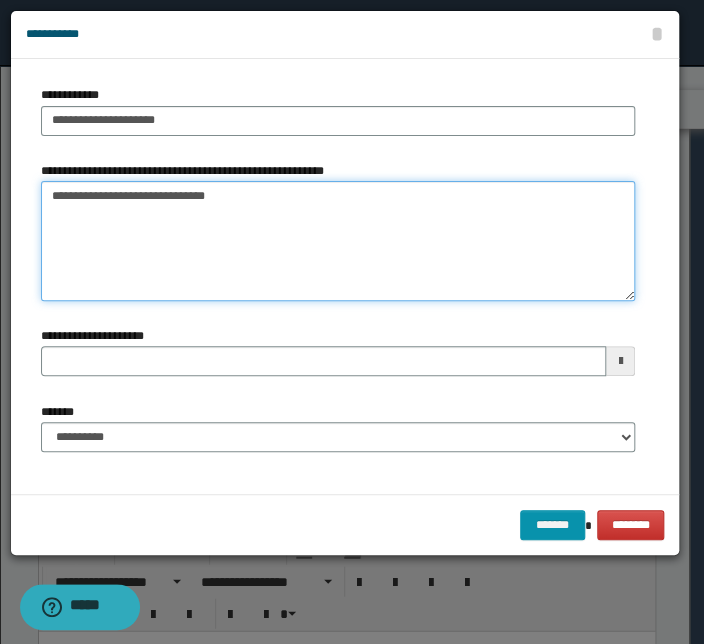 type on "**********" 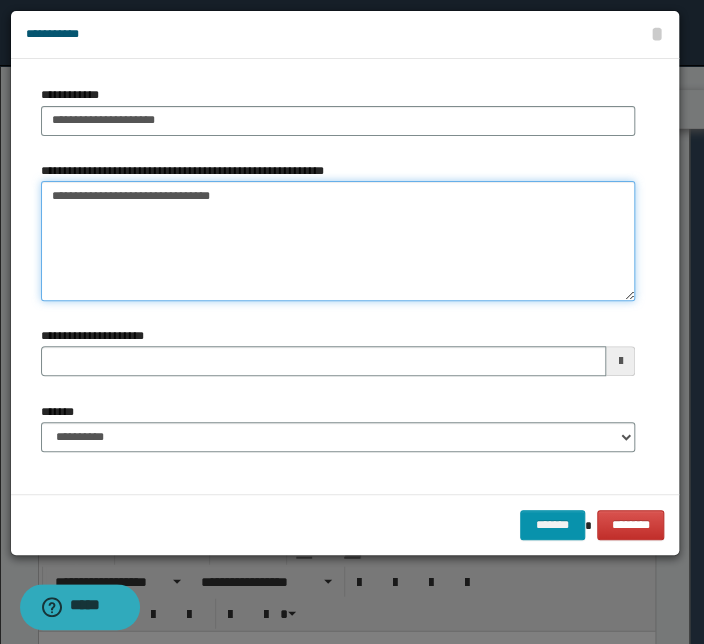 type 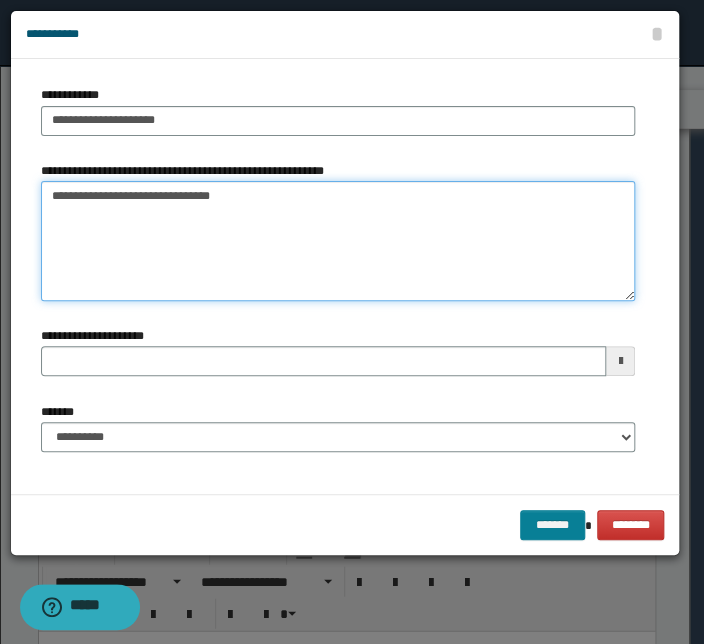 type on "**********" 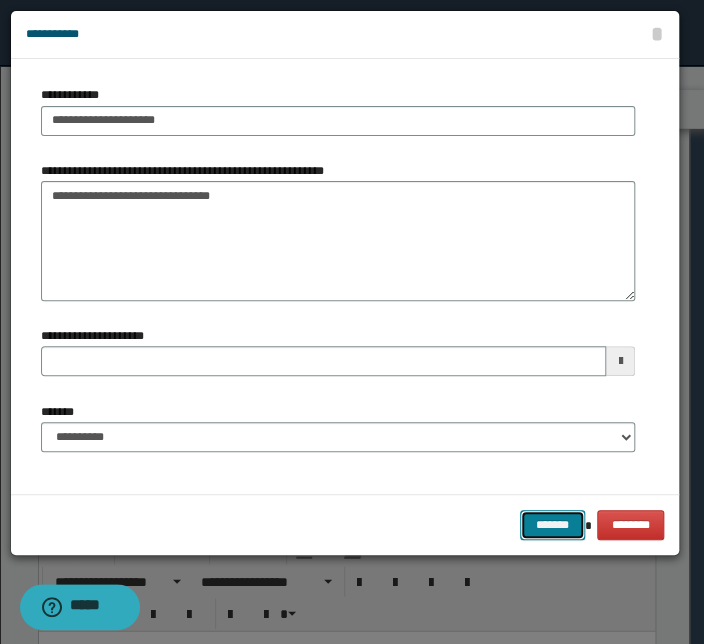 click on "*******" at bounding box center [552, 525] 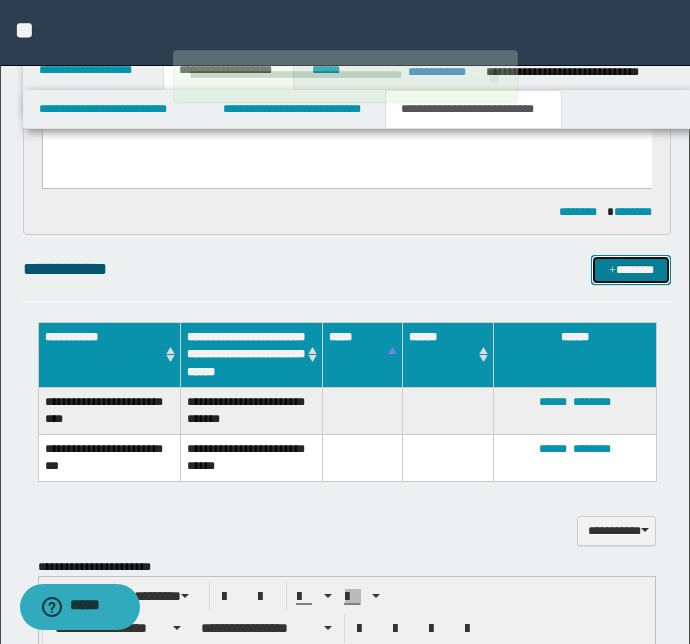 drag, startPoint x: 619, startPoint y: 276, endPoint x: 570, endPoint y: 275, distance: 49.010204 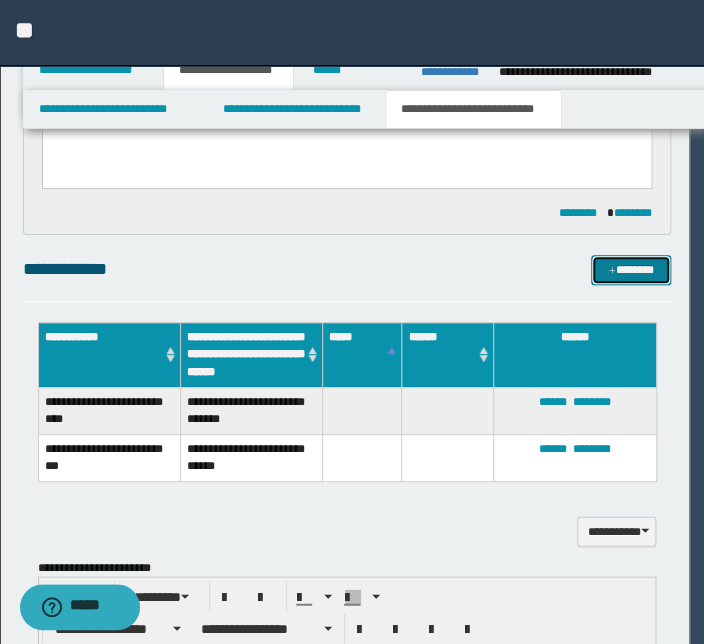 type 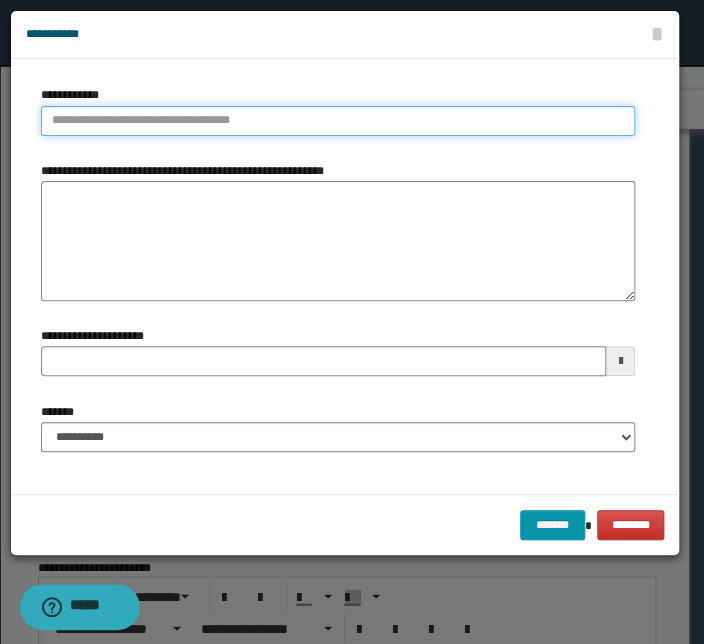 type on "**********" 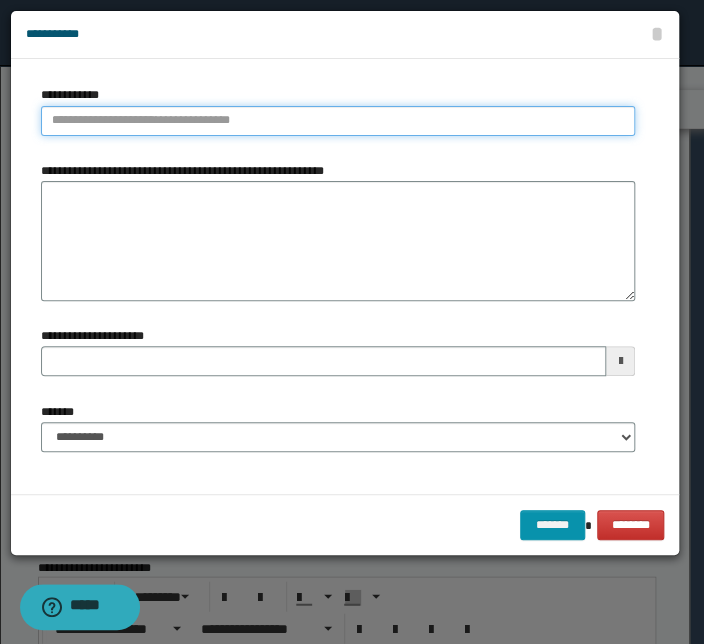 click on "**********" at bounding box center (338, 121) 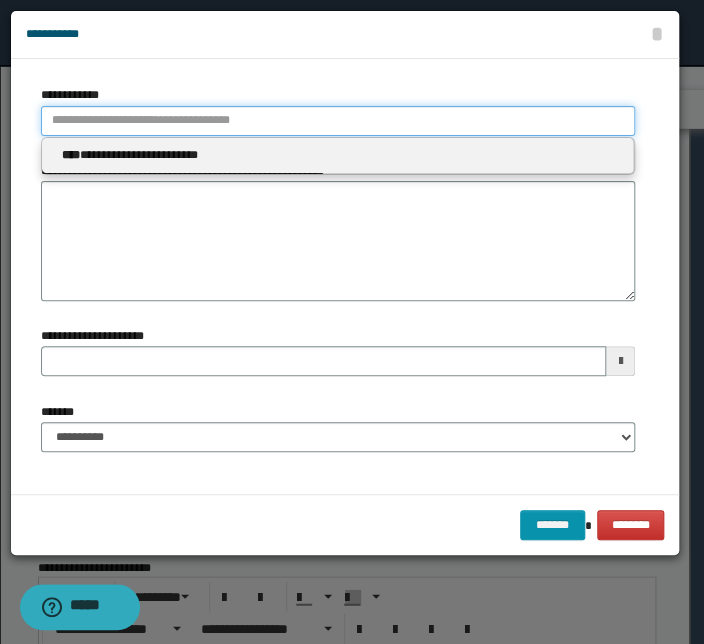 type 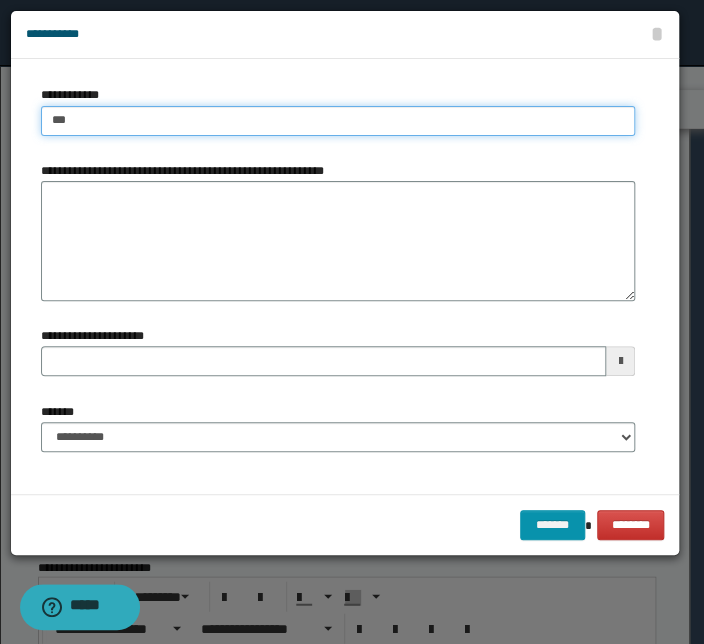 type on "****" 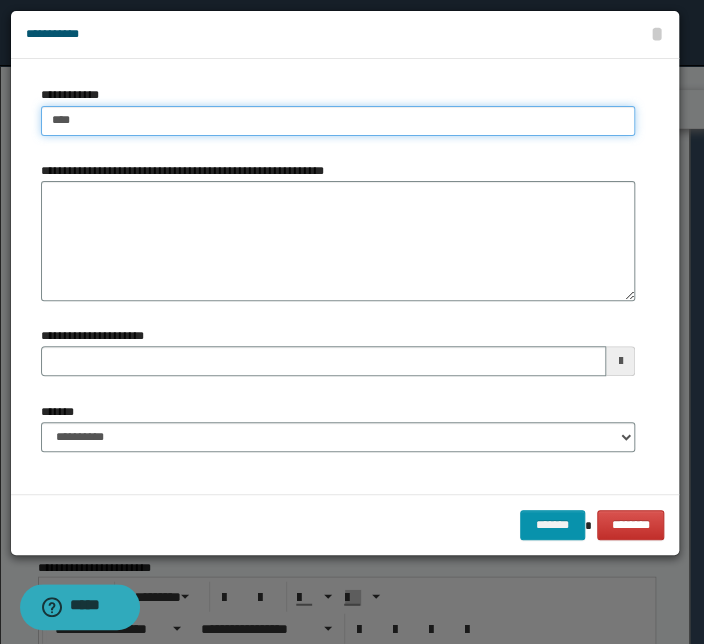 type on "****" 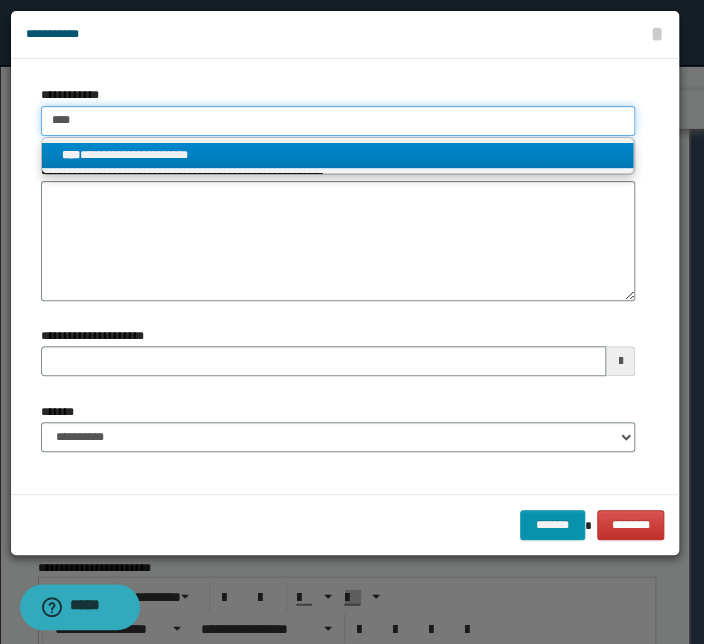 type on "****" 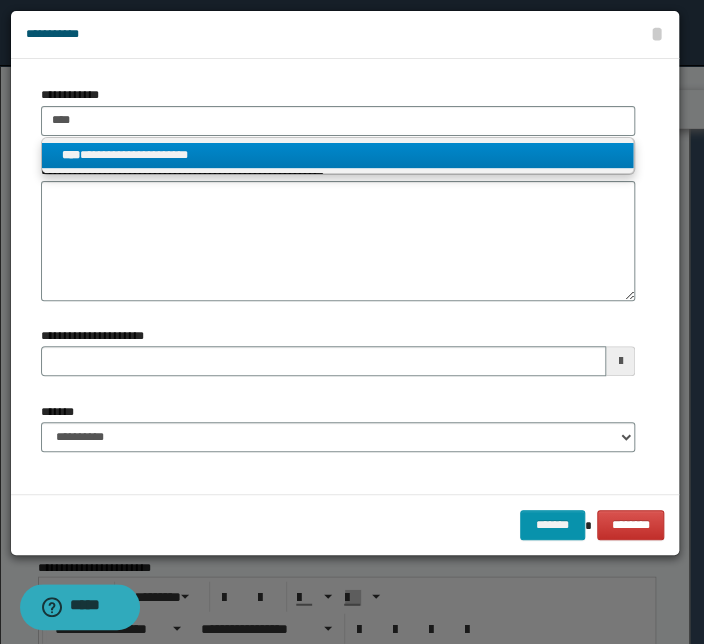 click on "**********" at bounding box center (337, 155) 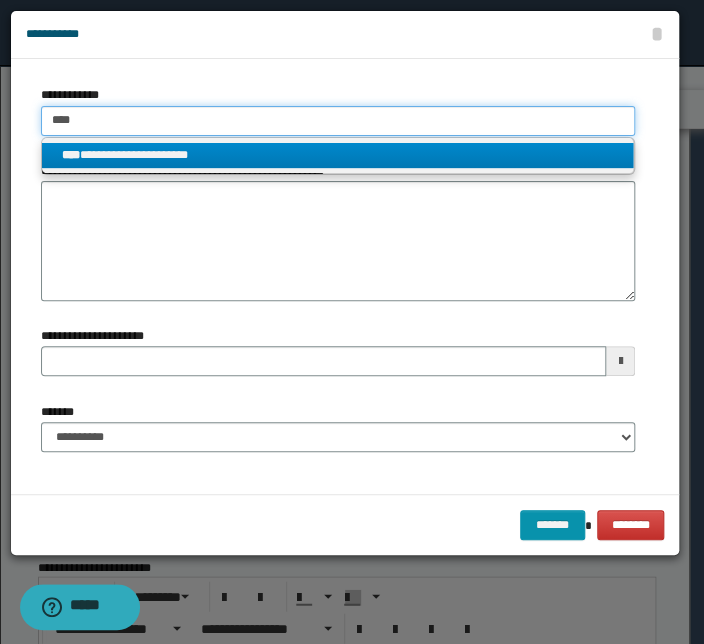 type 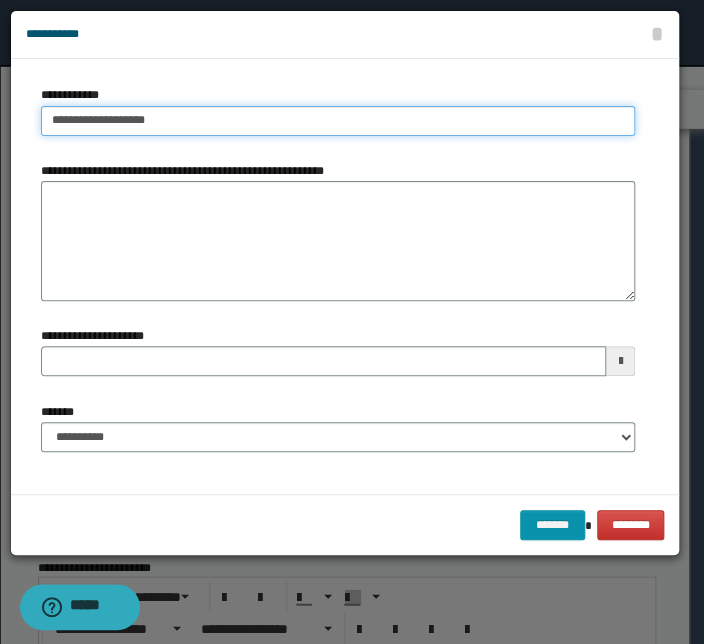 drag, startPoint x: 172, startPoint y: 125, endPoint x: -41, endPoint y: 133, distance: 213.15018 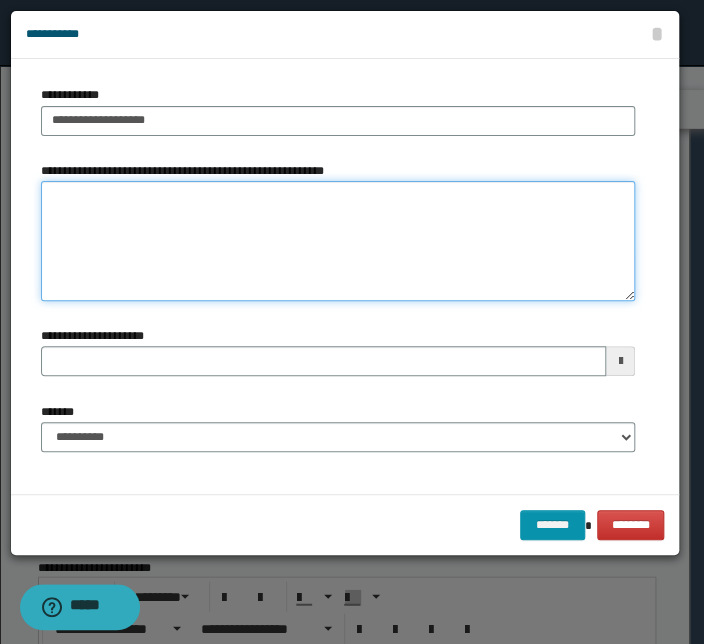 click on "**********" at bounding box center [338, 241] 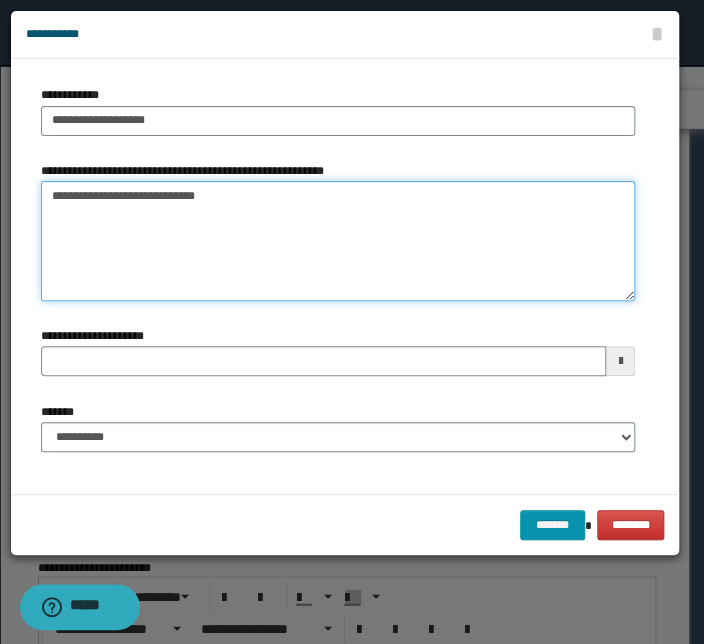 type on "**********" 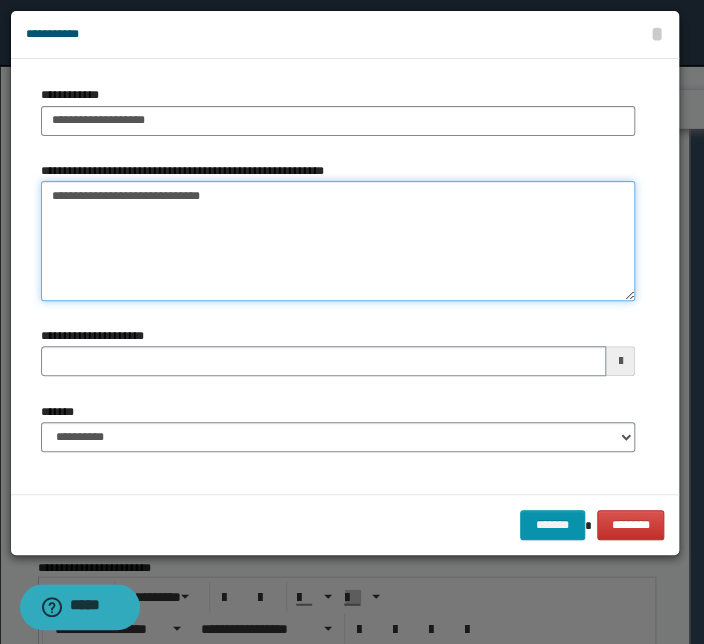 type 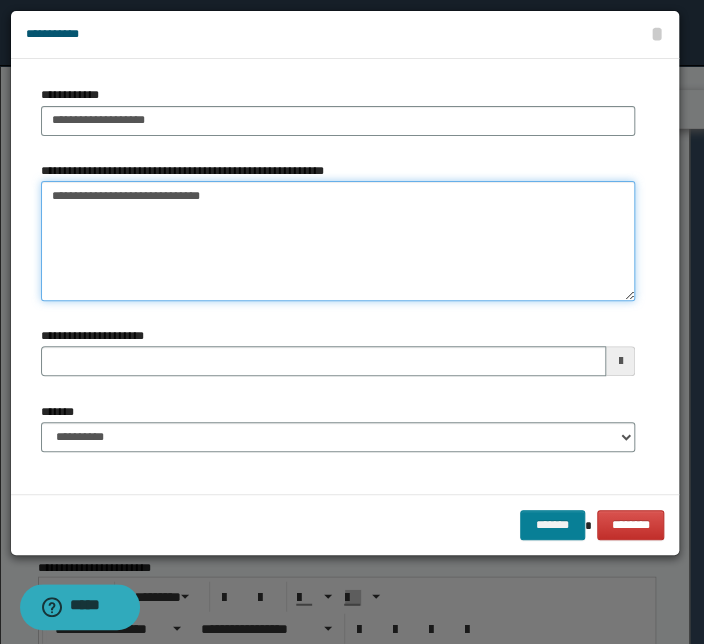 type on "**********" 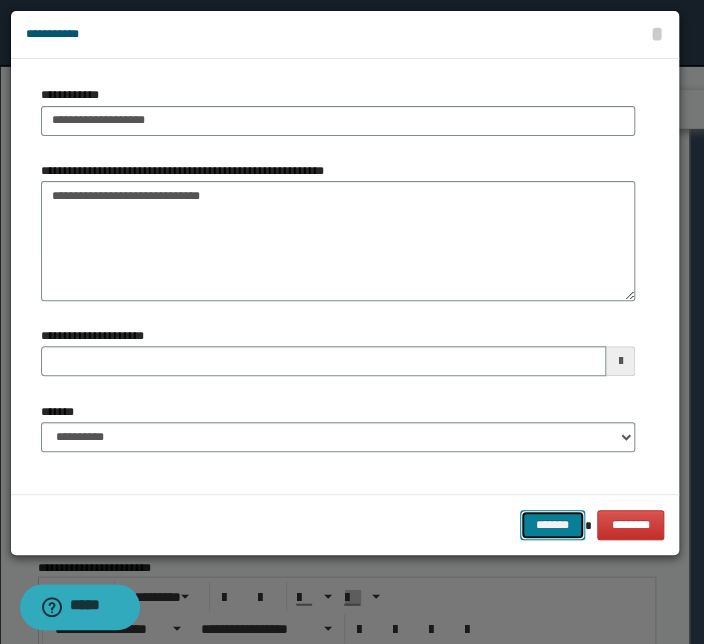 click on "*******" at bounding box center (552, 525) 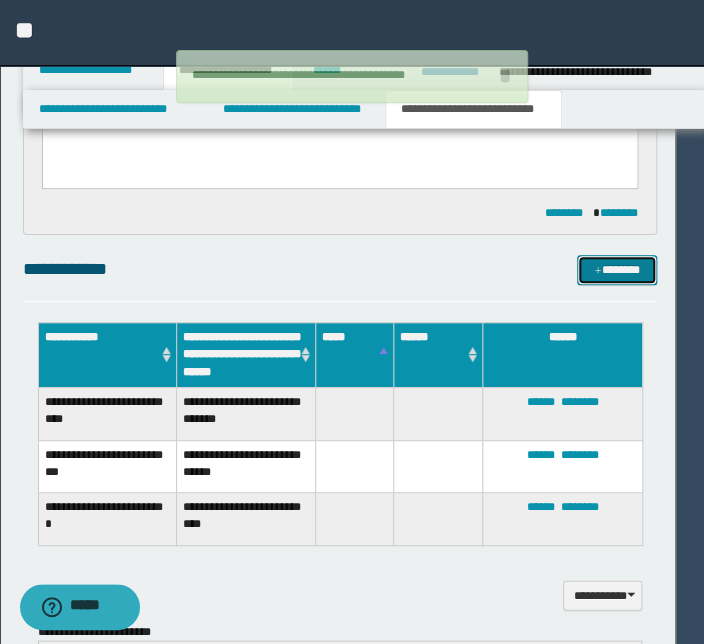 type 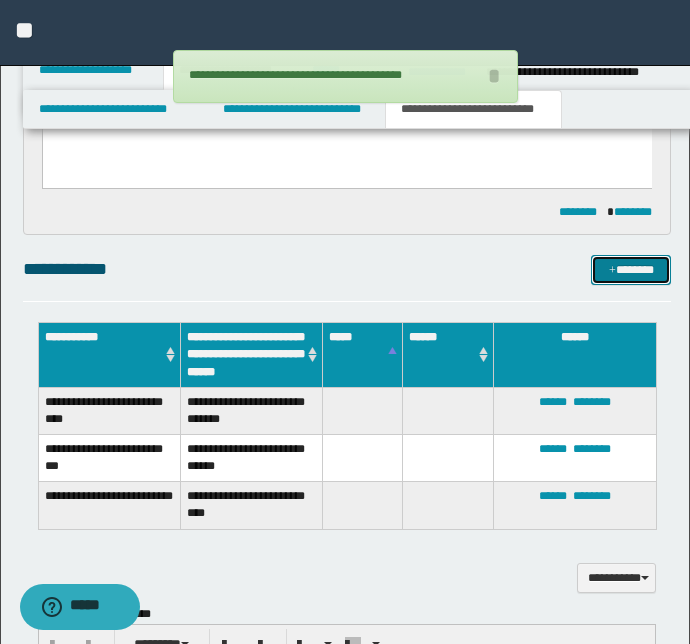click at bounding box center [612, 271] 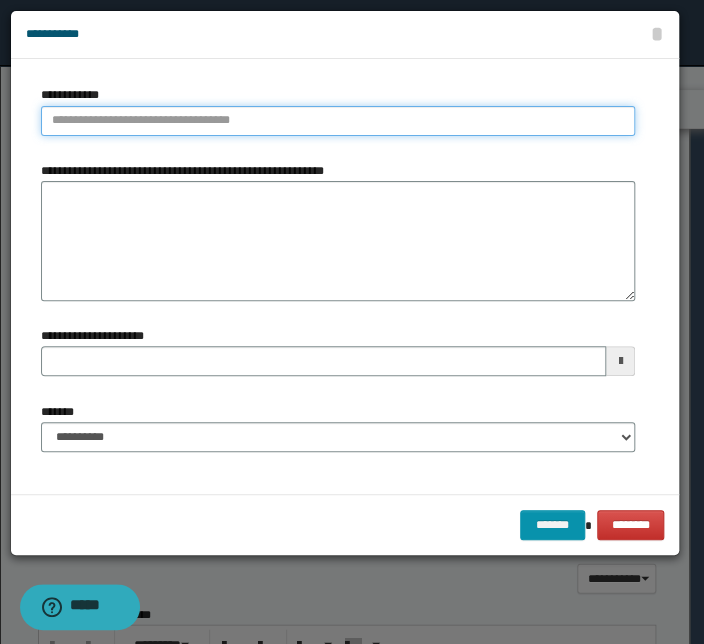 type on "**********" 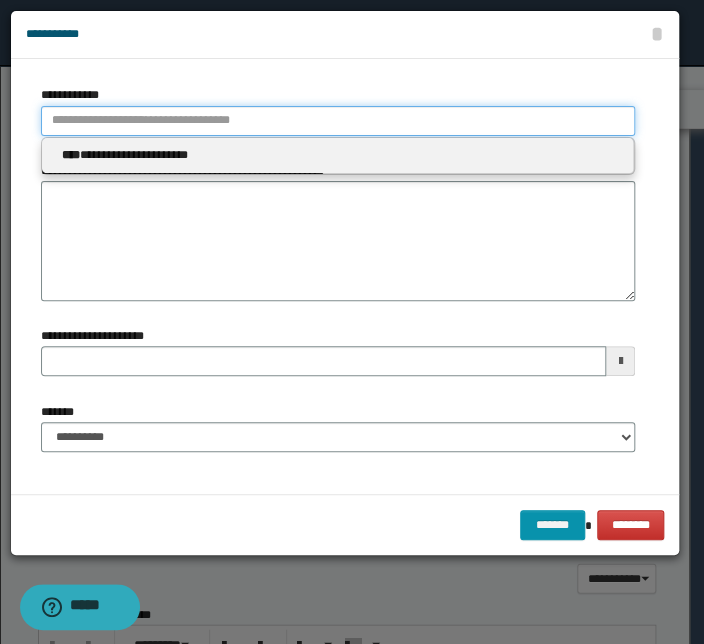 click on "**********" at bounding box center (338, 121) 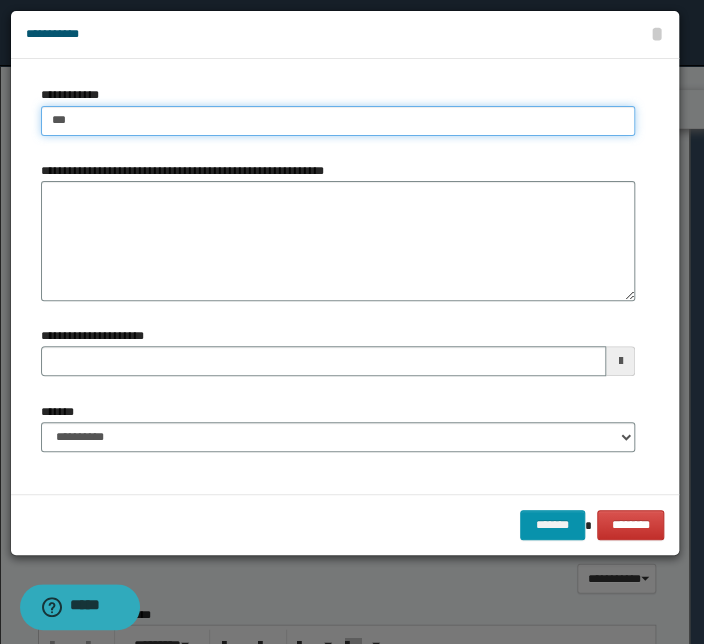 type on "****" 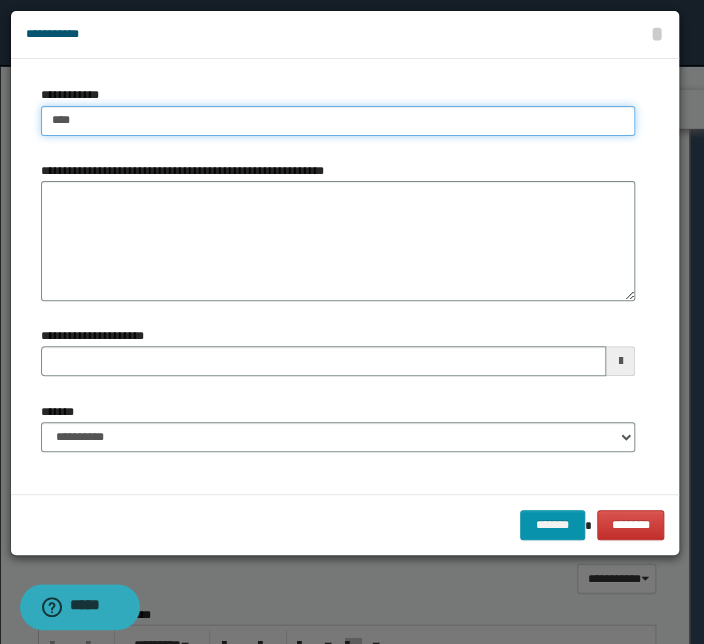 type on "****" 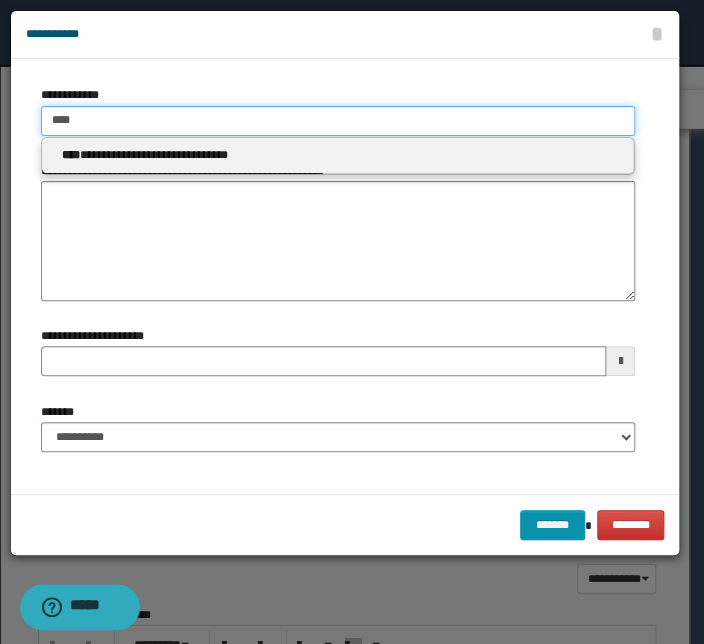 type 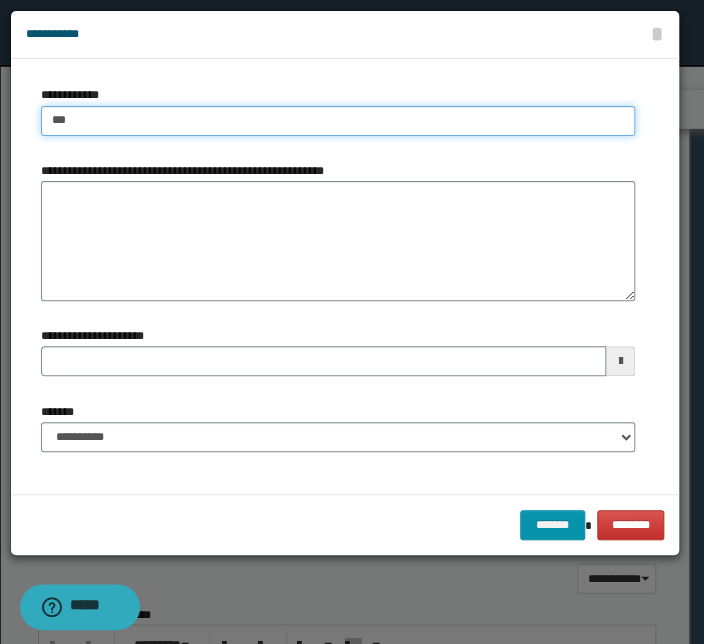 type on "****" 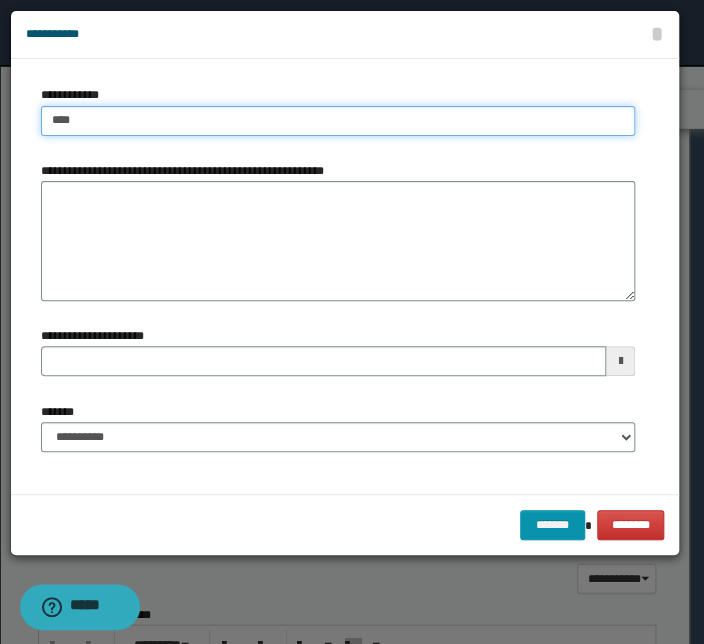 type on "****" 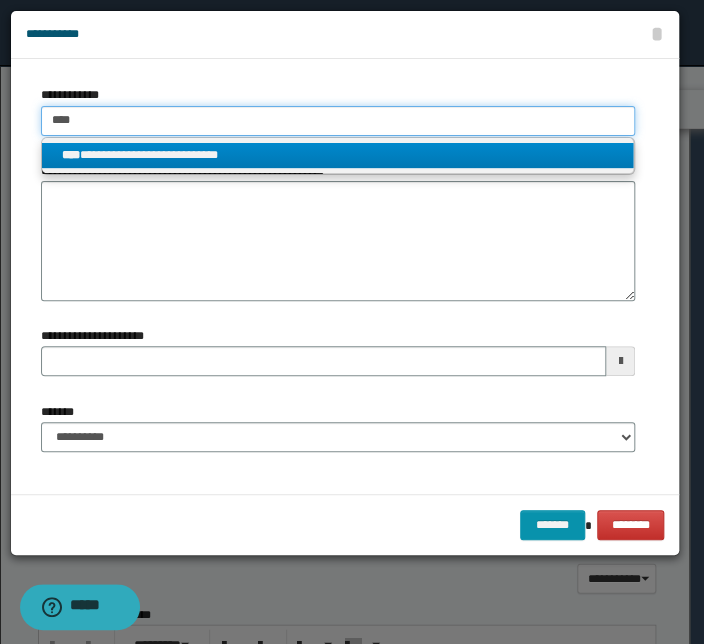 type on "****" 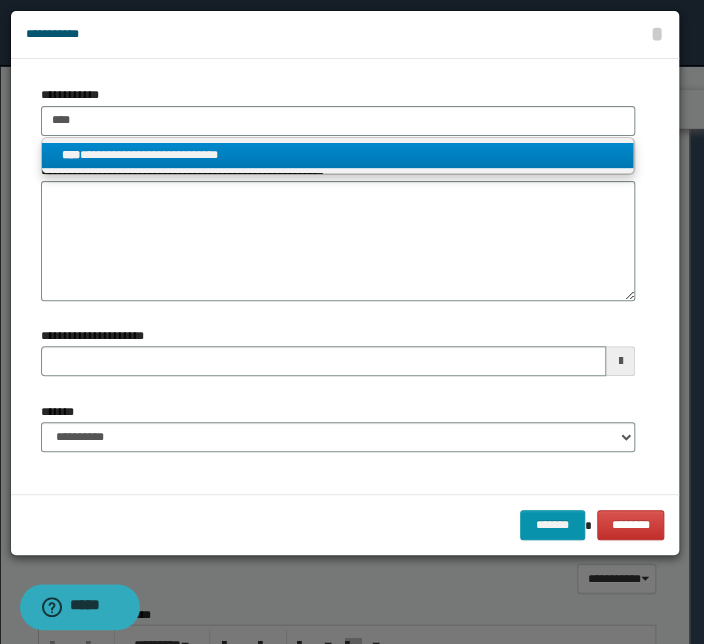 click on "**********" at bounding box center (337, 155) 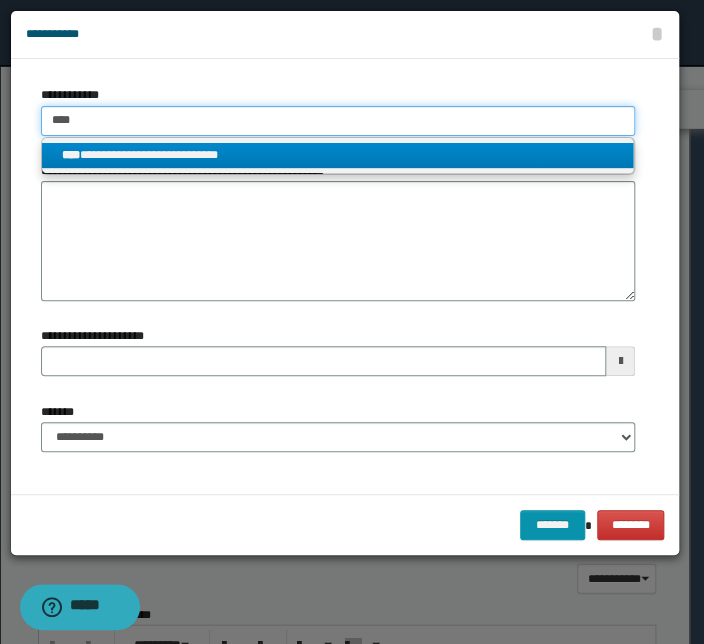 type 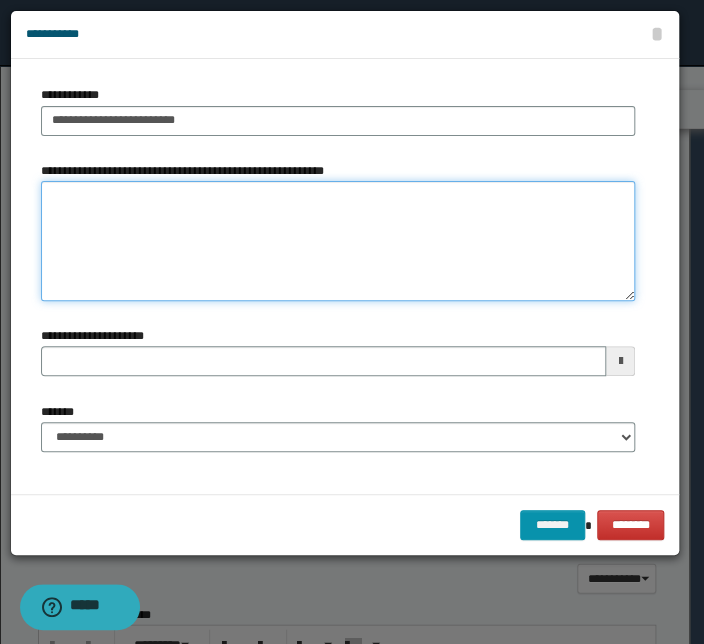 click on "**********" at bounding box center [338, 241] 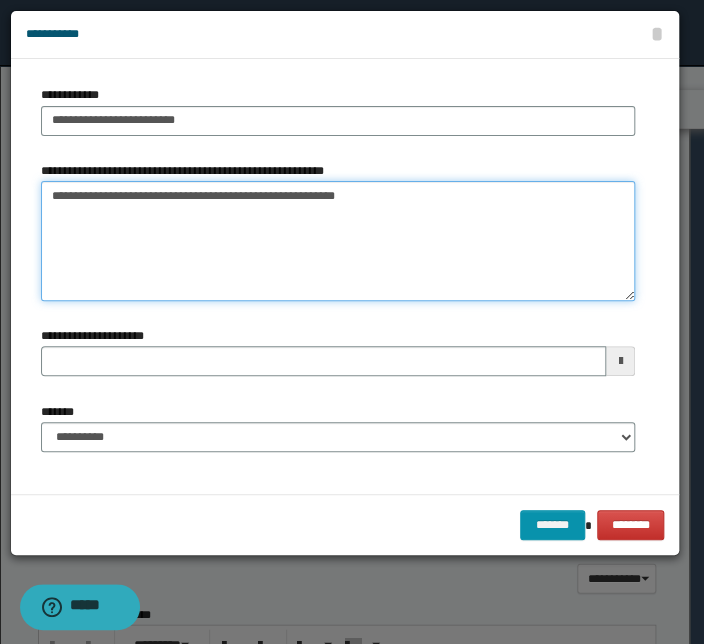type on "**********" 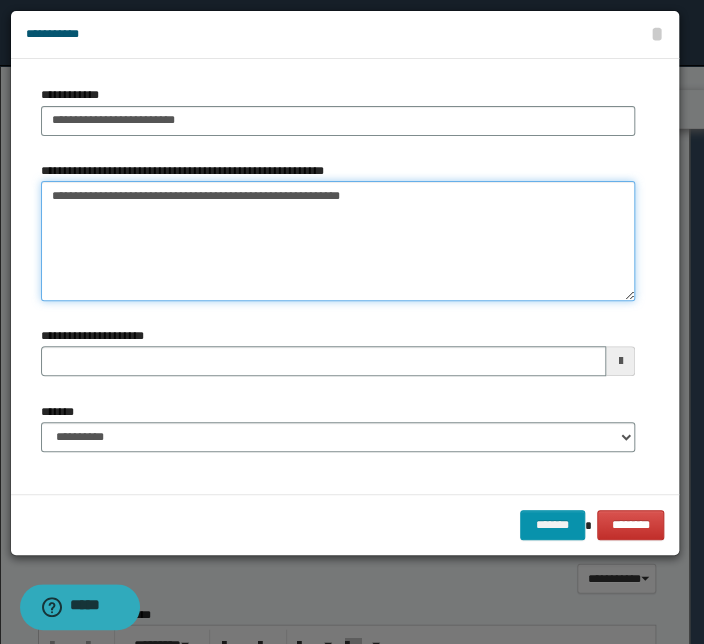 type 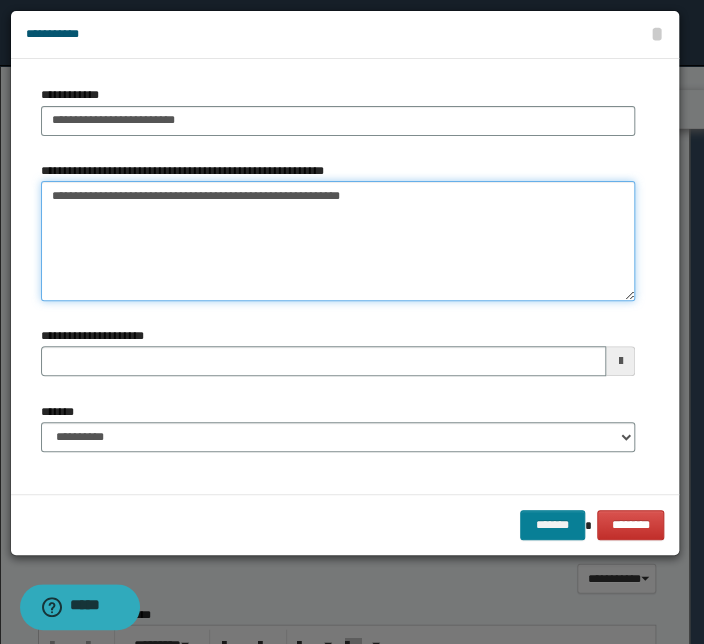 type on "**********" 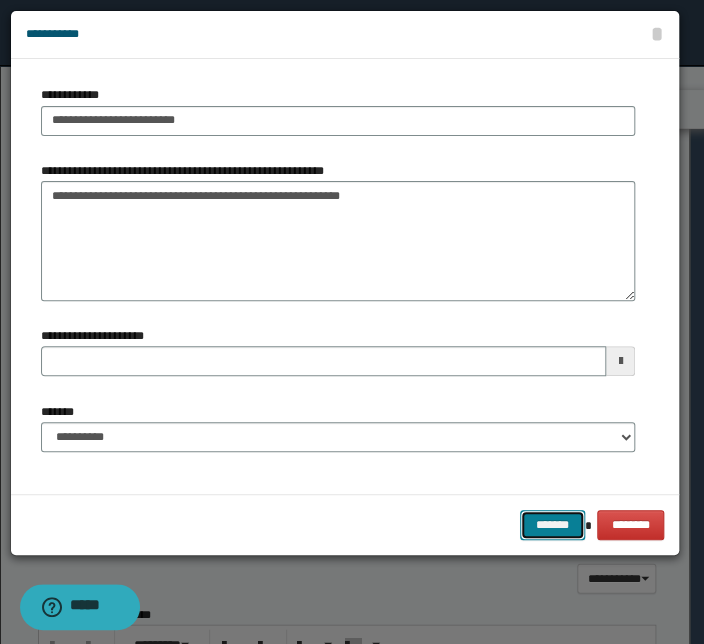 click on "*******" at bounding box center [552, 525] 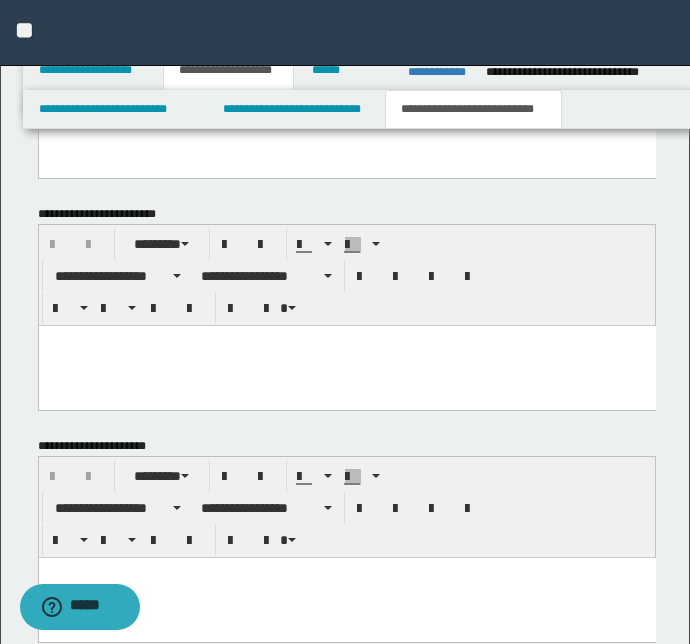 scroll, scrollTop: 1632, scrollLeft: 0, axis: vertical 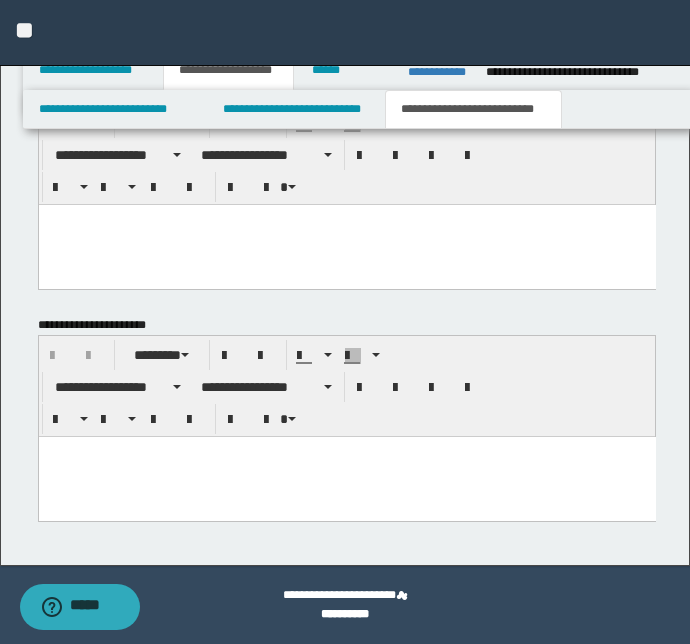 click at bounding box center (346, 477) 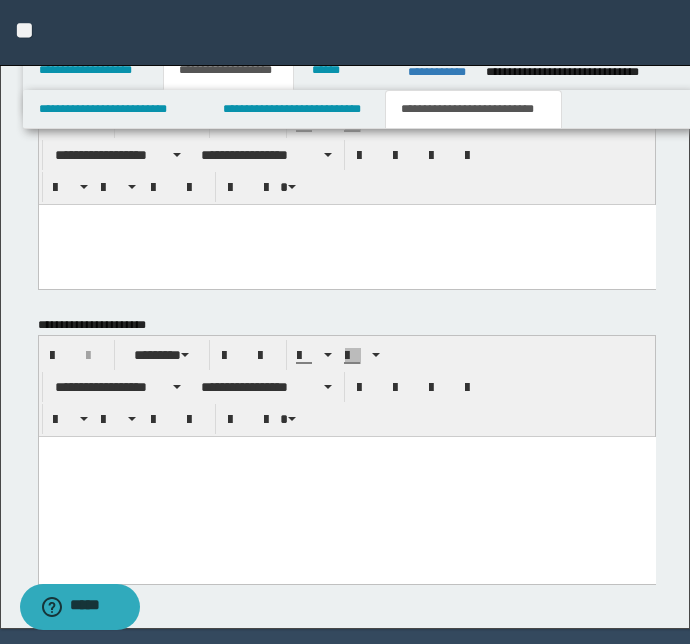 paste 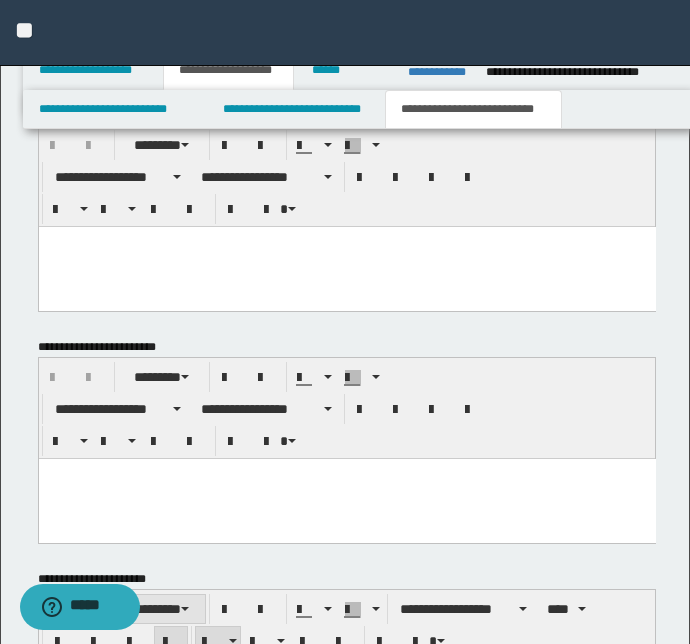 scroll, scrollTop: 1269, scrollLeft: 0, axis: vertical 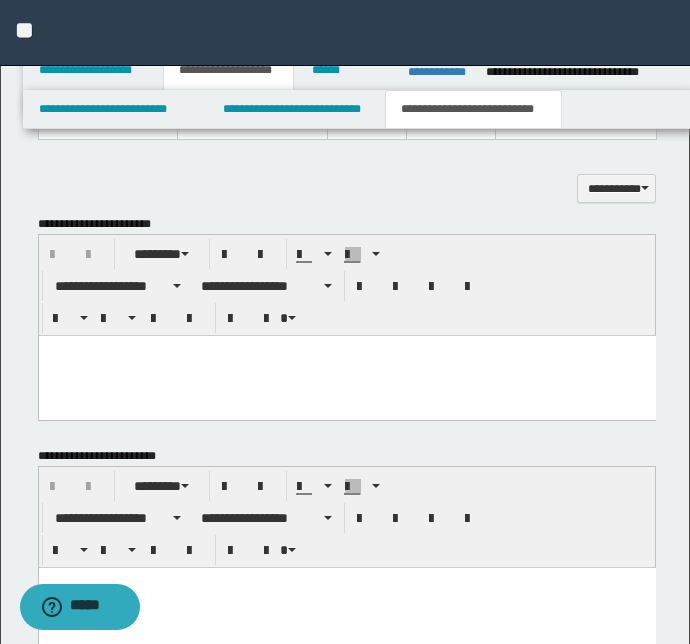 click at bounding box center [346, 376] 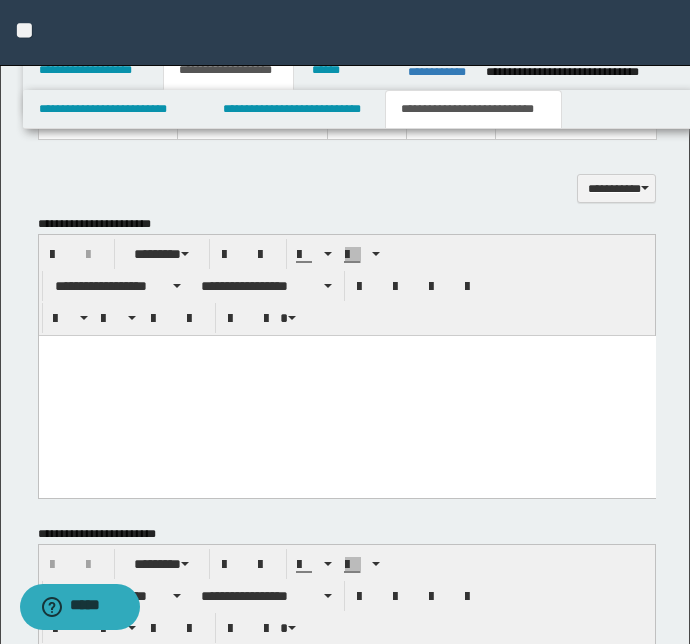 paste 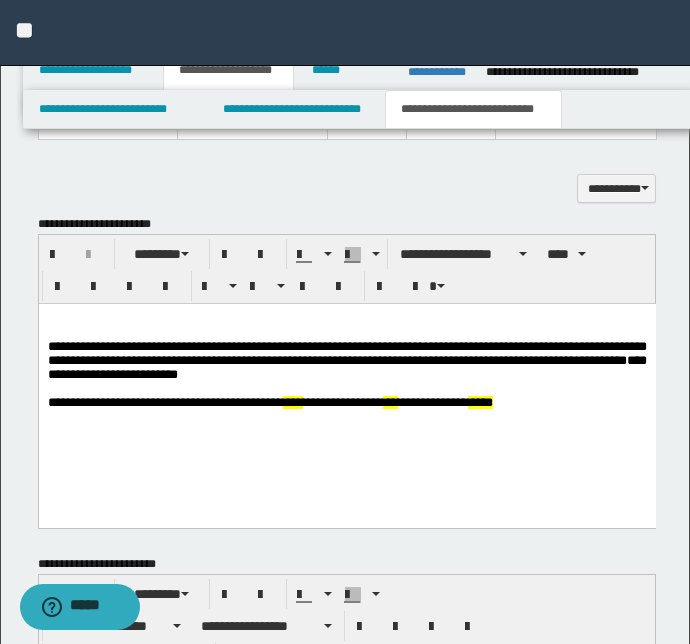 click on "**********" at bounding box center [346, 386] 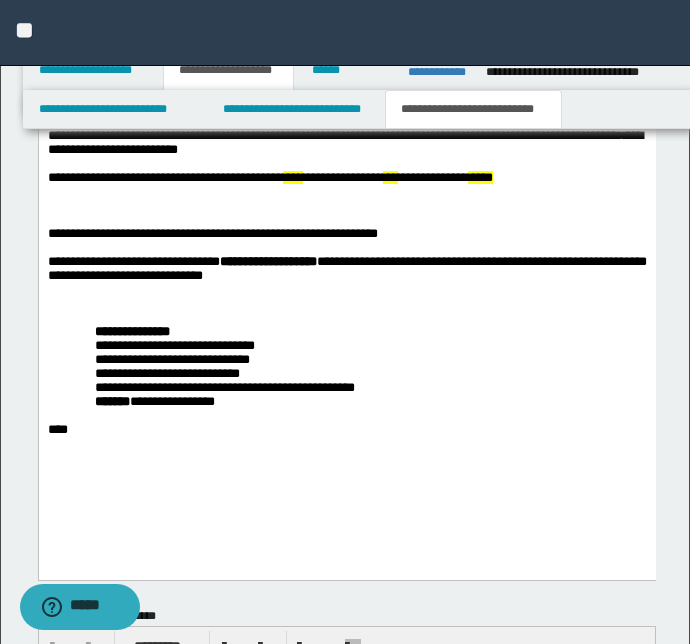 scroll, scrollTop: 1541, scrollLeft: 0, axis: vertical 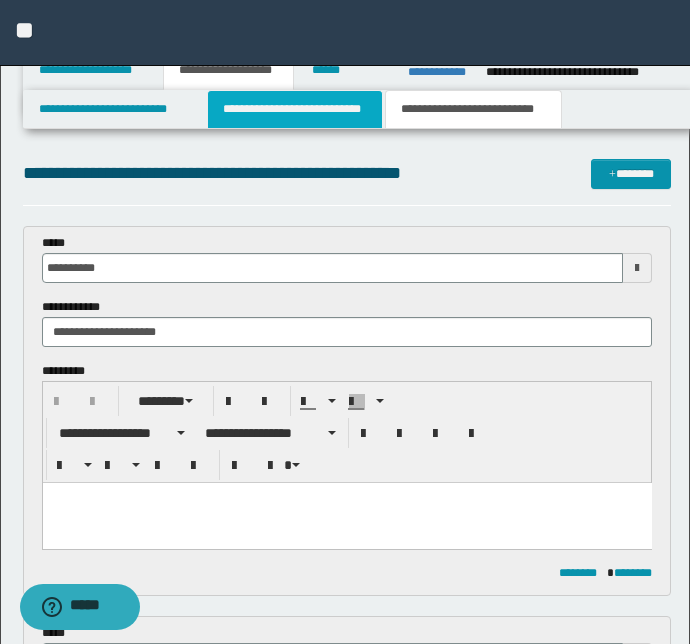 click on "**********" at bounding box center [294, 109] 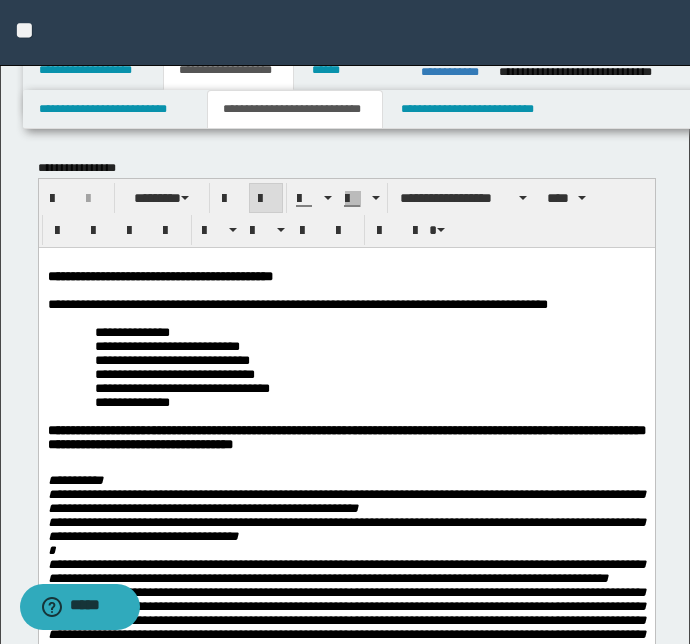 click on "**********" at bounding box center (369, 346) 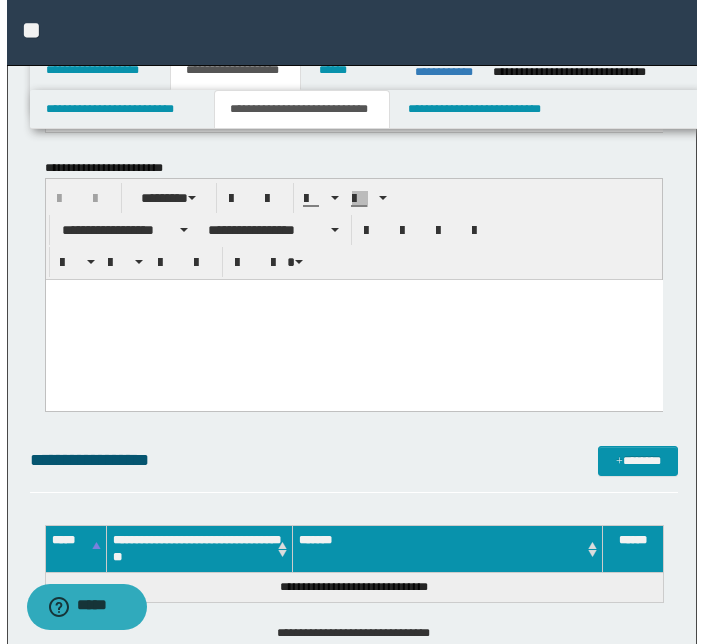 scroll, scrollTop: 3069, scrollLeft: 0, axis: vertical 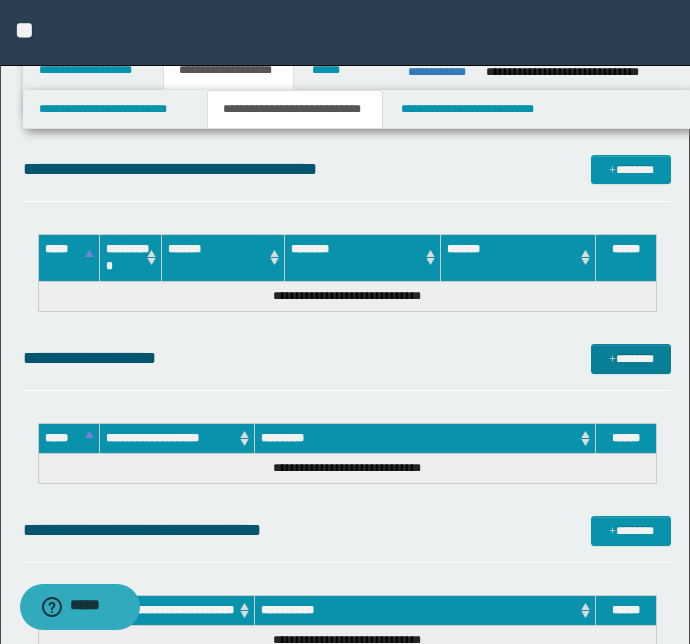 click on "*******" at bounding box center (631, 359) 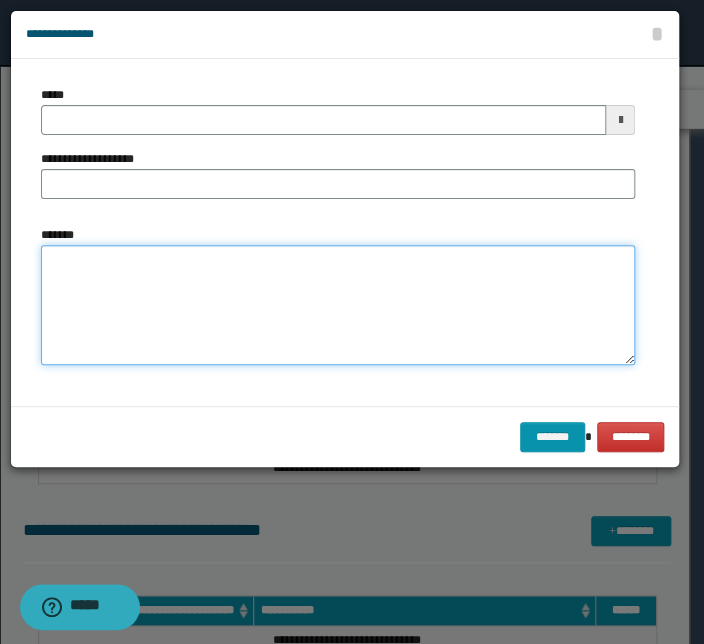 click on "*******" at bounding box center (338, 305) 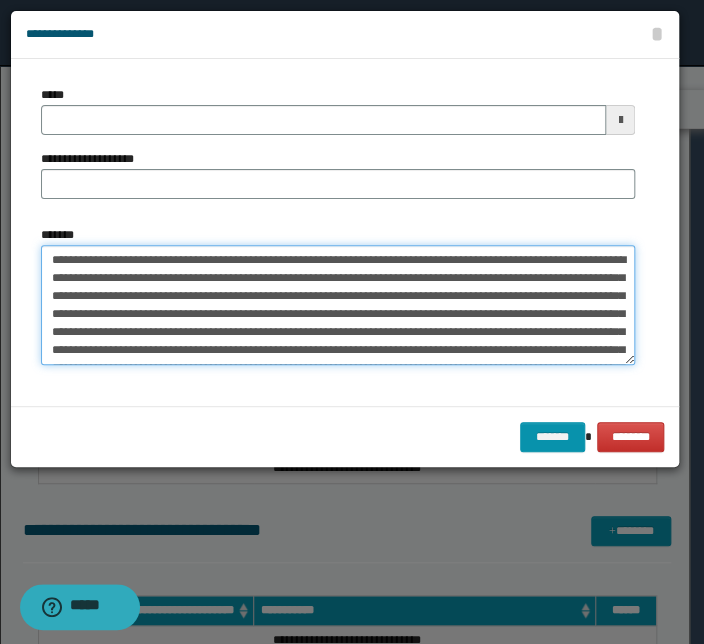 scroll, scrollTop: 47, scrollLeft: 0, axis: vertical 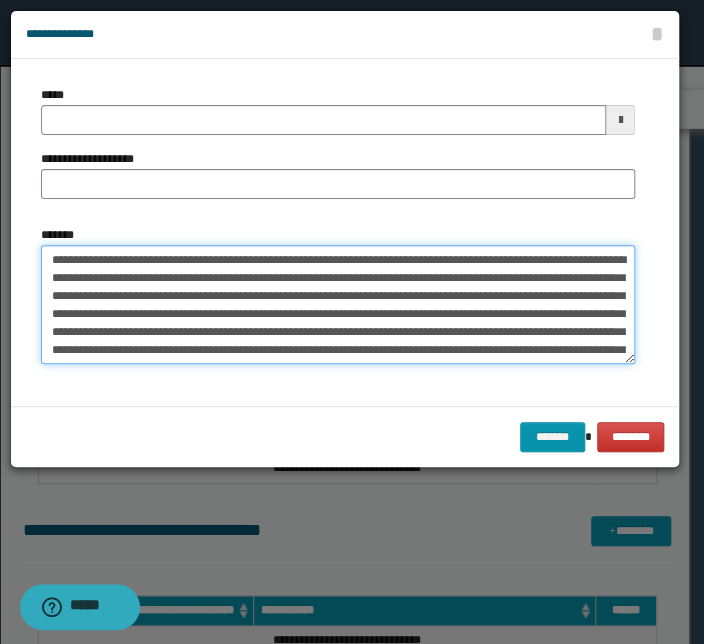drag, startPoint x: 357, startPoint y: 355, endPoint x: -68, endPoint y: 142, distance: 475.38828 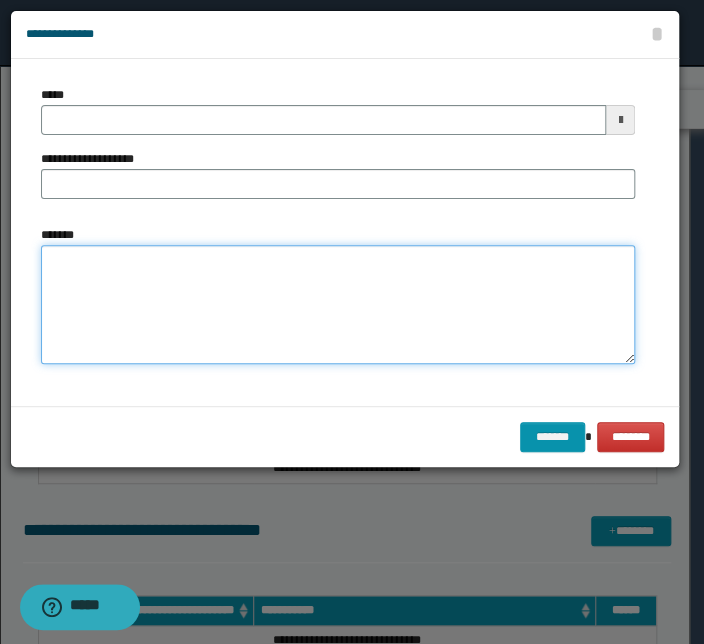 paste on "**********" 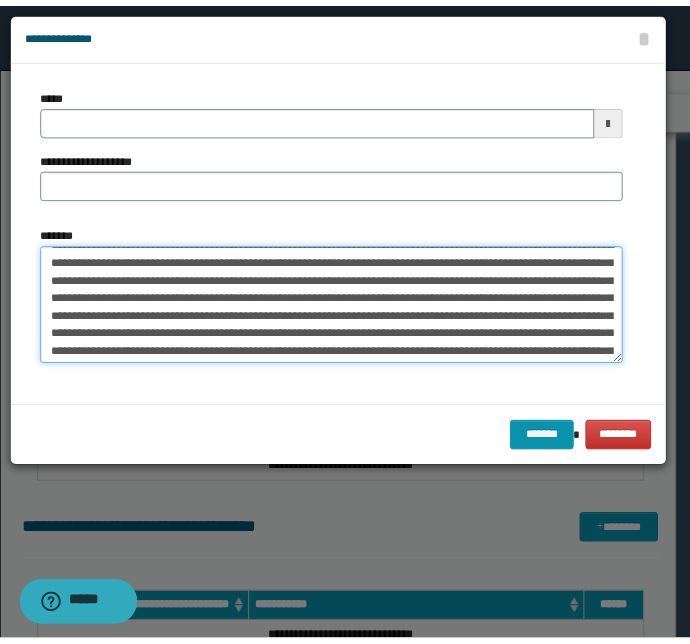 scroll, scrollTop: 0, scrollLeft: 0, axis: both 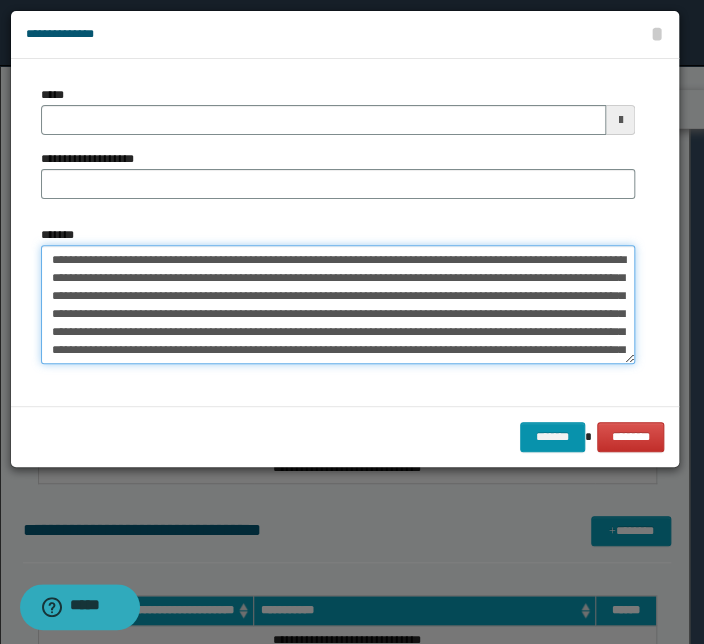 drag, startPoint x: 297, startPoint y: 258, endPoint x: -45, endPoint y: 254, distance: 342.02338 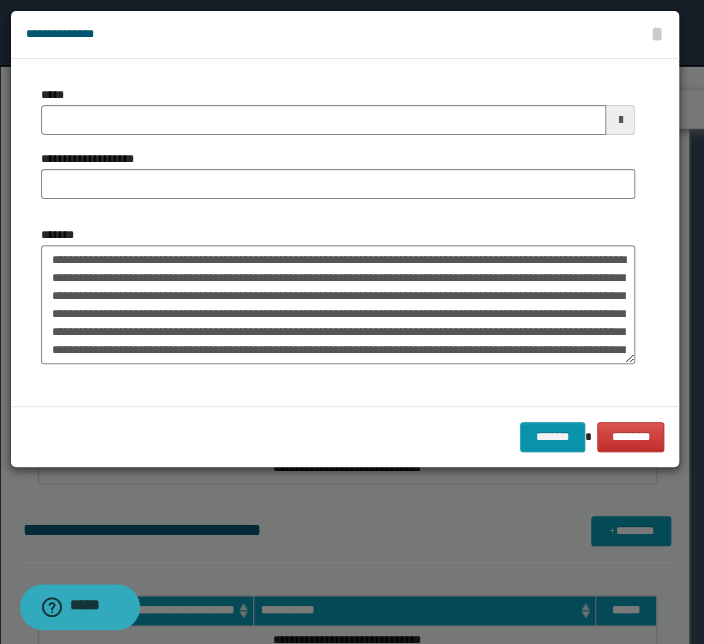 click on "*****" at bounding box center [338, 110] 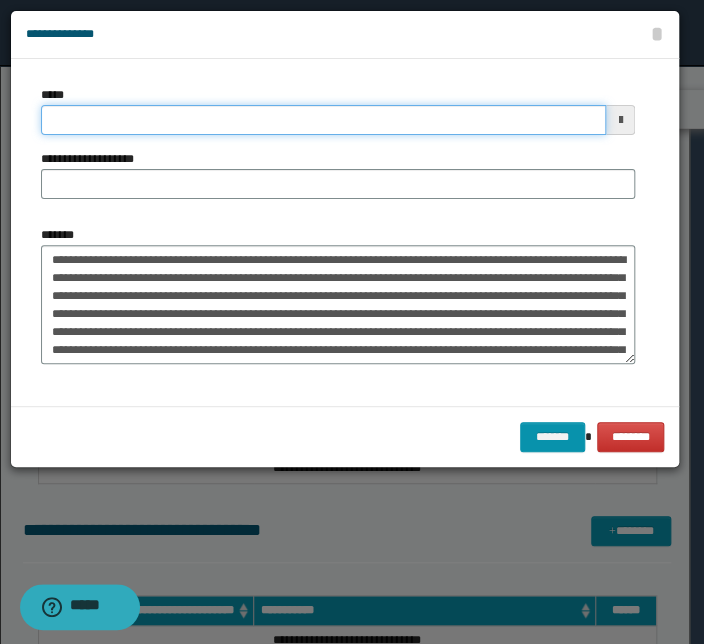 click on "*****" at bounding box center [323, 120] 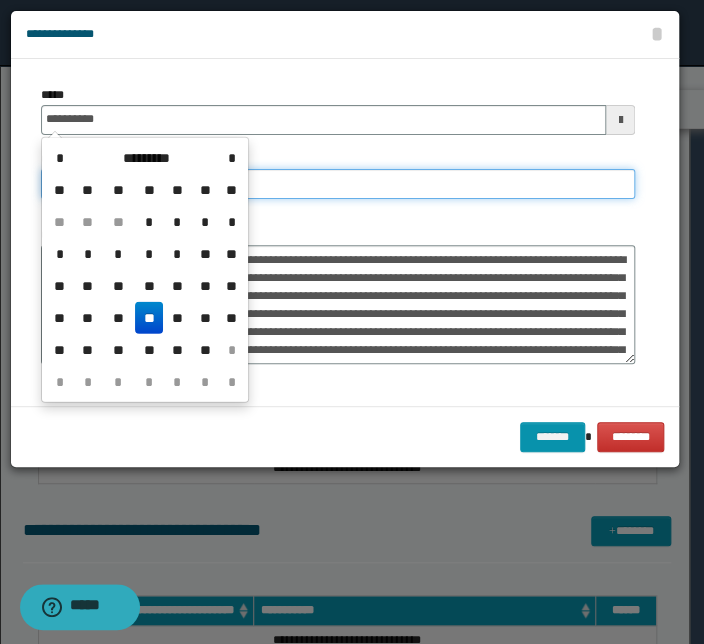 type on "**********" 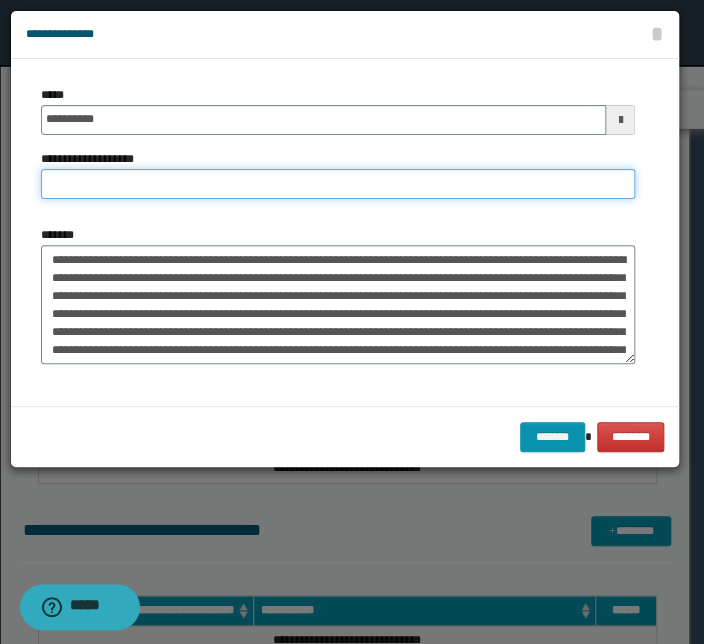 click on "**********" at bounding box center (338, 184) 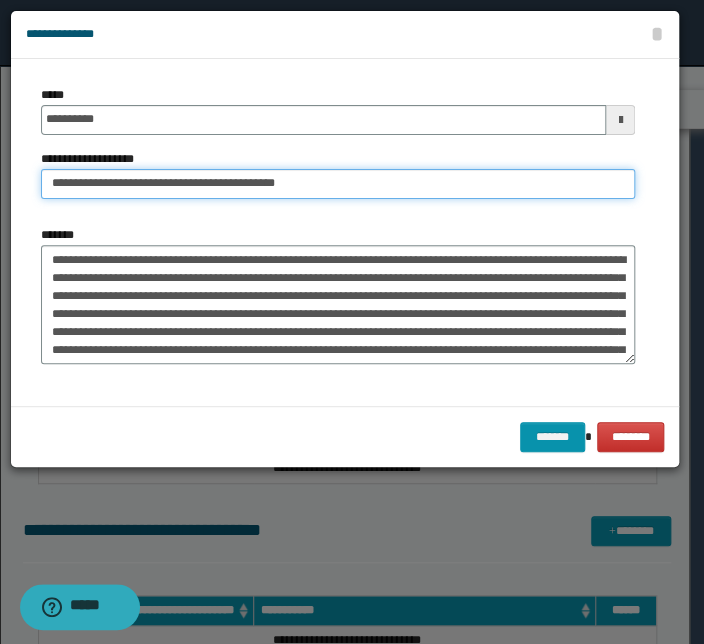 drag, startPoint x: 114, startPoint y: 184, endPoint x: -69, endPoint y: 178, distance: 183.09833 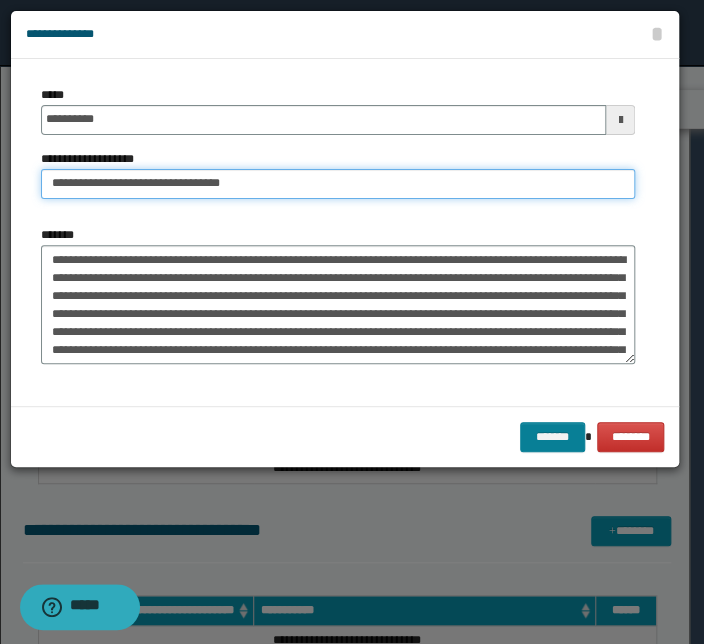 type on "**********" 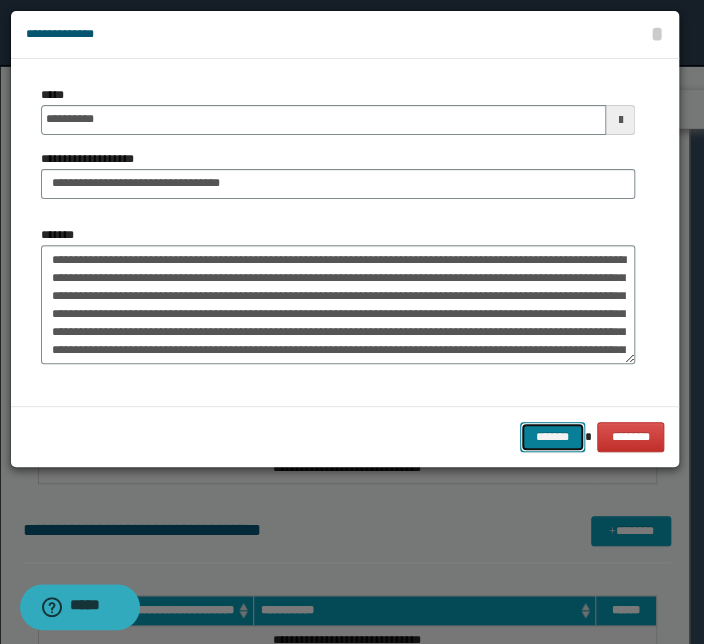 click on "*******" at bounding box center [552, 437] 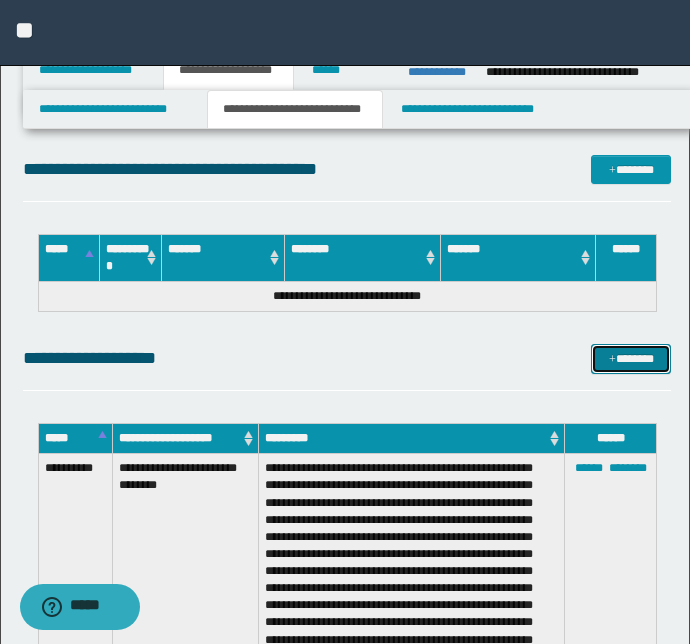 click on "*******" at bounding box center (631, 359) 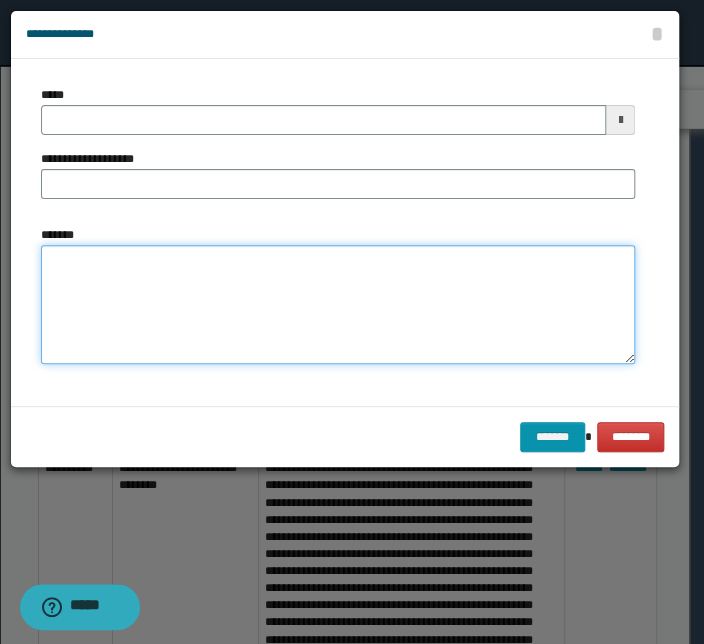 click on "*******" at bounding box center [338, 305] 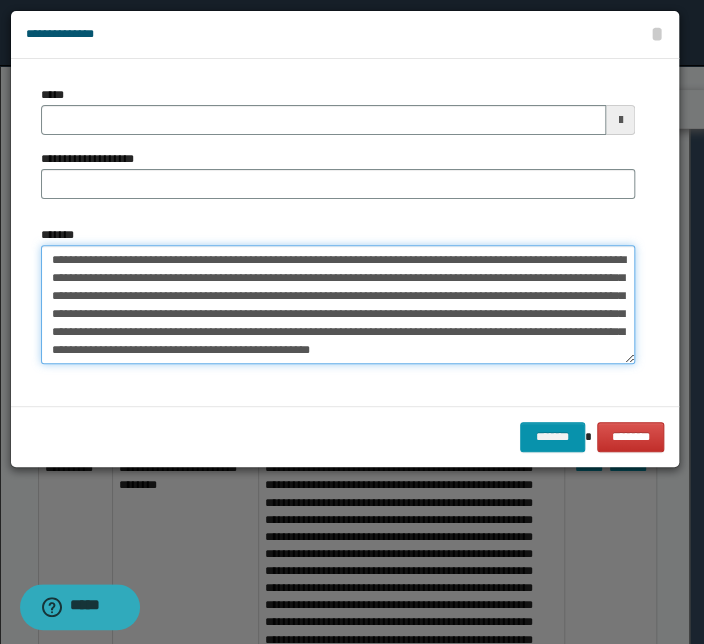 drag, startPoint x: 411, startPoint y: 260, endPoint x: -18, endPoint y: 249, distance: 429.141 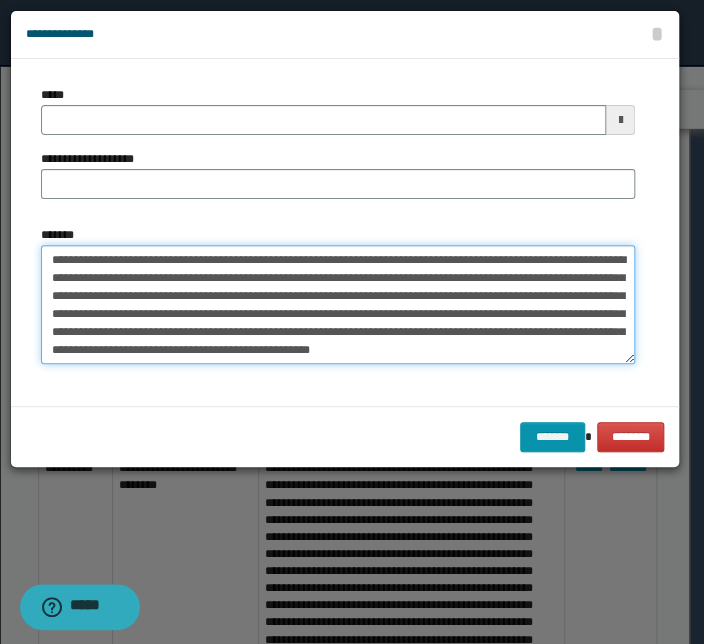 type on "**********" 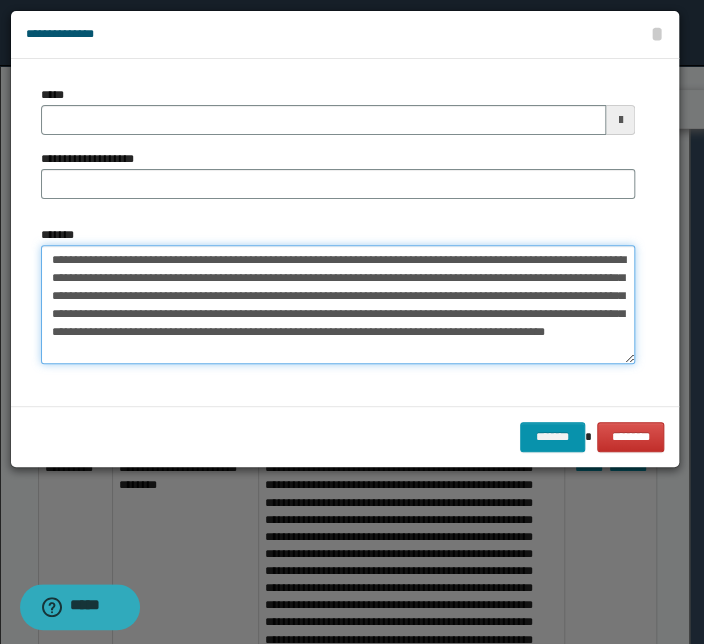 type 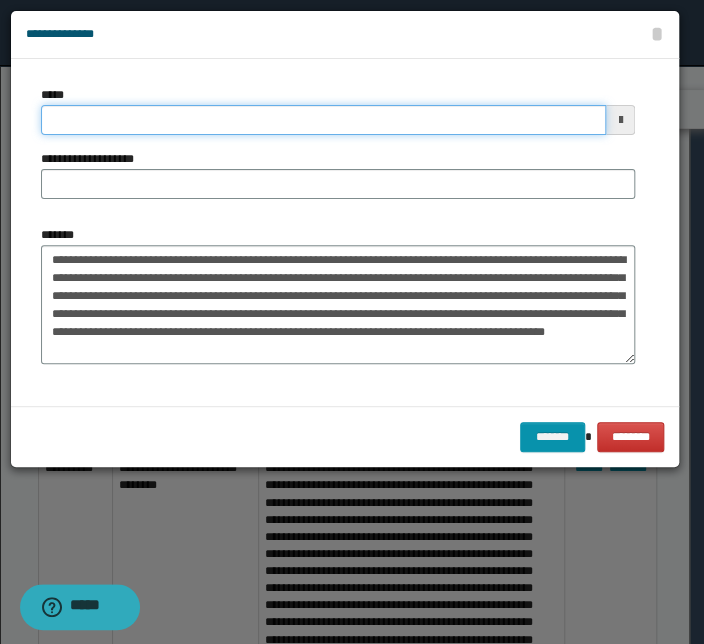 click on "*****" at bounding box center [323, 120] 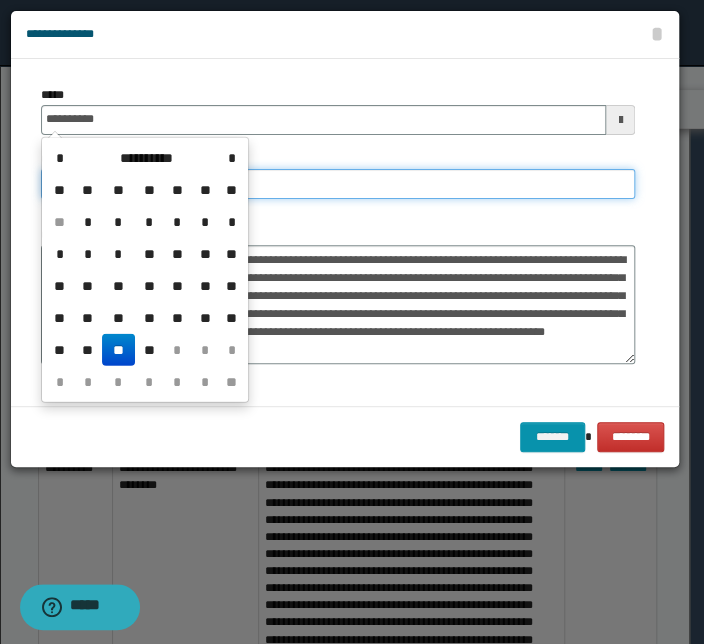 type on "**********" 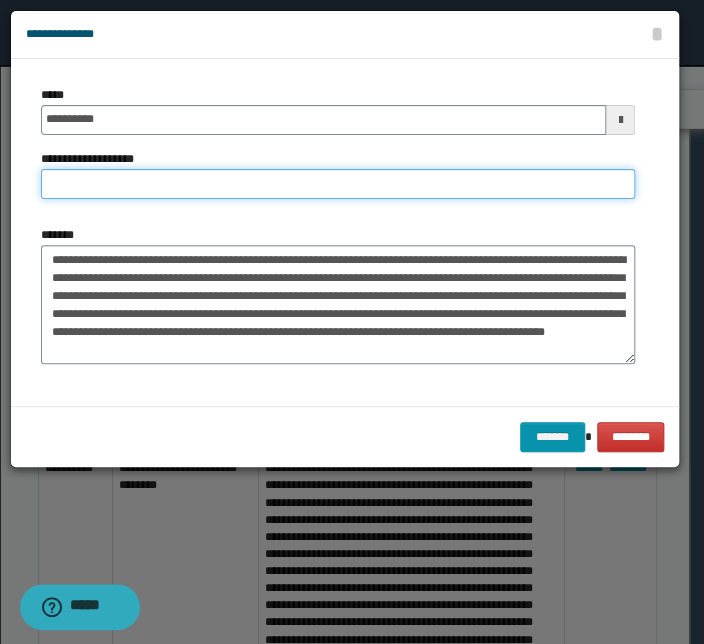 paste on "**********" 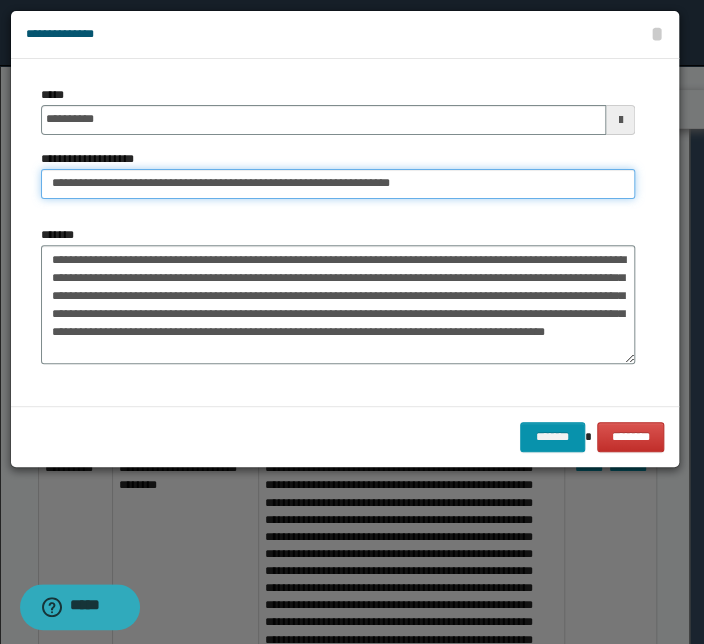 drag, startPoint x: 114, startPoint y: 187, endPoint x: -150, endPoint y: 176, distance: 264.22906 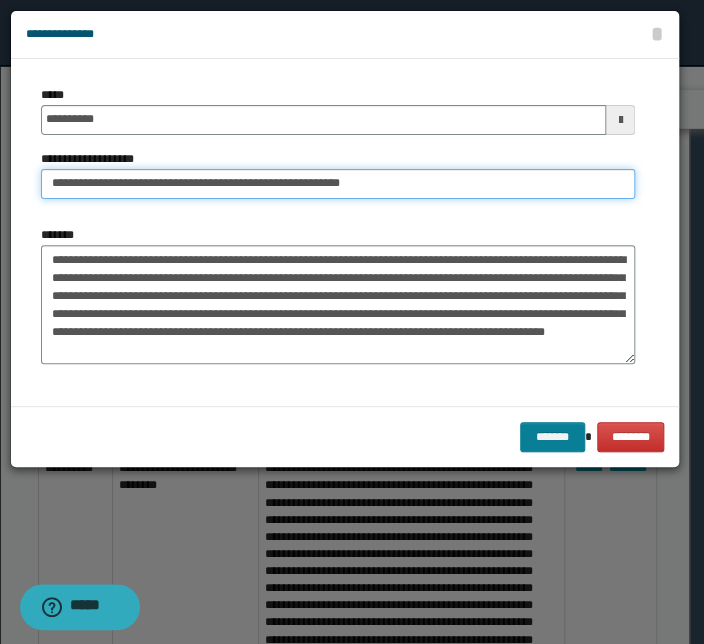 type on "**********" 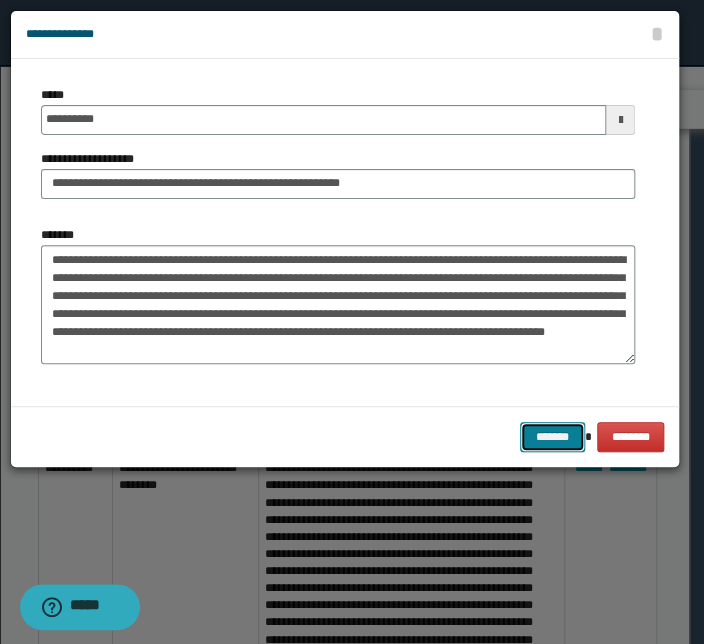 click on "*******" at bounding box center [552, 437] 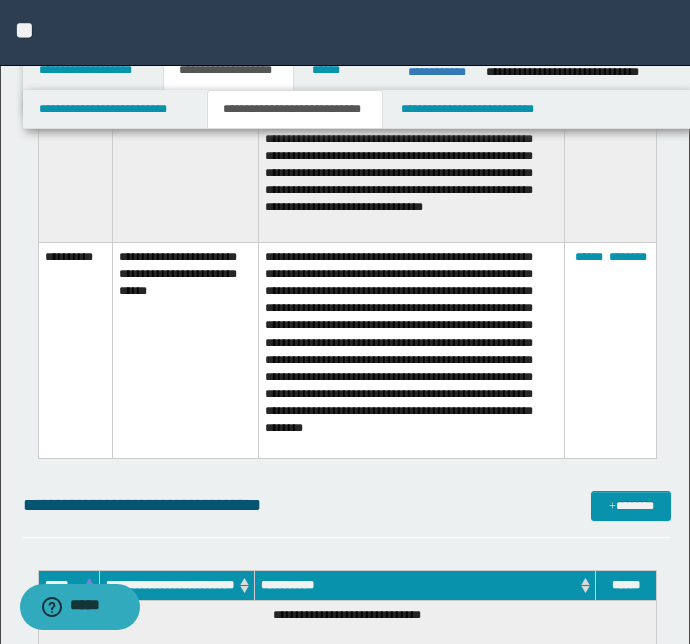 scroll, scrollTop: 3523, scrollLeft: 0, axis: vertical 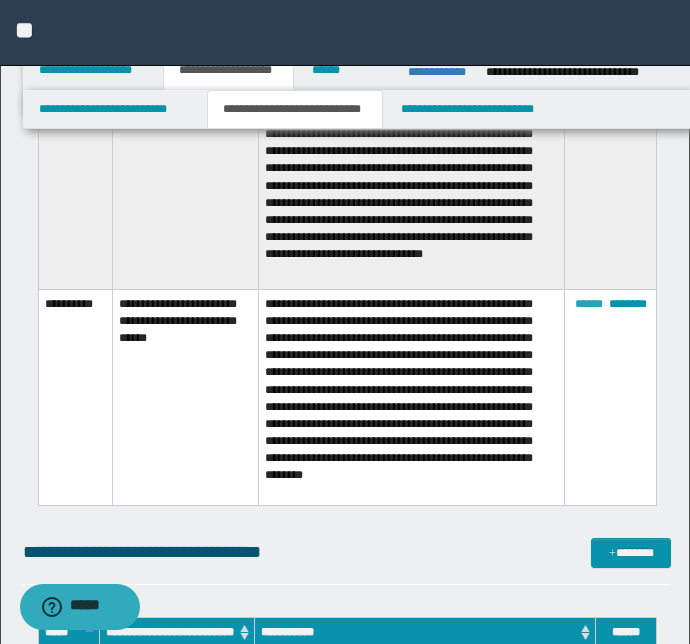 click on "******" at bounding box center (589, 304) 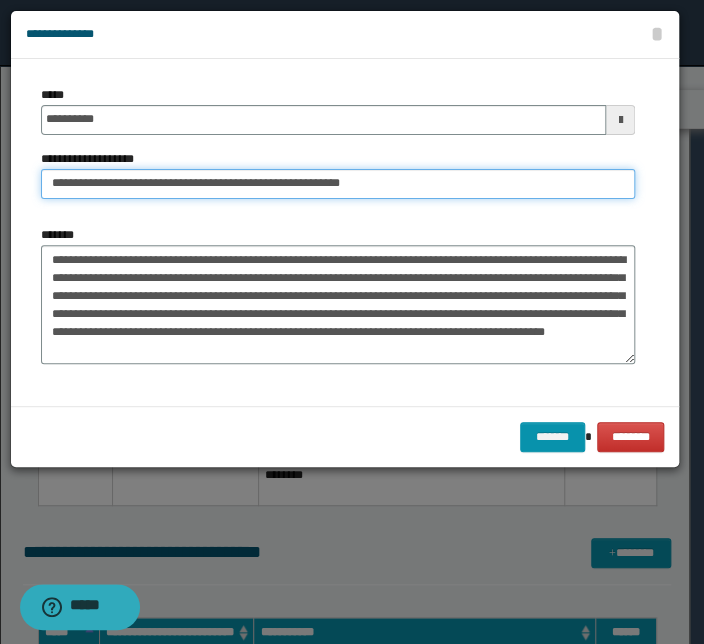 drag, startPoint x: 354, startPoint y: 182, endPoint x: -14, endPoint y: 168, distance: 368.2662 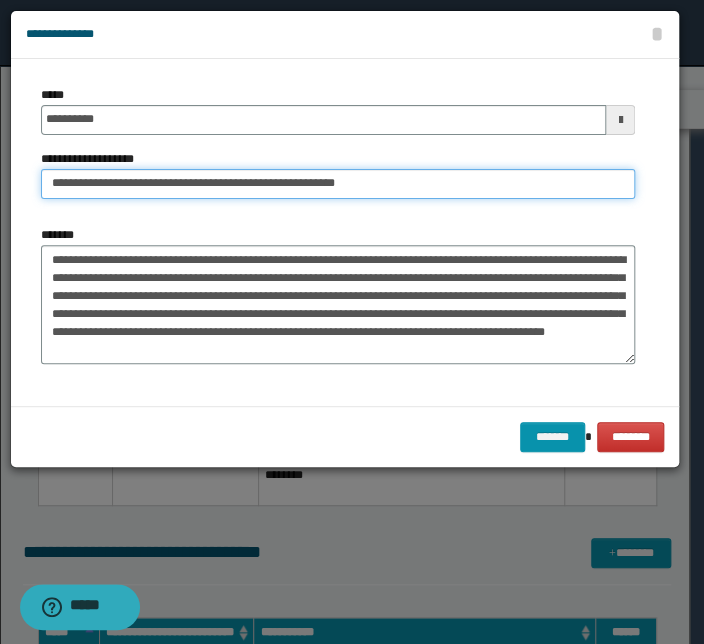type on "**********" 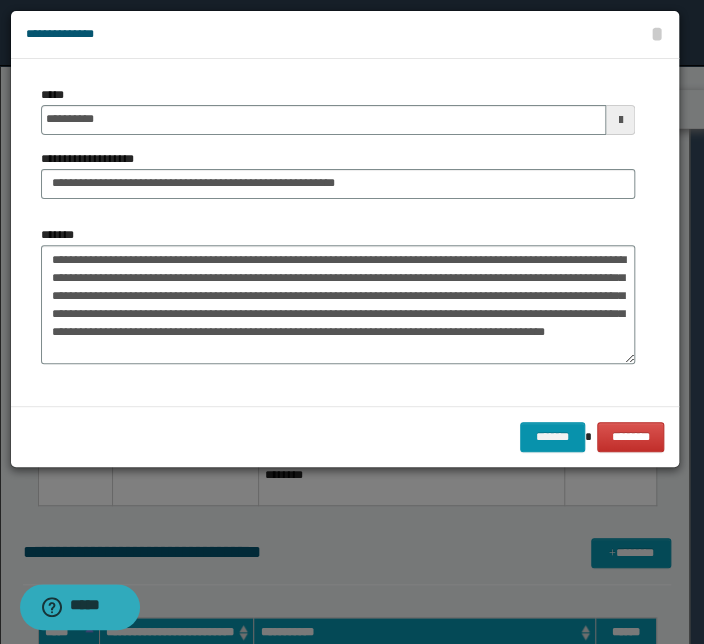 click on "**********" at bounding box center [338, 150] 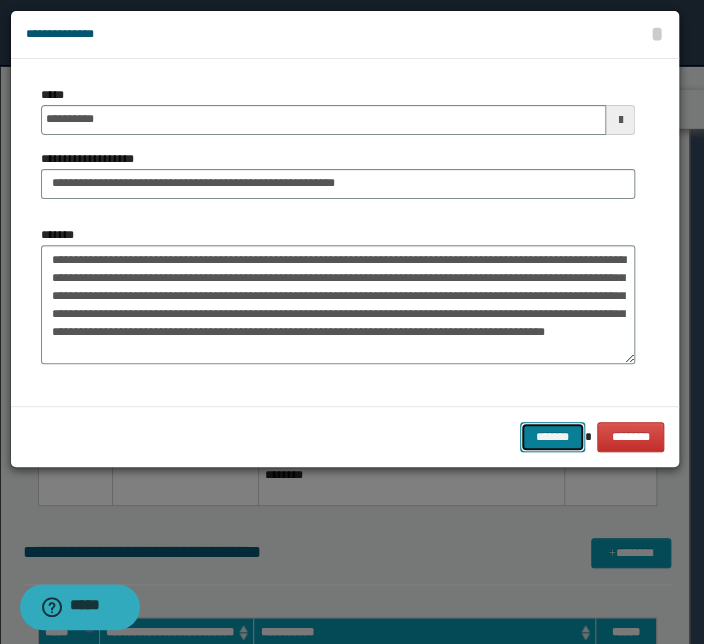 click on "*******" at bounding box center (552, 437) 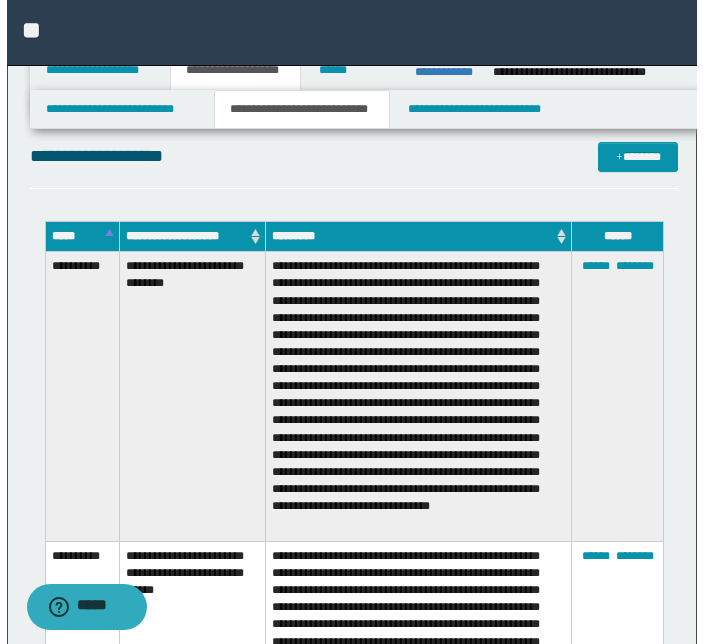 scroll, scrollTop: 3160, scrollLeft: 0, axis: vertical 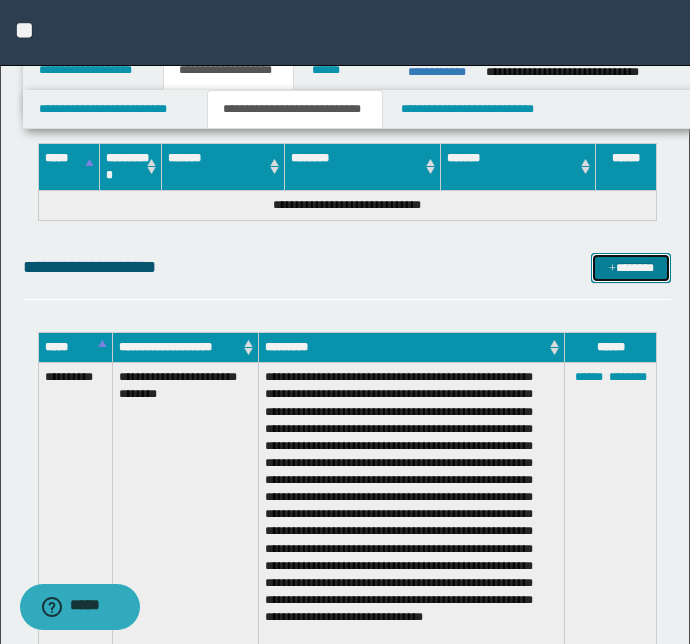 click at bounding box center (612, 269) 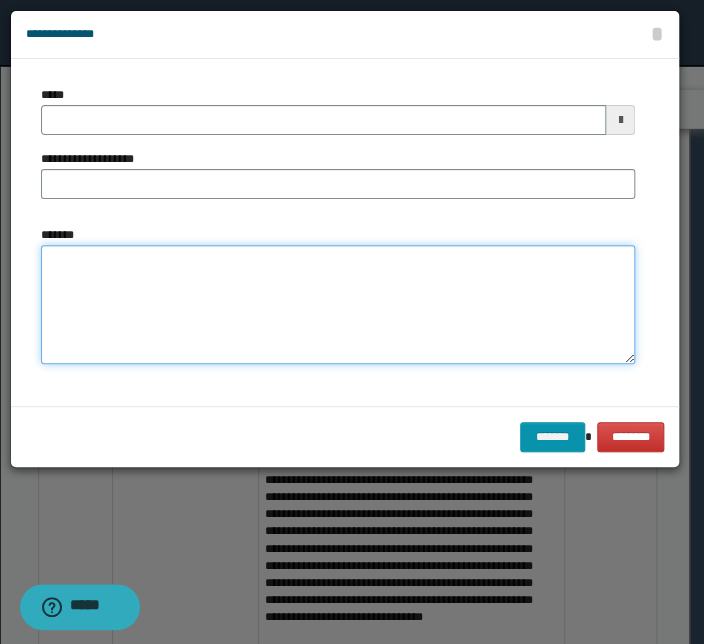 click on "*******" at bounding box center [338, 305] 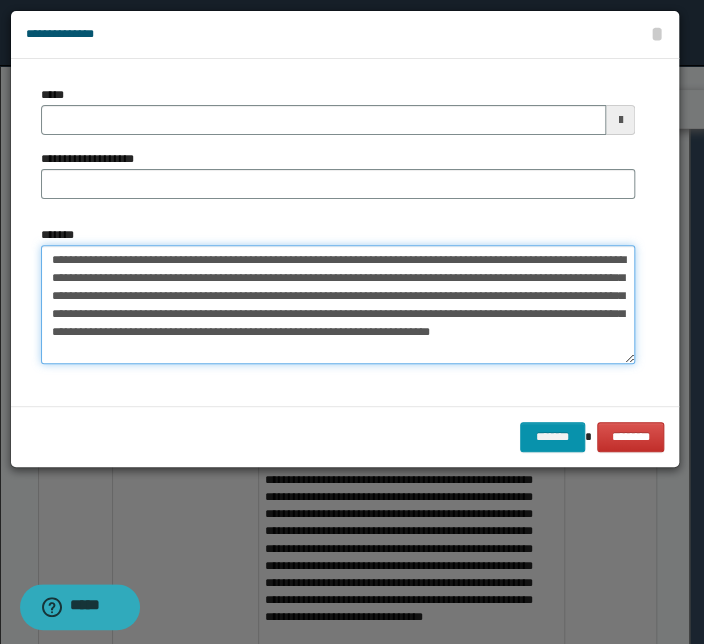 drag, startPoint x: 458, startPoint y: 258, endPoint x: 9, endPoint y: 256, distance: 449.00446 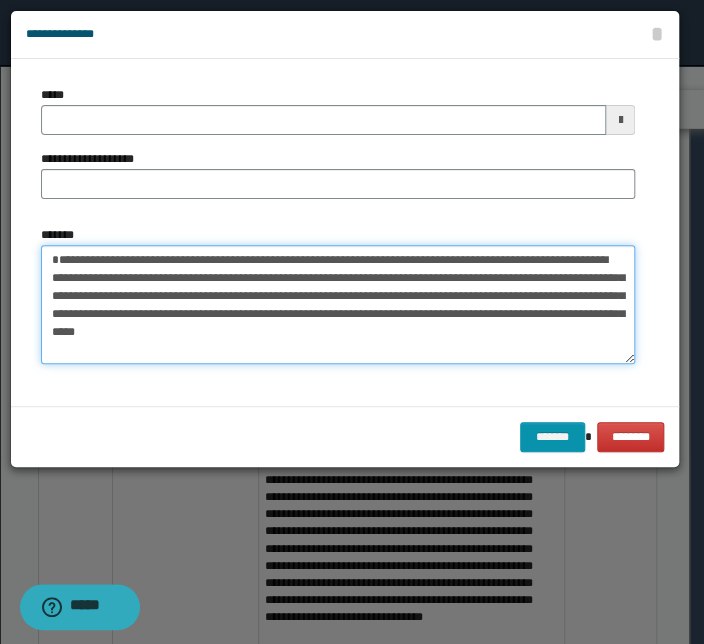 type 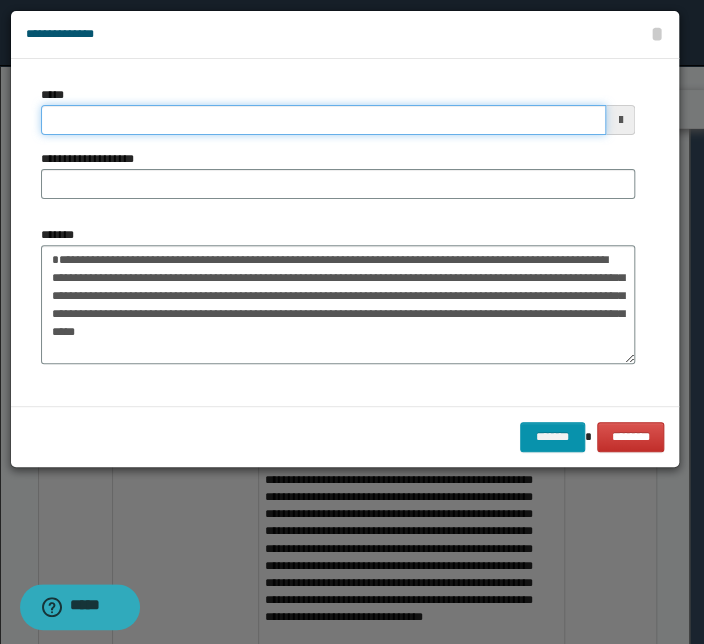 click on "*****" at bounding box center (323, 120) 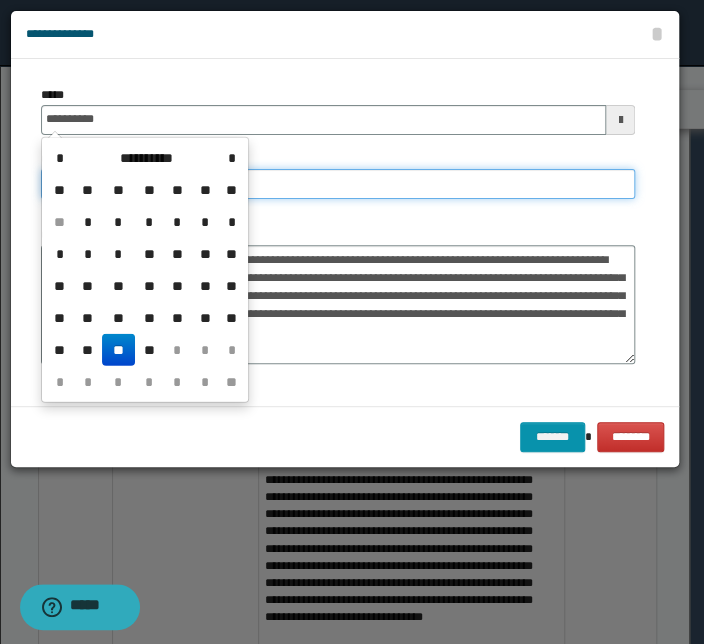 type on "**********" 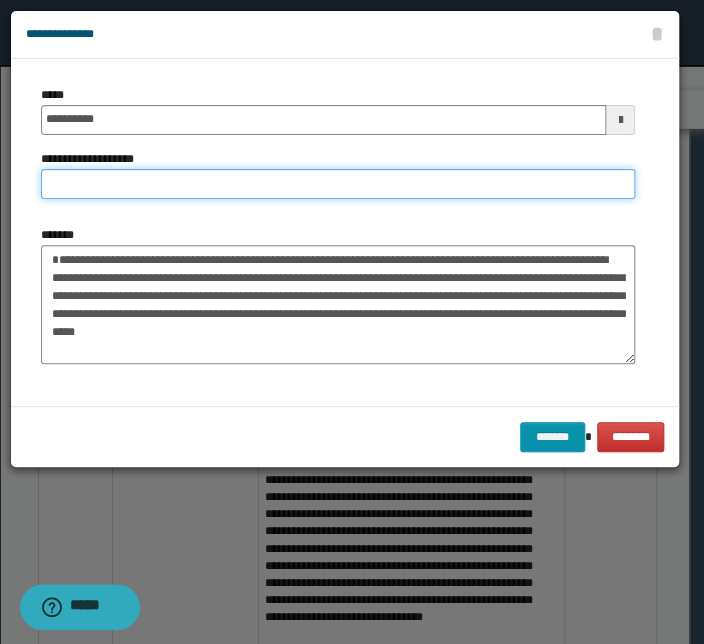 paste on "**********" 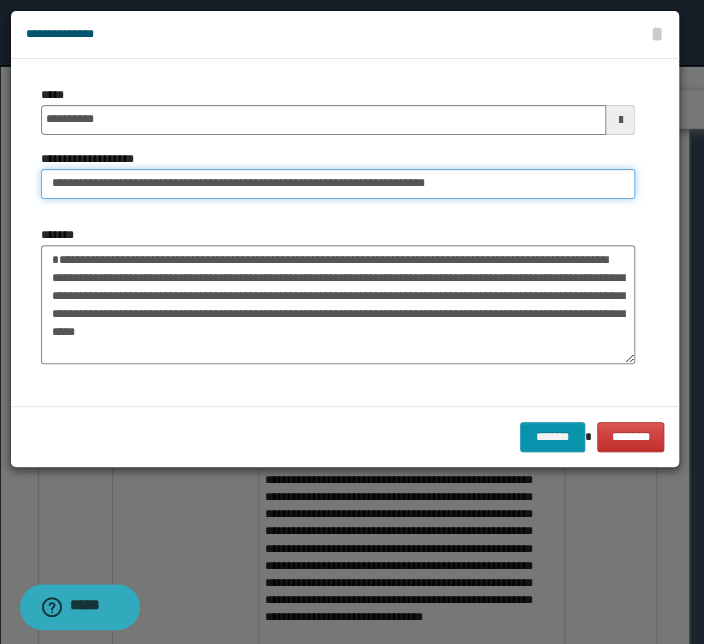 drag, startPoint x: 113, startPoint y: 186, endPoint x: -93, endPoint y: 187, distance: 206.00243 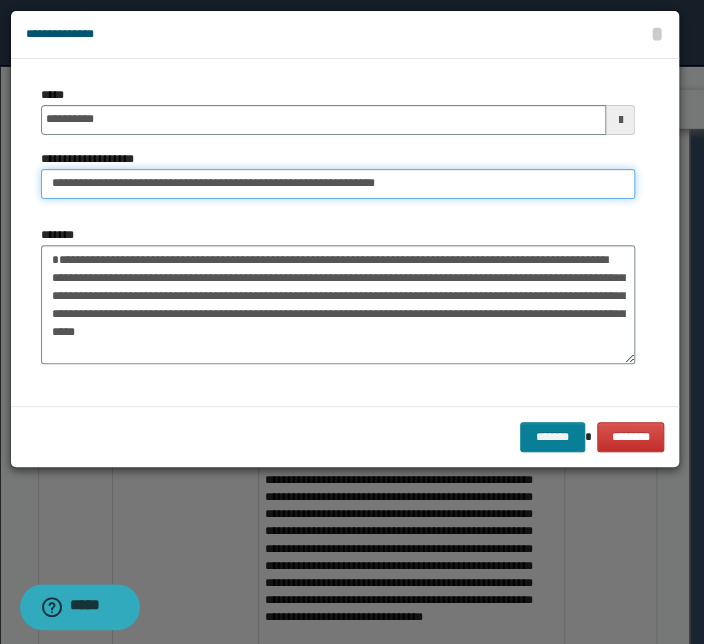 type on "**********" 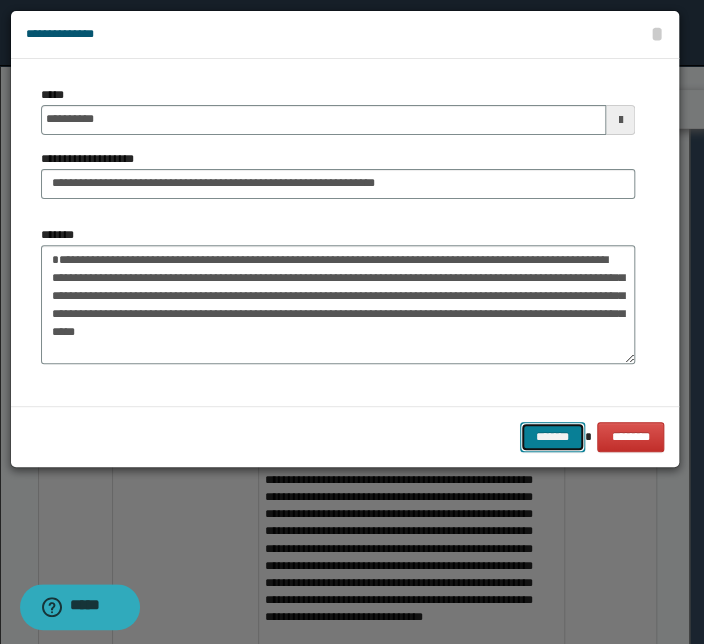 click on "*******" at bounding box center [552, 437] 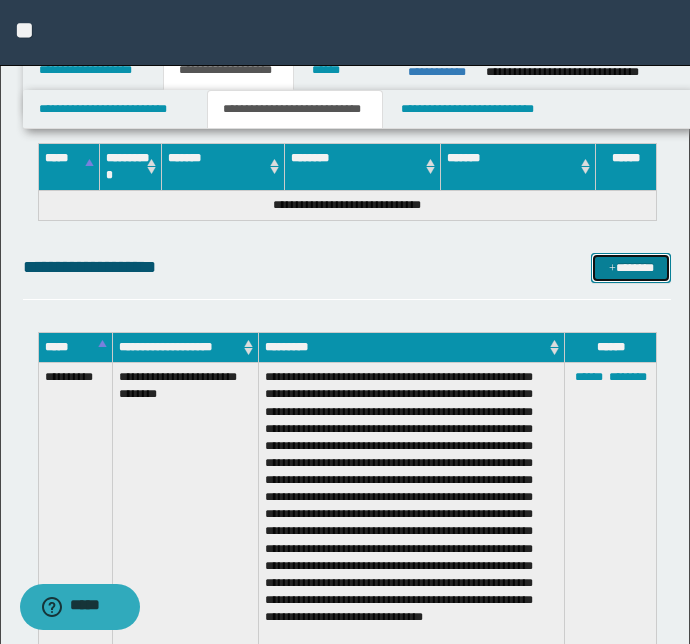 click on "*******" at bounding box center (631, 268) 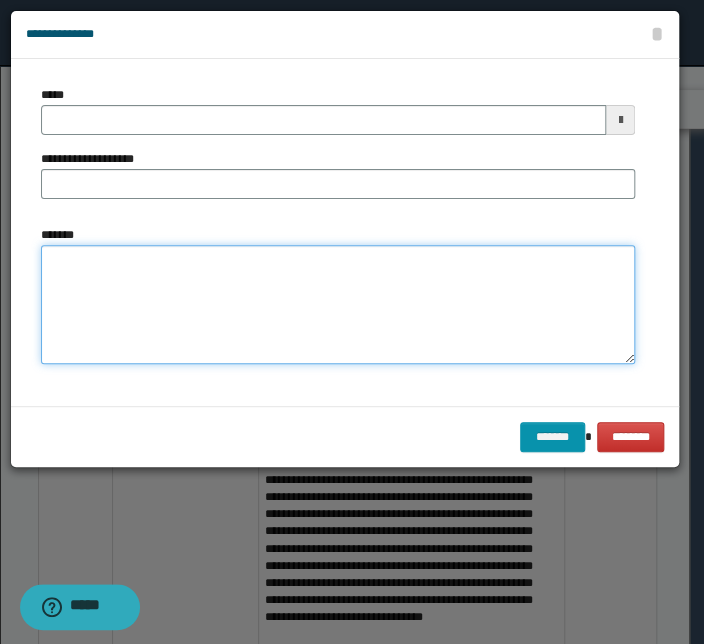 click on "*******" at bounding box center (338, 305) 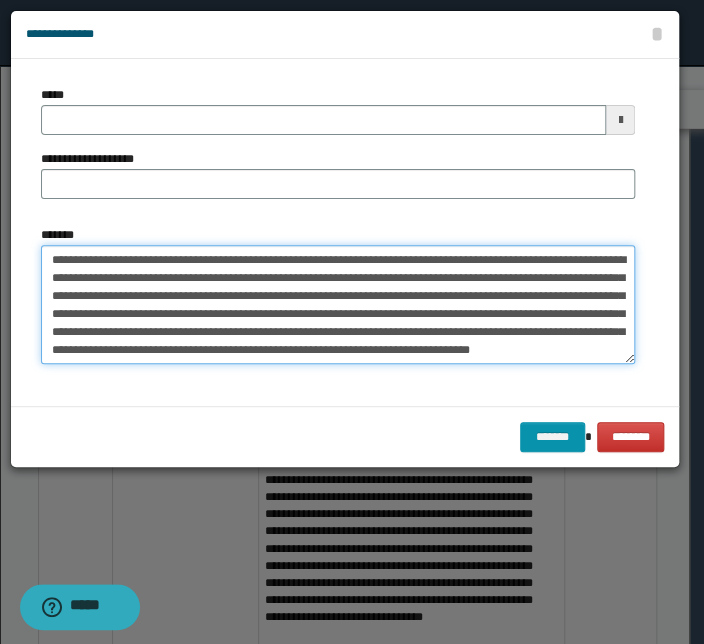 scroll, scrollTop: 0, scrollLeft: 0, axis: both 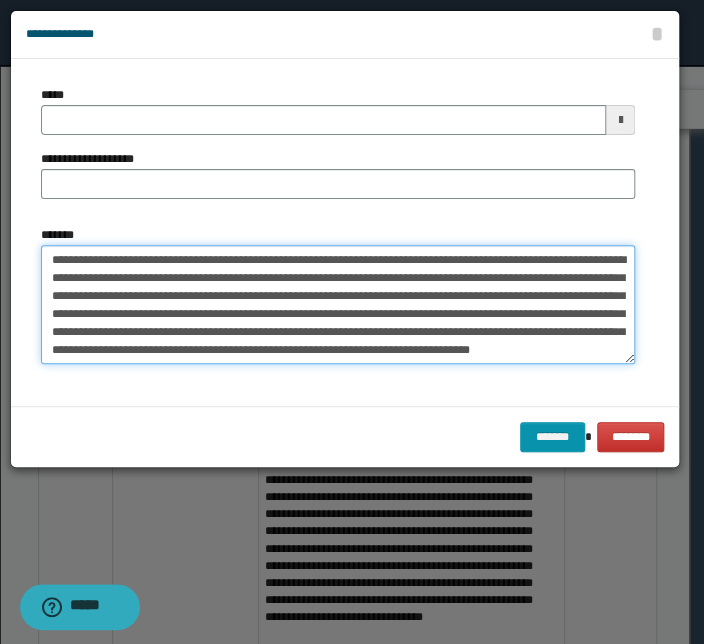 drag, startPoint x: 408, startPoint y: 261, endPoint x: 10, endPoint y: 251, distance: 398.1256 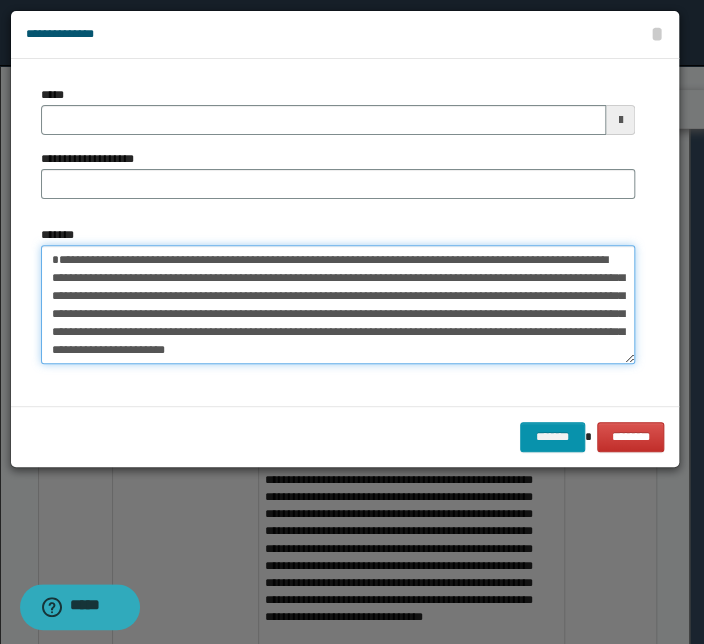 type 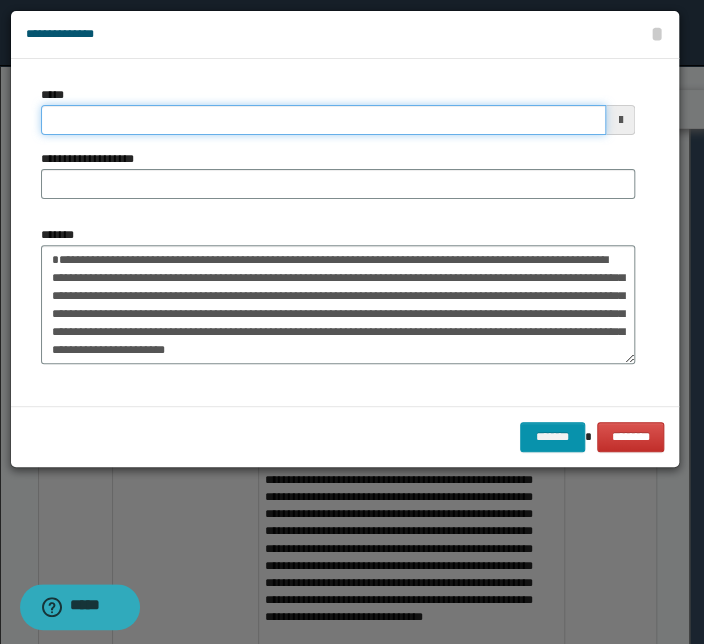 click on "*****" at bounding box center (323, 120) 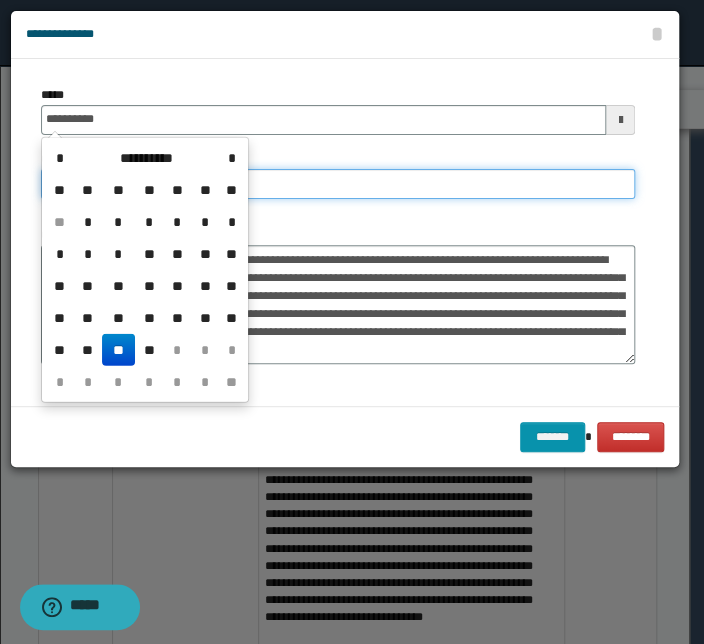 type on "**********" 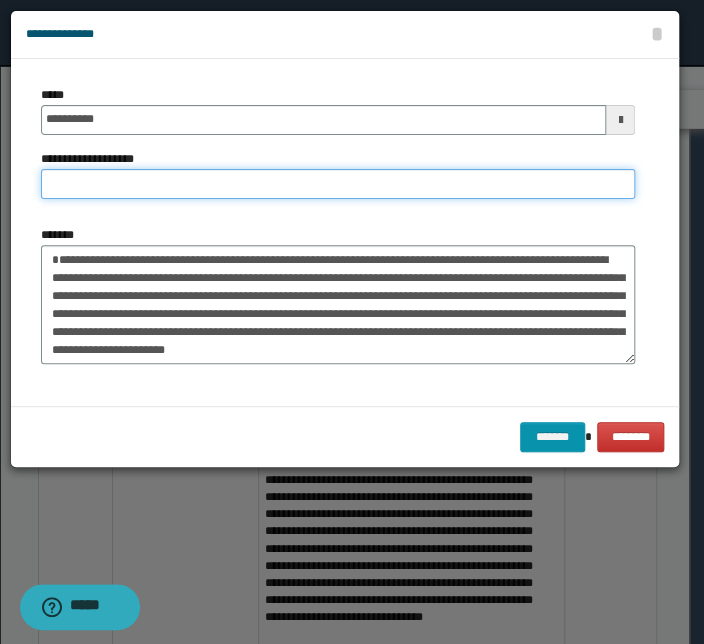 paste on "**********" 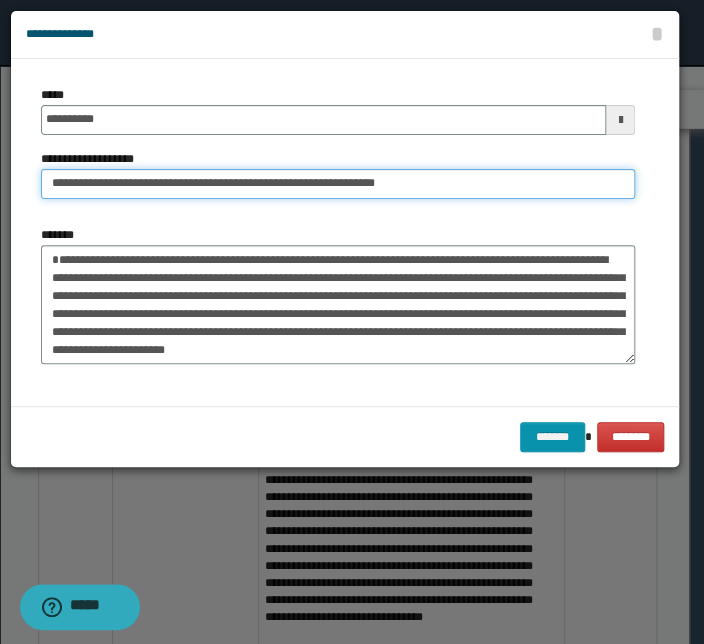 drag, startPoint x: 111, startPoint y: 184, endPoint x: -73, endPoint y: 180, distance: 184.04347 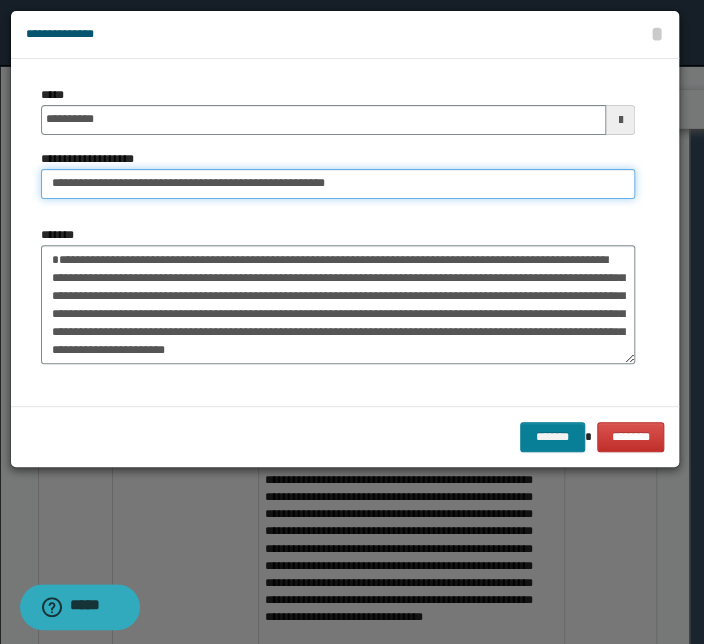 type on "**********" 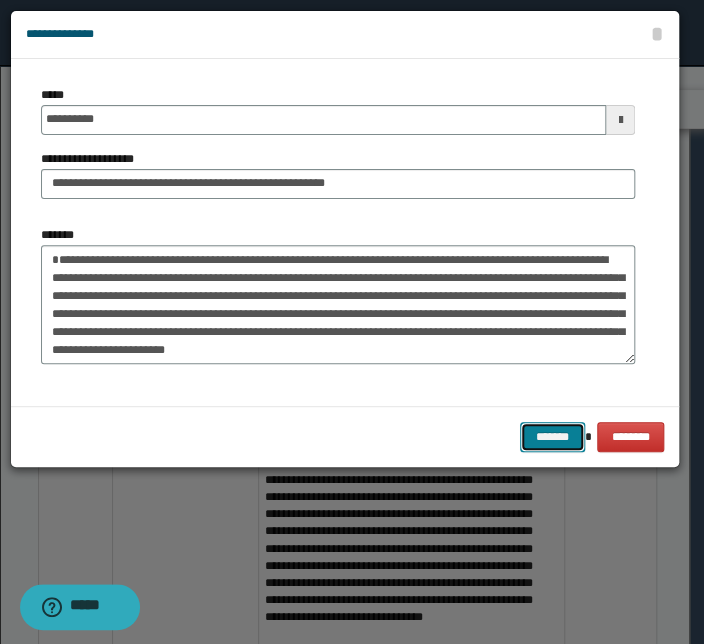 click on "*******" at bounding box center [552, 437] 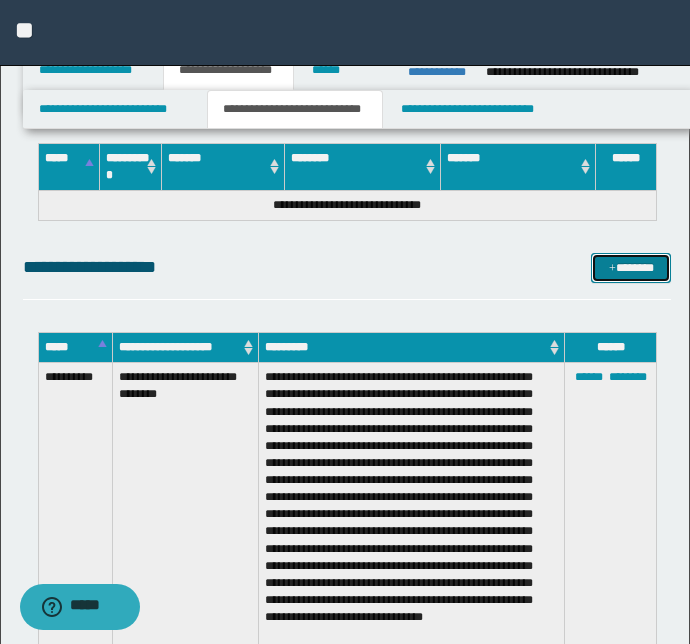 click on "*******" at bounding box center [631, 268] 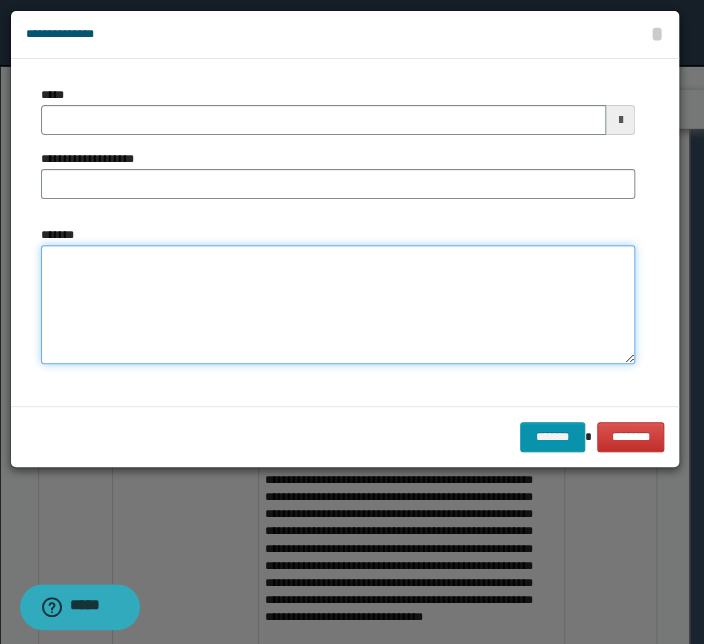 click on "*******" at bounding box center [338, 305] 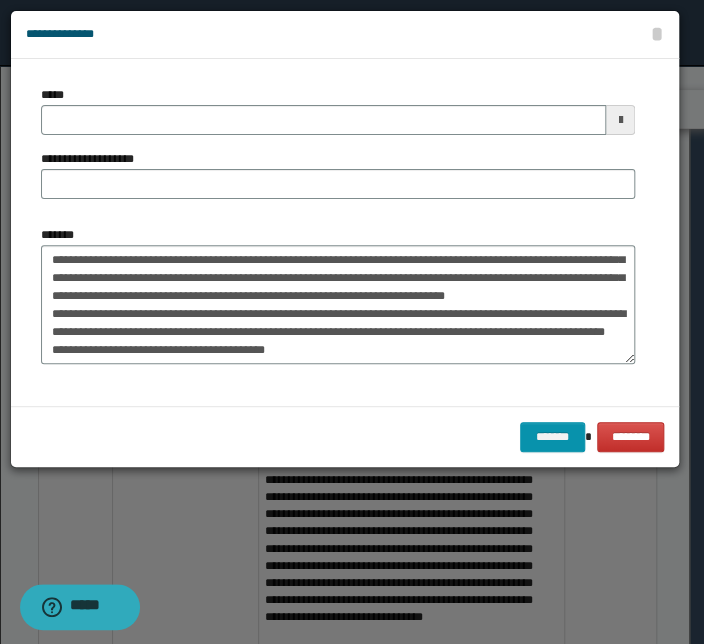 scroll, scrollTop: 71, scrollLeft: 0, axis: vertical 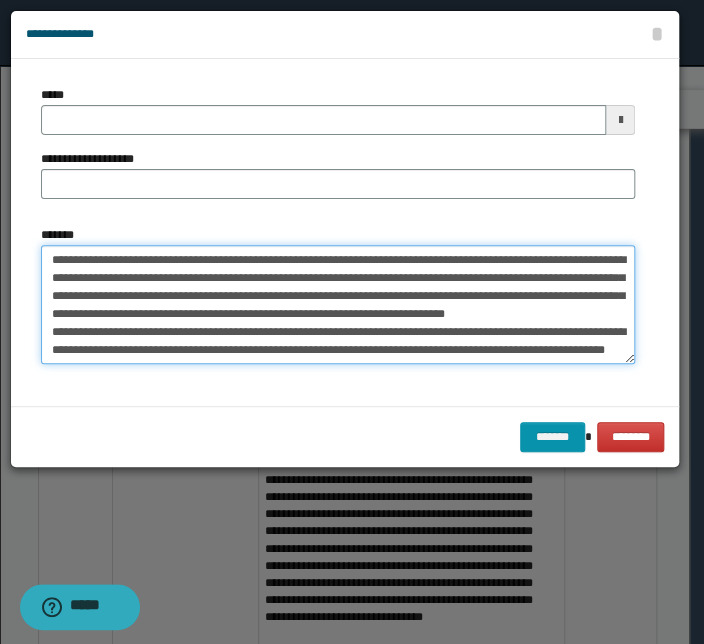 drag, startPoint x: 128, startPoint y: 305, endPoint x: -9, endPoint y: 156, distance: 202.41048 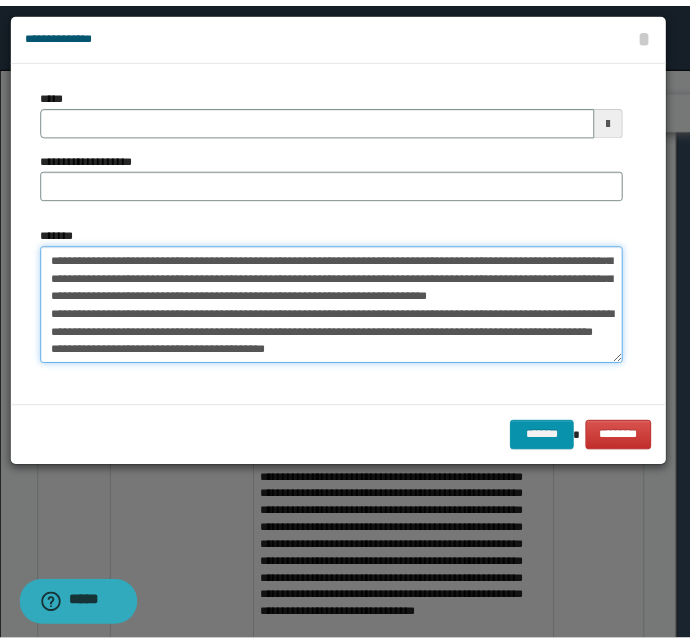 scroll, scrollTop: 0, scrollLeft: 0, axis: both 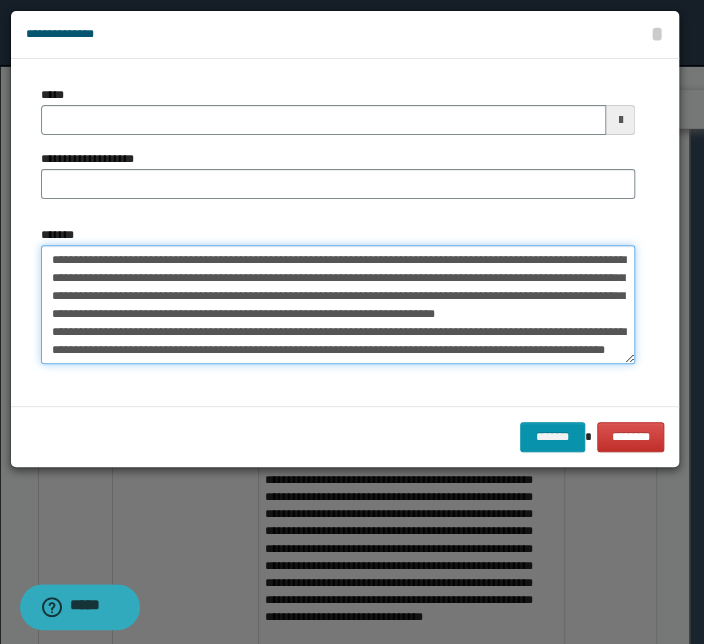 drag, startPoint x: 460, startPoint y: 258, endPoint x: -4, endPoint y: 248, distance: 464.10776 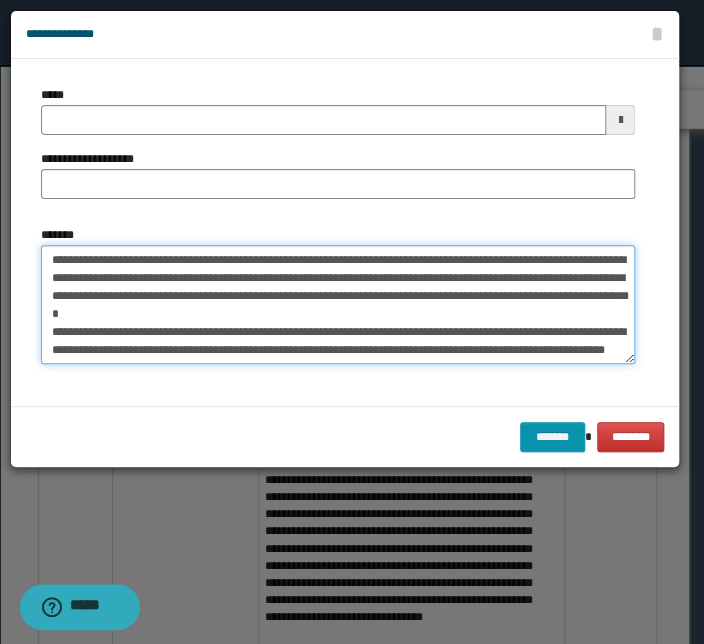 type 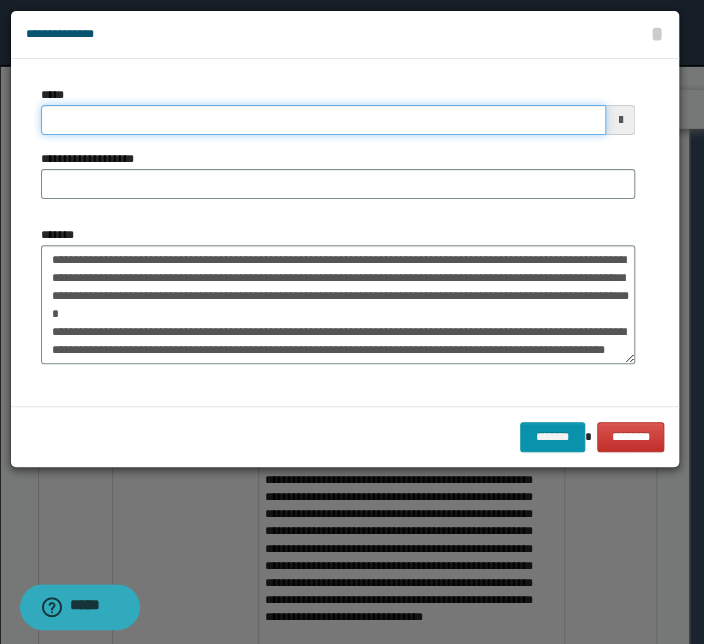 click on "*****" at bounding box center [323, 120] 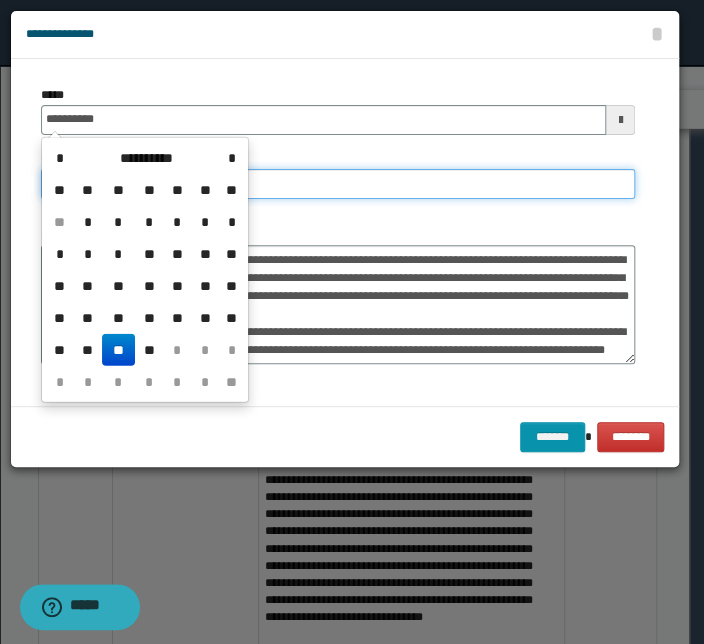 type on "**********" 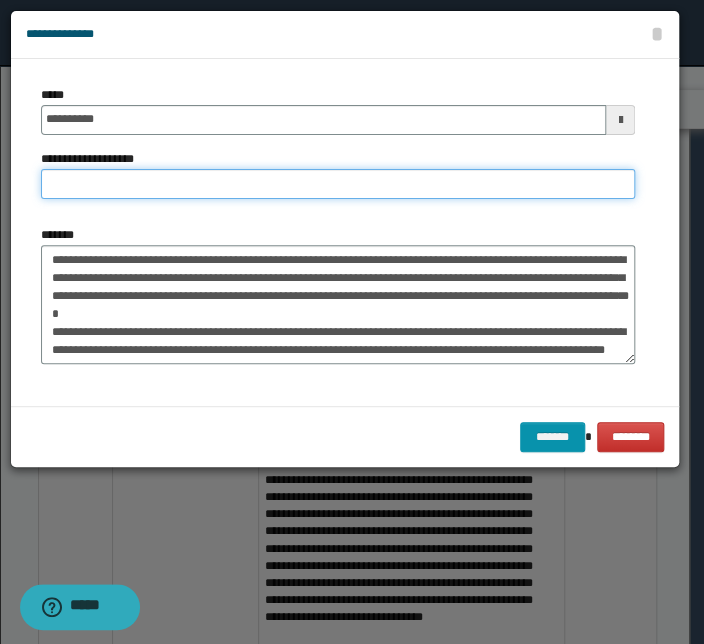 paste on "**********" 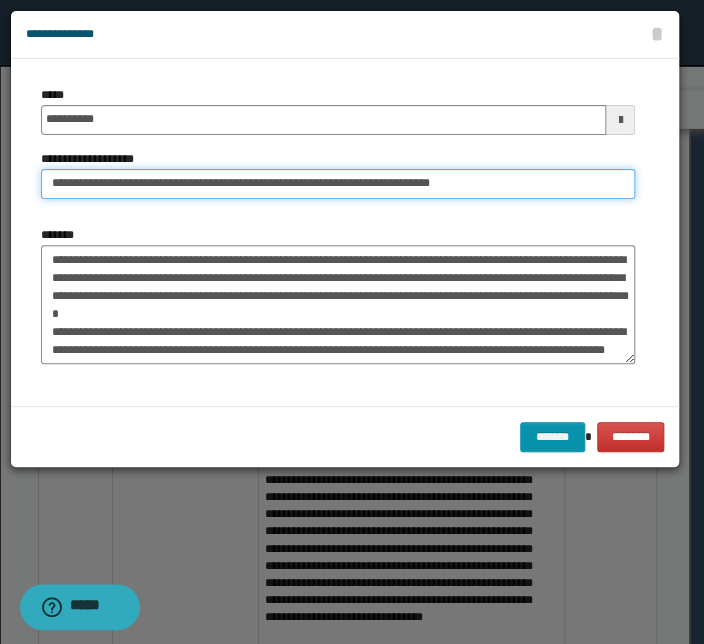 drag, startPoint x: 113, startPoint y: 184, endPoint x: -179, endPoint y: 170, distance: 292.33542 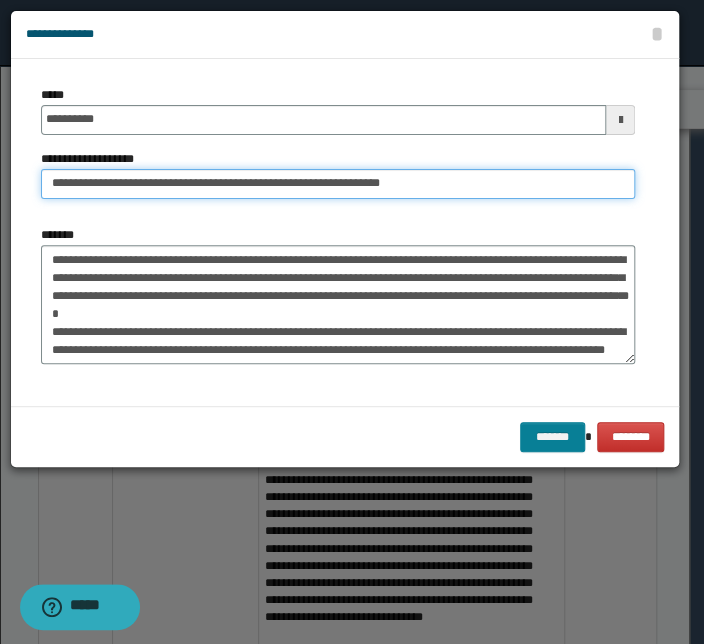 type on "**********" 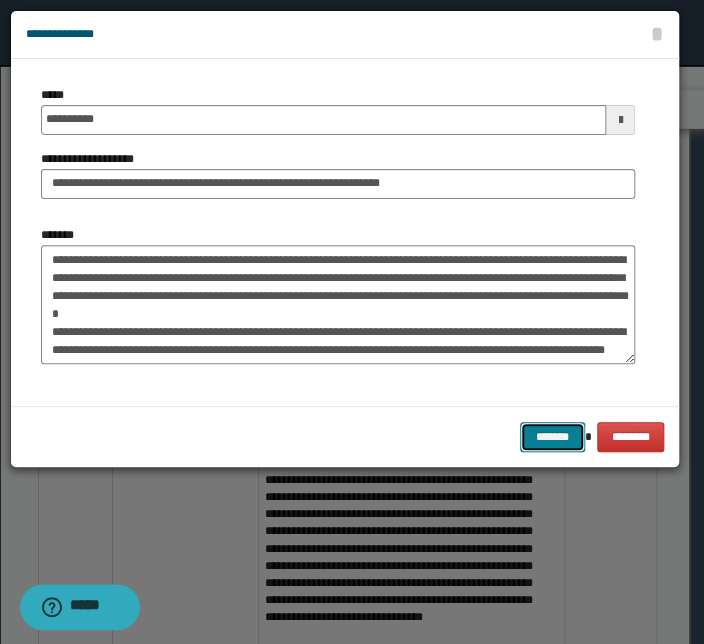 click on "*******" at bounding box center [552, 437] 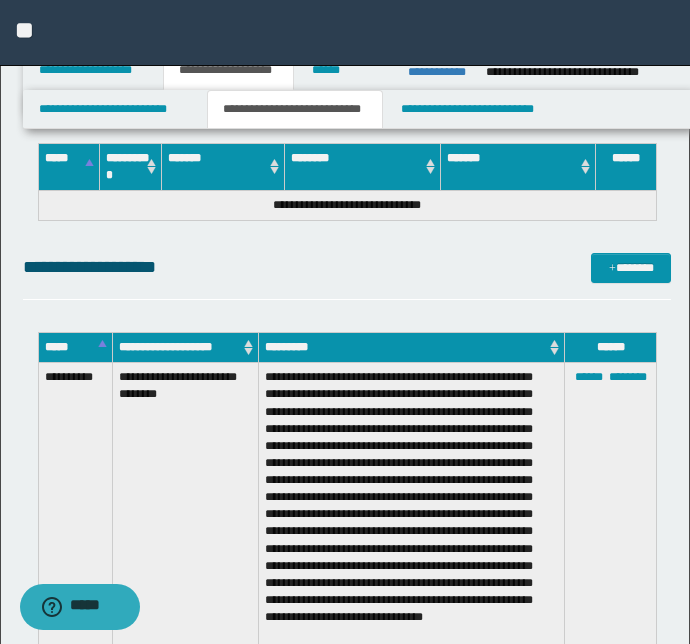 click on "**********" at bounding box center [347, 267] 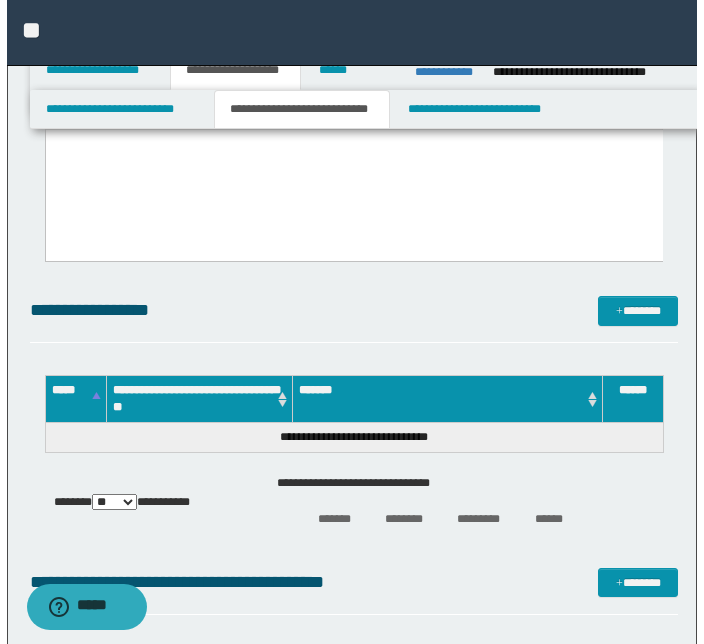 scroll, scrollTop: 2688, scrollLeft: 0, axis: vertical 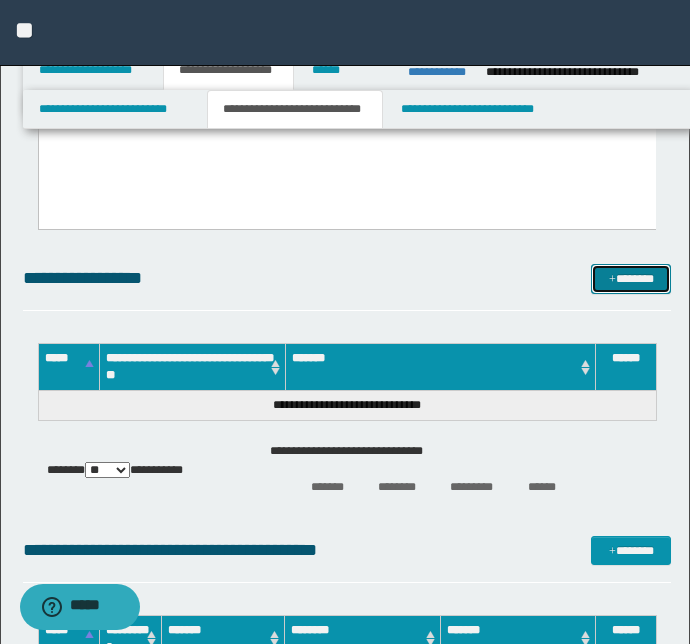 click on "*******" at bounding box center (631, 279) 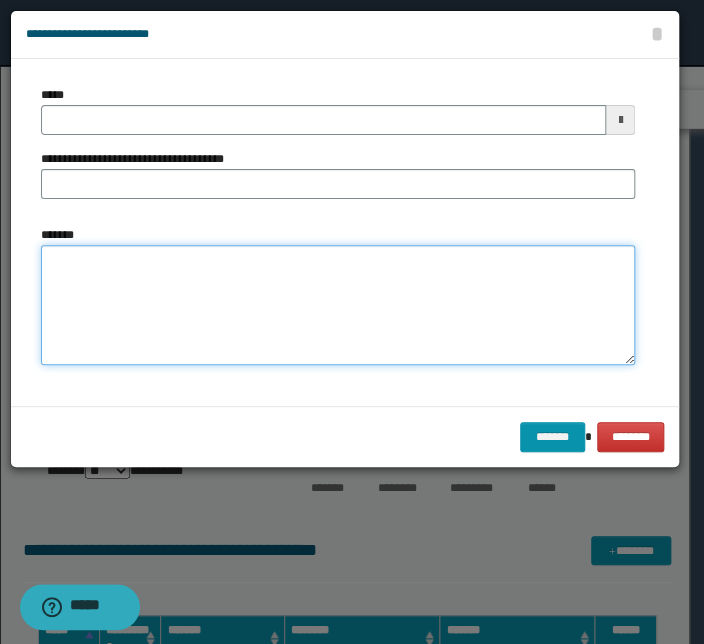 click on "*******" at bounding box center [338, 305] 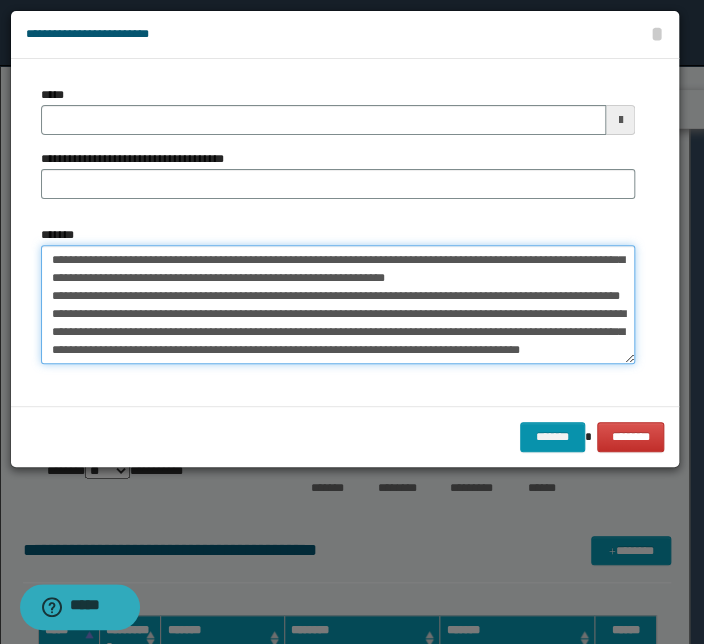 scroll, scrollTop: 0, scrollLeft: 0, axis: both 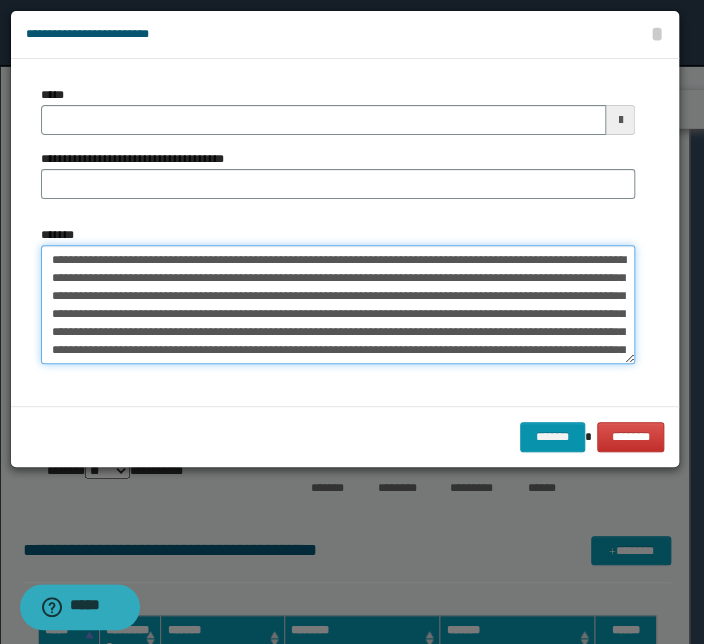 drag, startPoint x: 299, startPoint y: 260, endPoint x: -19, endPoint y: 259, distance: 318.0016 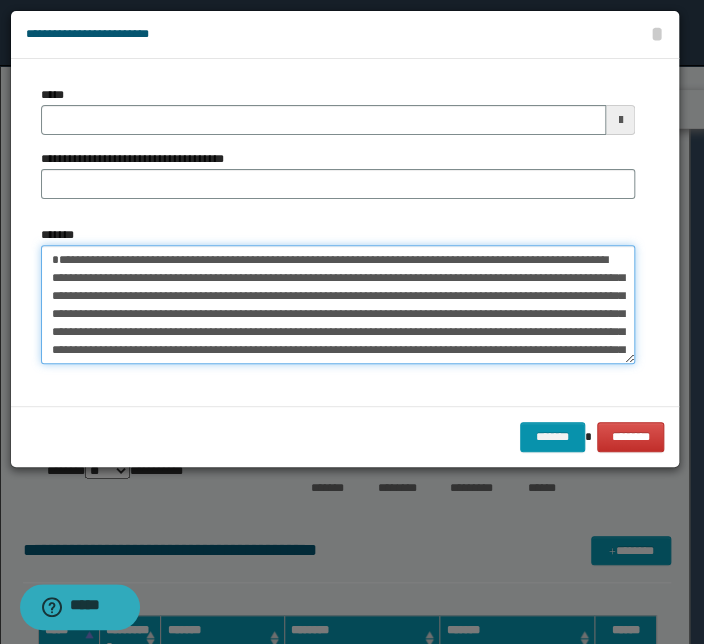 type 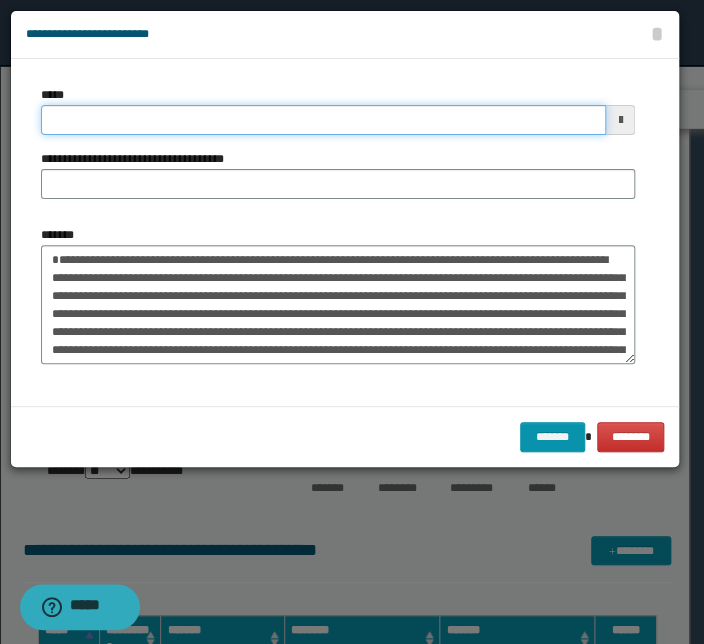 click on "*****" at bounding box center [323, 120] 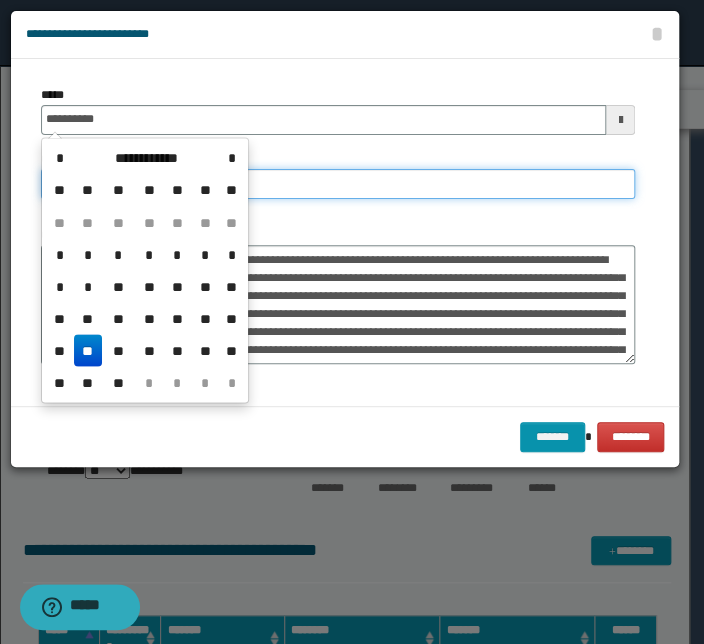 type on "**********" 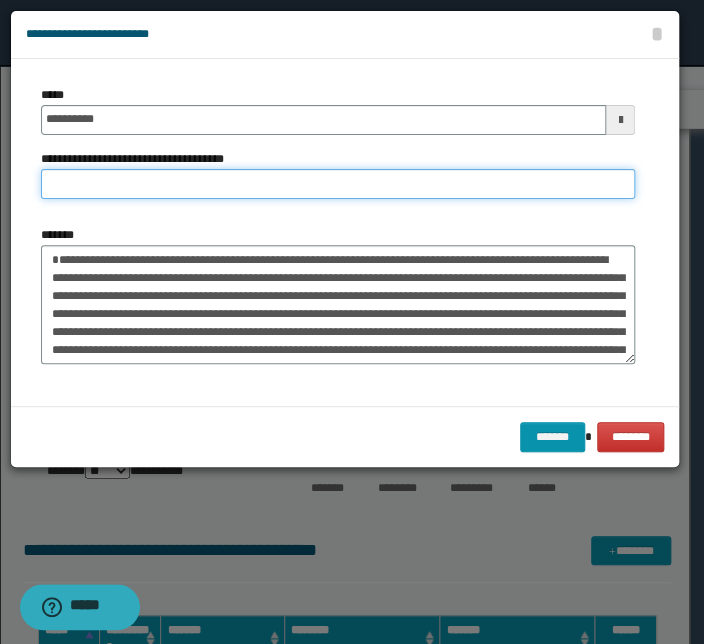 paste on "**********" 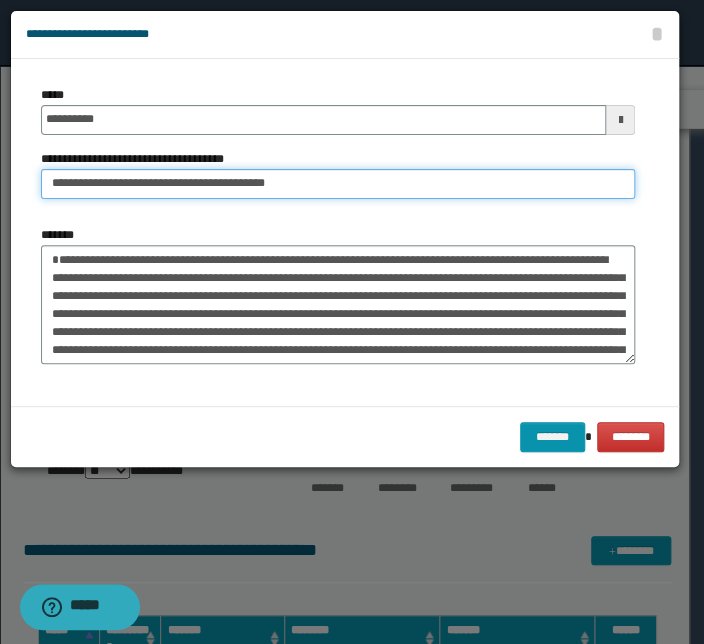 drag, startPoint x: 61, startPoint y: 177, endPoint x: -108, endPoint y: 173, distance: 169.04733 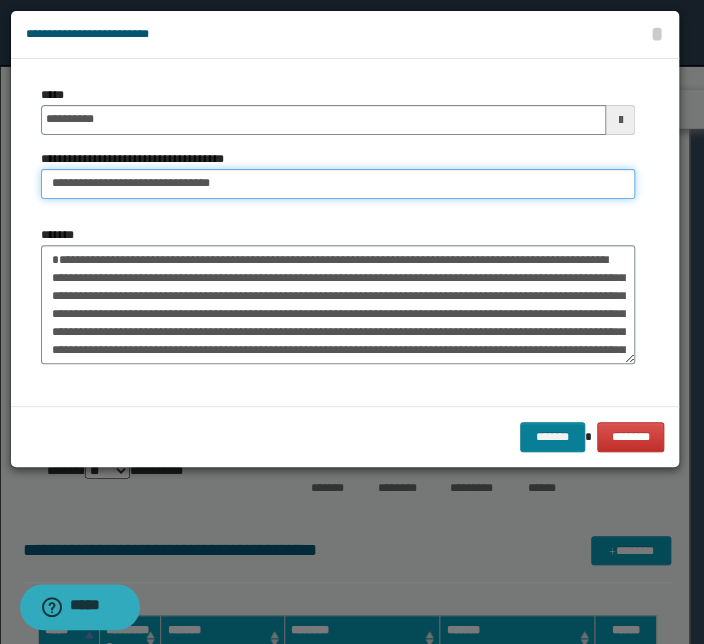 type on "**********" 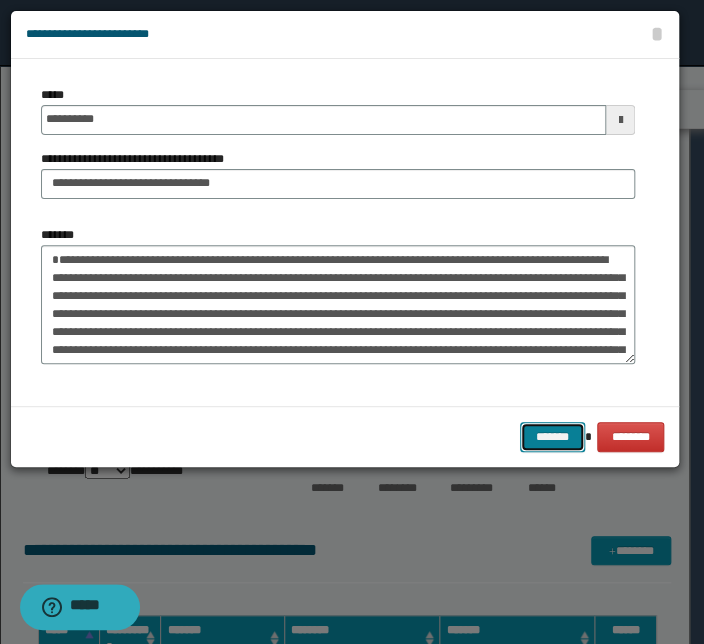click on "*******" at bounding box center [552, 437] 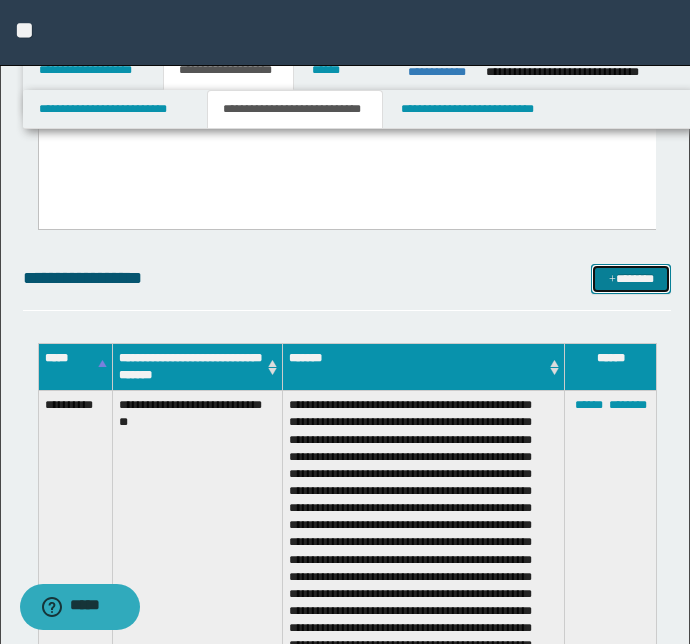 click on "*******" at bounding box center [631, 279] 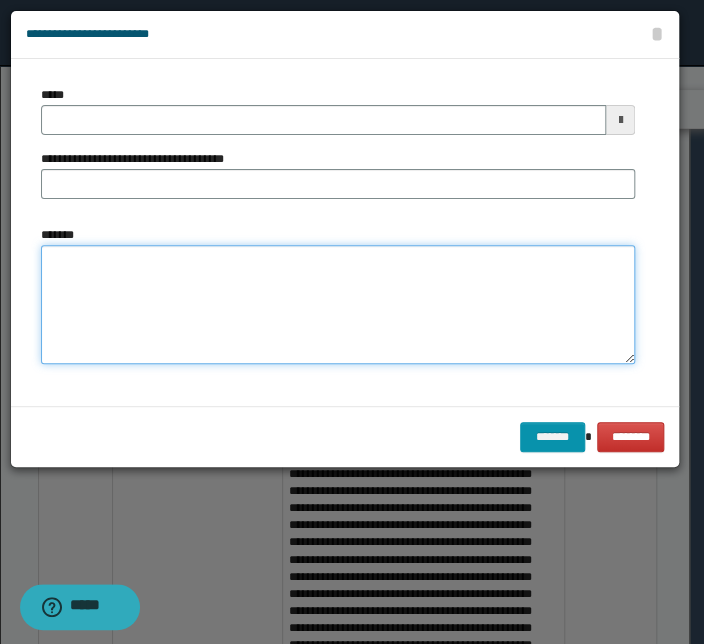 click on "*******" at bounding box center (338, 305) 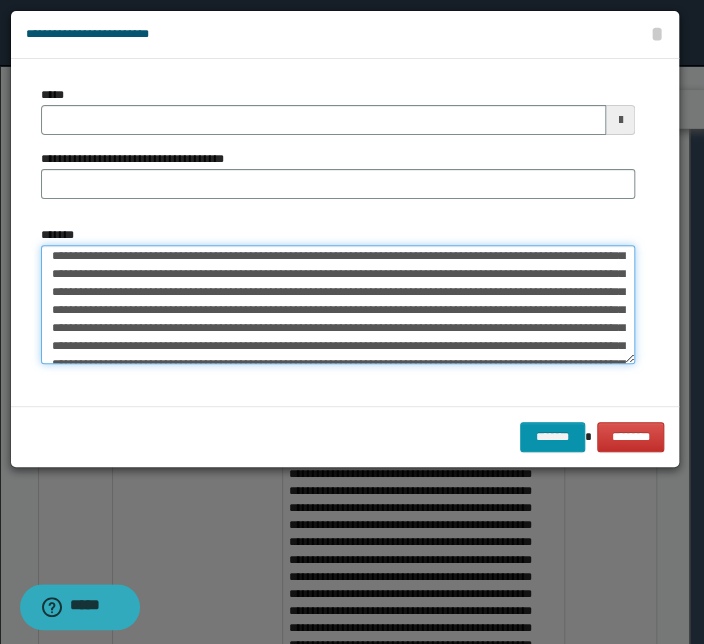 scroll, scrollTop: 0, scrollLeft: 0, axis: both 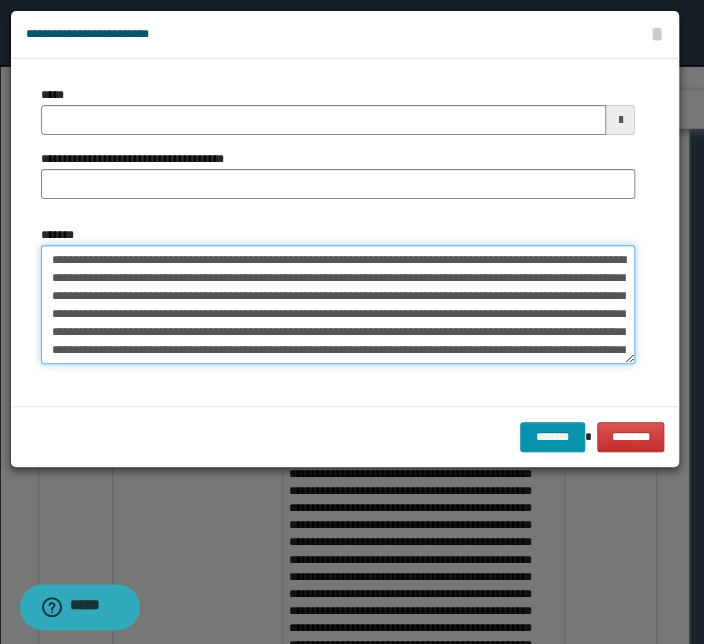 drag, startPoint x: 334, startPoint y: 261, endPoint x: 5, endPoint y: 246, distance: 329.34177 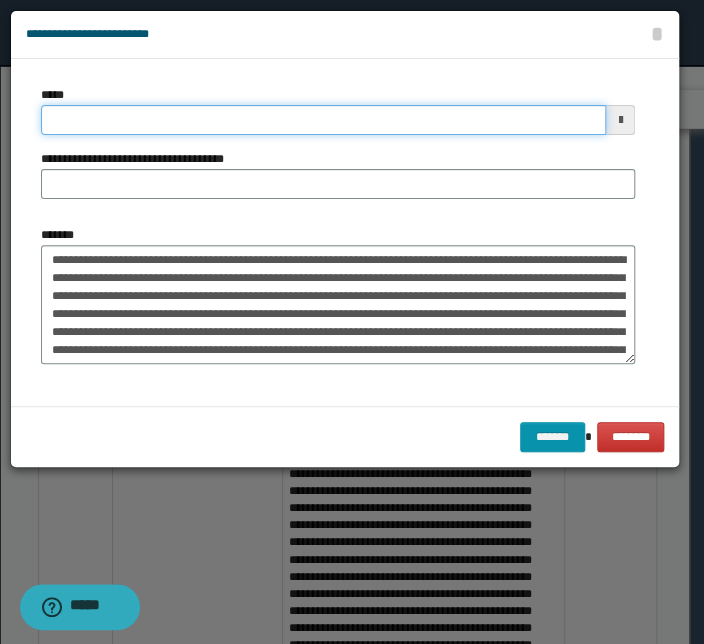 click on "*****" at bounding box center [323, 120] 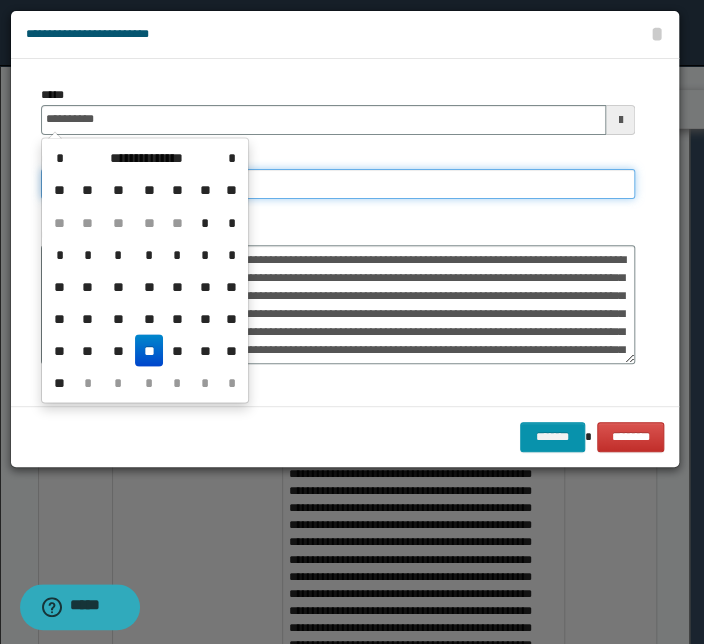 type on "**********" 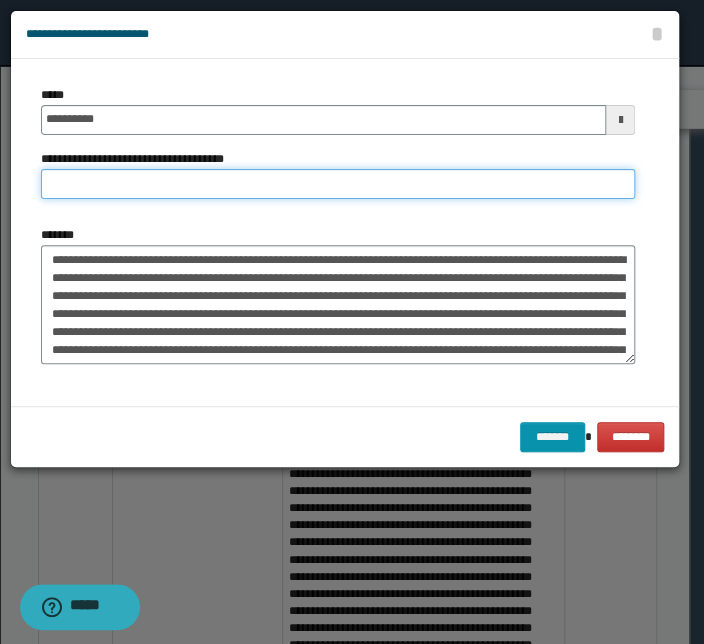paste on "**********" 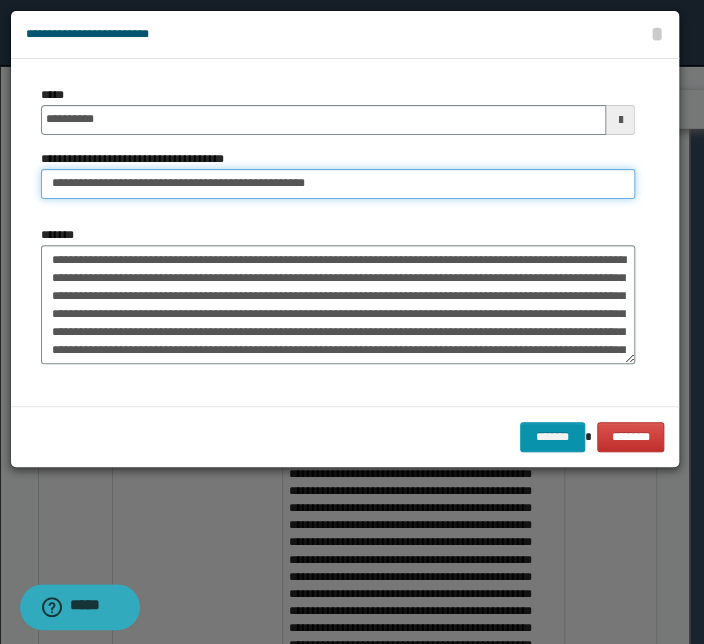 drag, startPoint x: 114, startPoint y: 183, endPoint x: -134, endPoint y: 170, distance: 248.34048 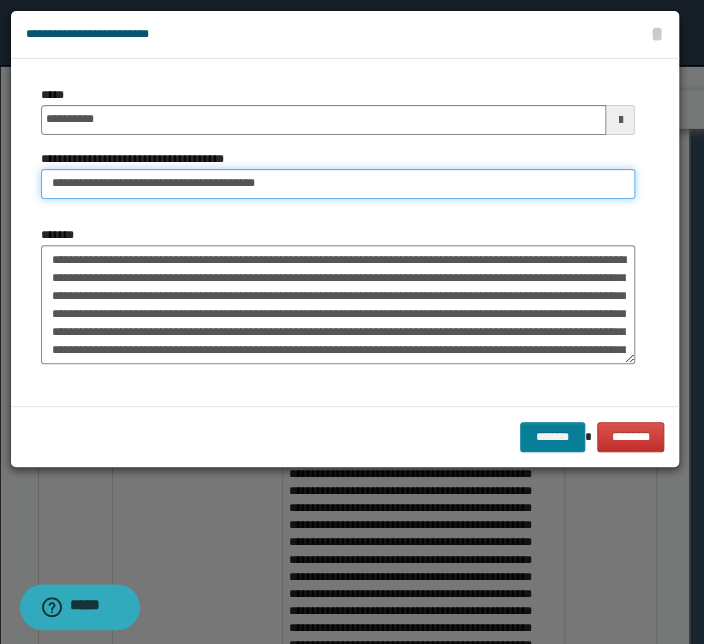 type on "**********" 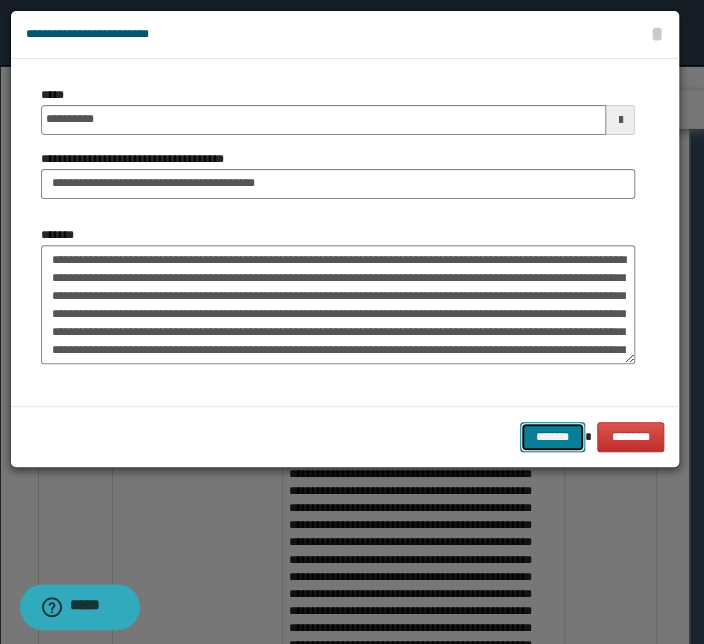 click on "*******" at bounding box center [552, 437] 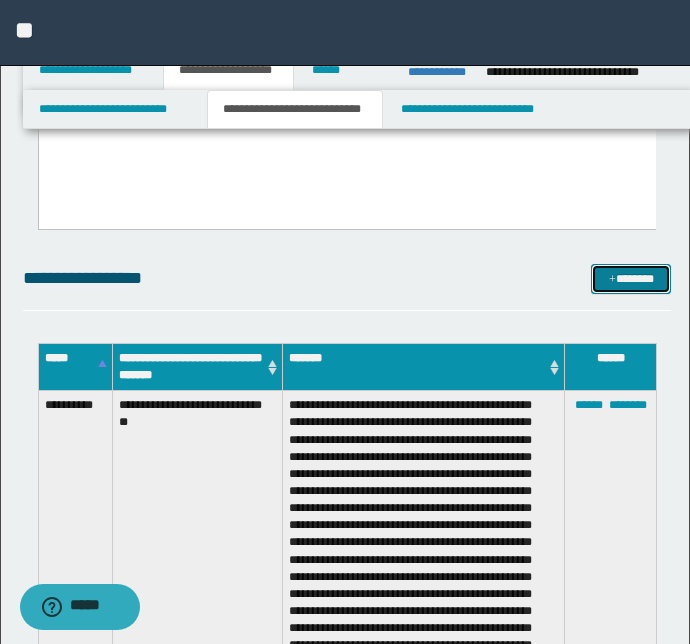 click at bounding box center [612, 280] 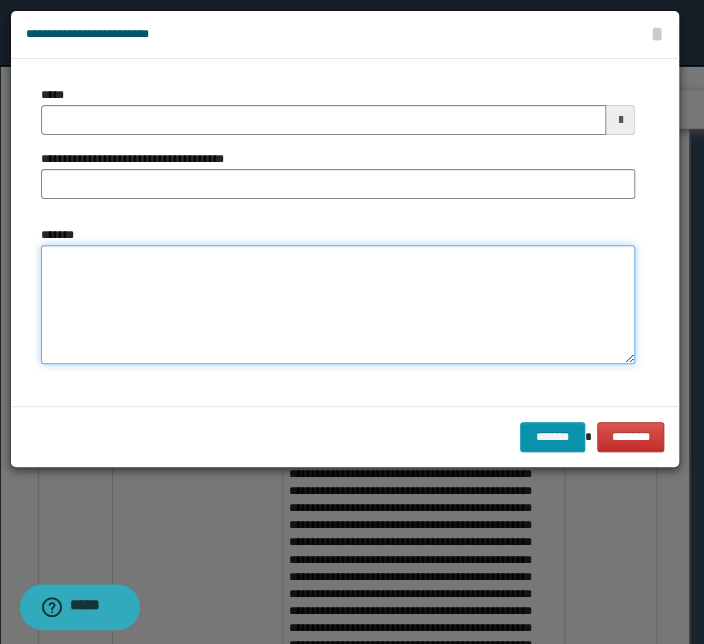 click on "*******" at bounding box center (338, 305) 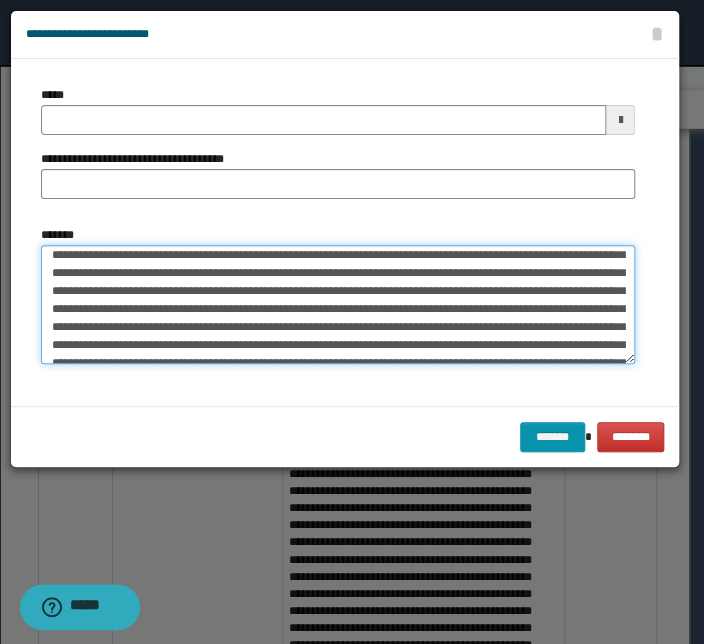 scroll, scrollTop: 0, scrollLeft: 0, axis: both 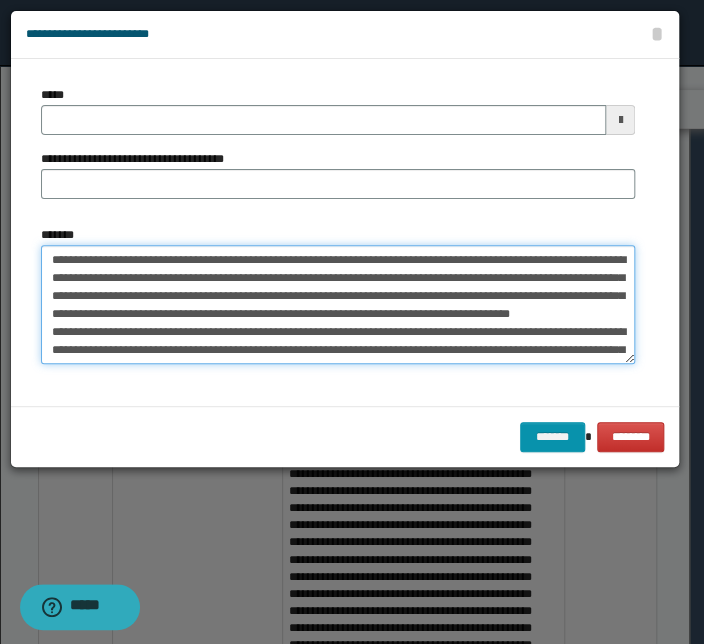 drag, startPoint x: 258, startPoint y: 260, endPoint x: -5, endPoint y: 259, distance: 263.0019 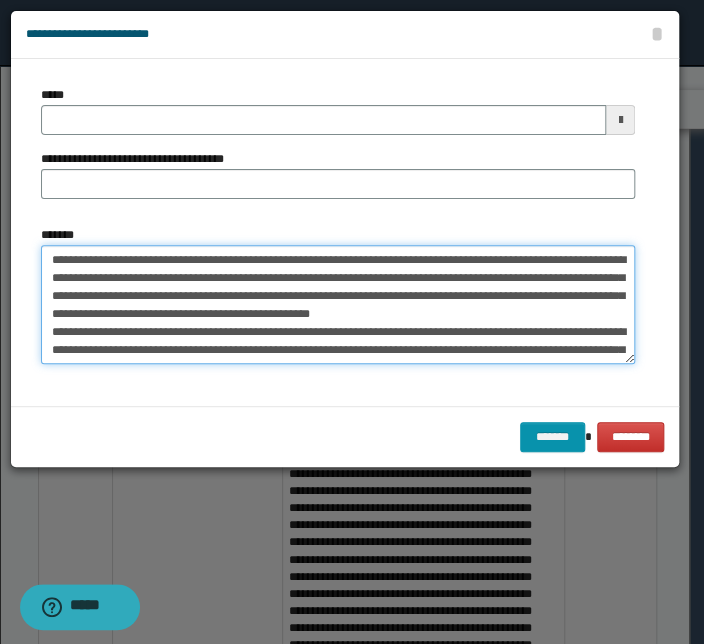 type 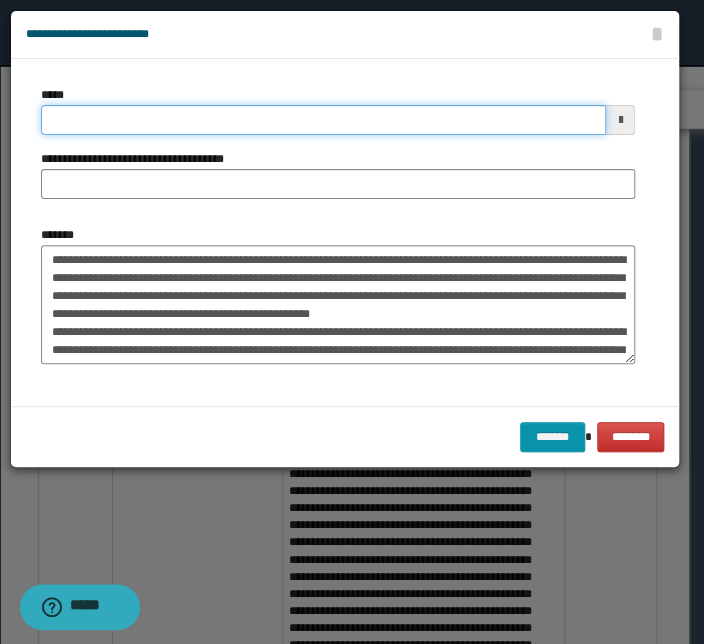 click on "*****" at bounding box center (323, 120) 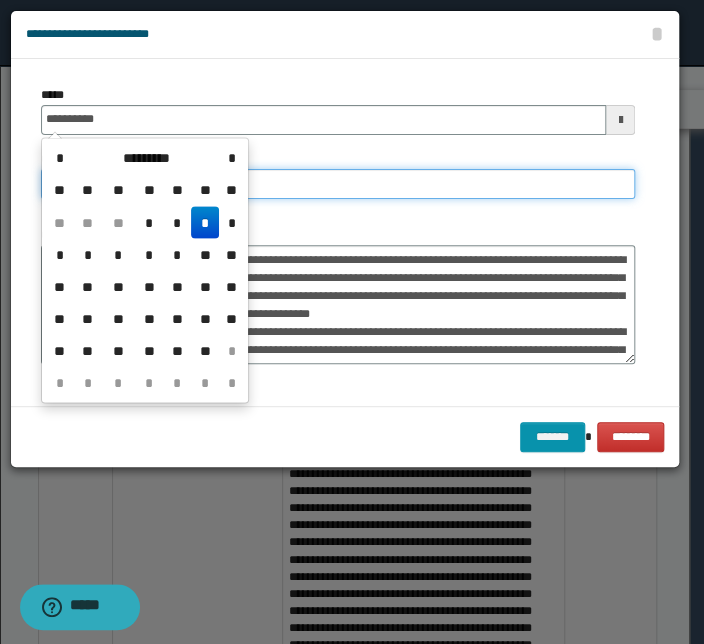 type on "**********" 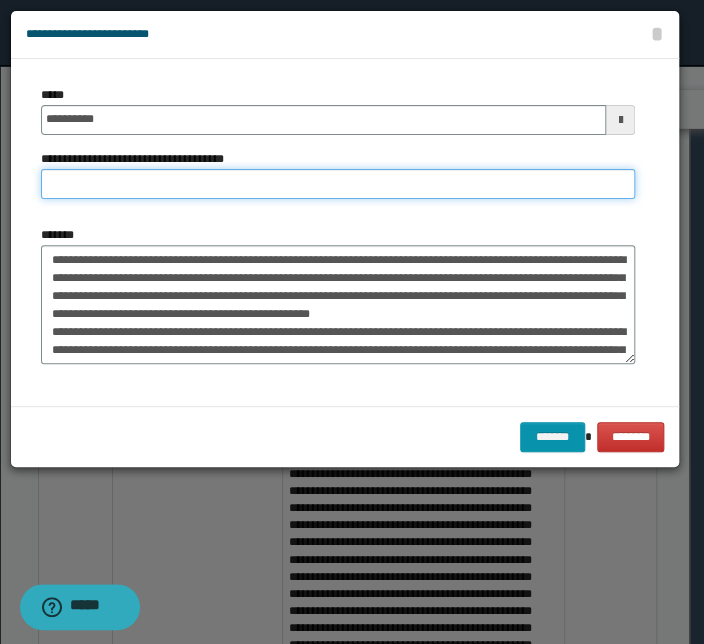 click on "**********" at bounding box center (338, 184) 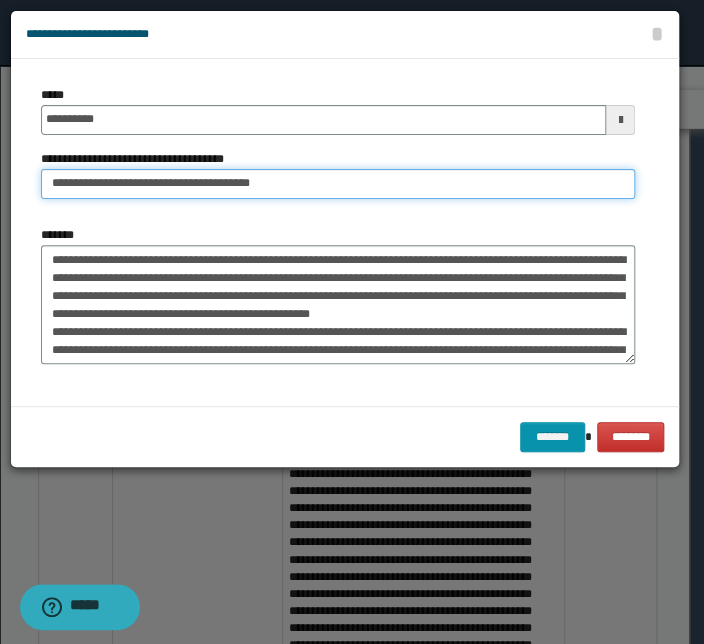 drag, startPoint x: 112, startPoint y: 186, endPoint x: -89, endPoint y: 175, distance: 201.30077 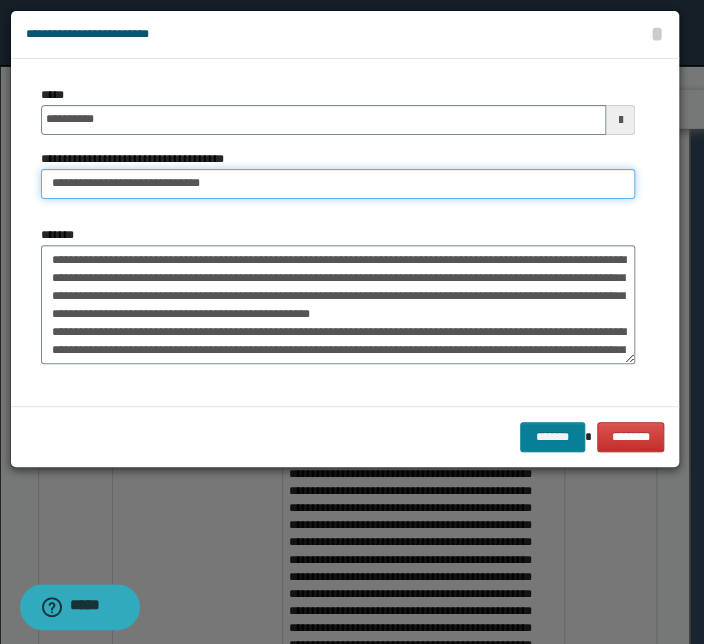type on "**********" 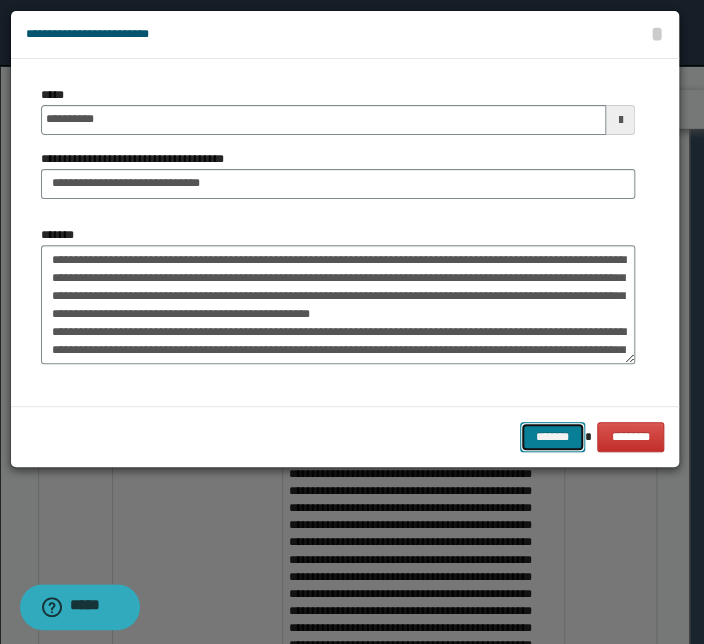 click on "*******" at bounding box center (552, 437) 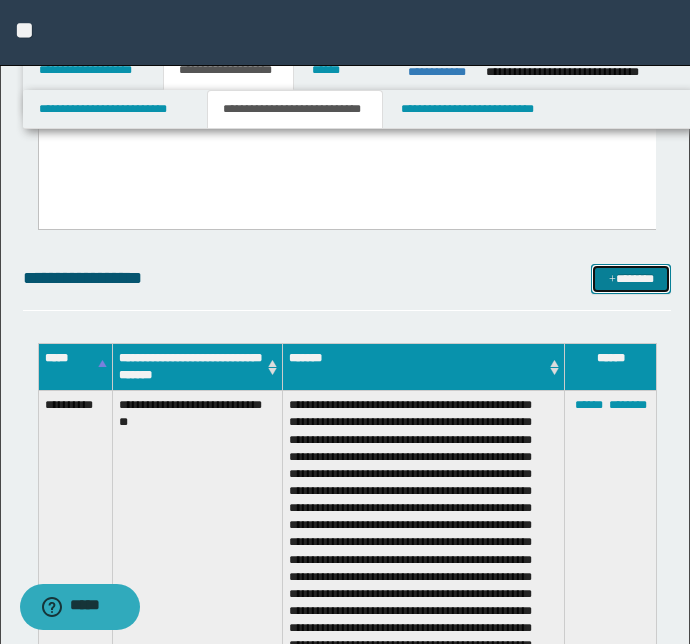 click on "*******" at bounding box center (631, 279) 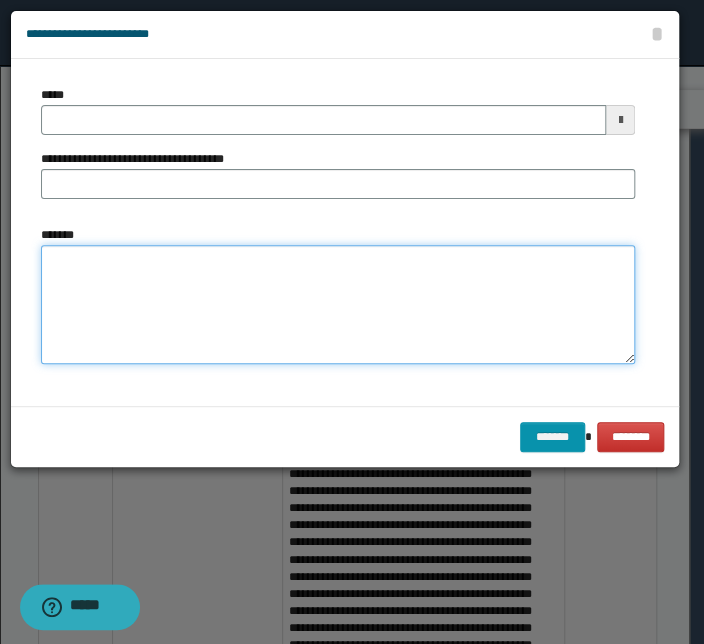 click on "*******" at bounding box center (338, 305) 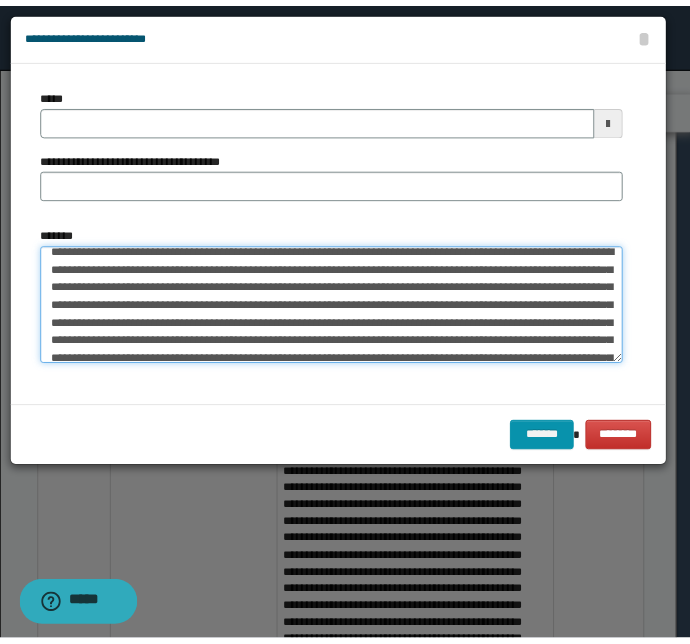 scroll, scrollTop: 0, scrollLeft: 0, axis: both 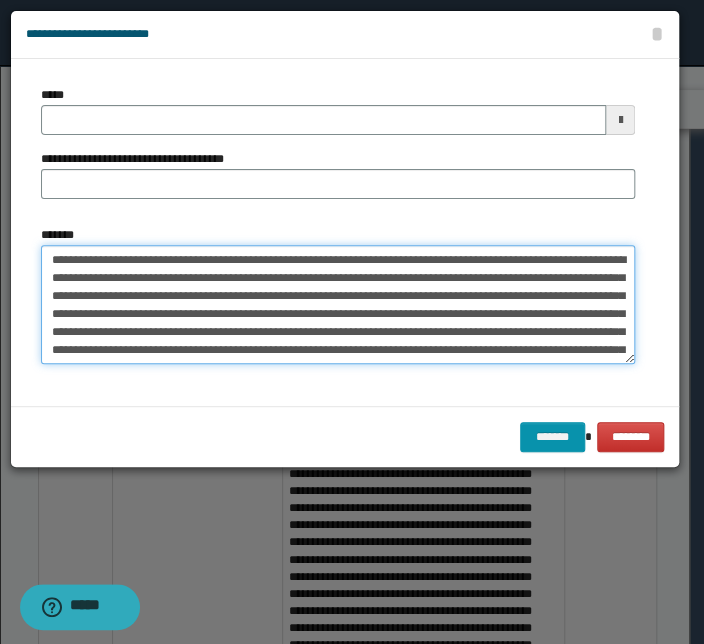drag, startPoint x: 264, startPoint y: 259, endPoint x: -15, endPoint y: 256, distance: 279.01614 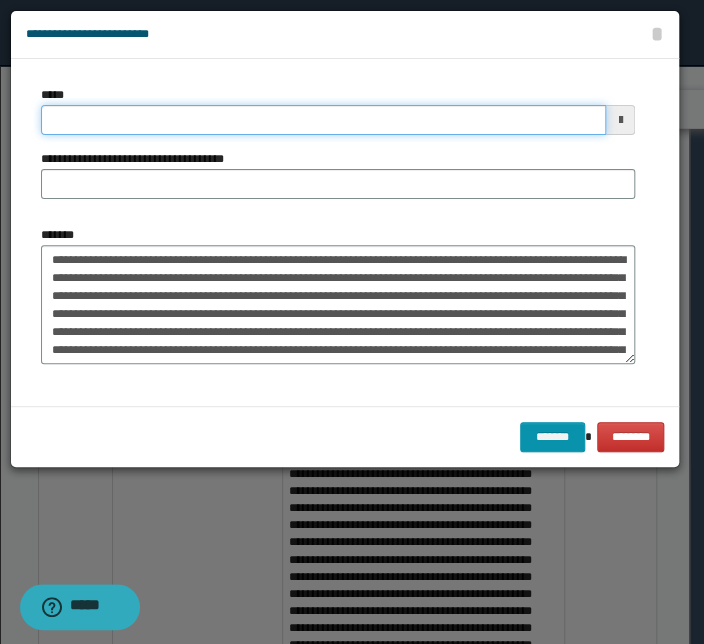 click on "*****" at bounding box center [323, 120] 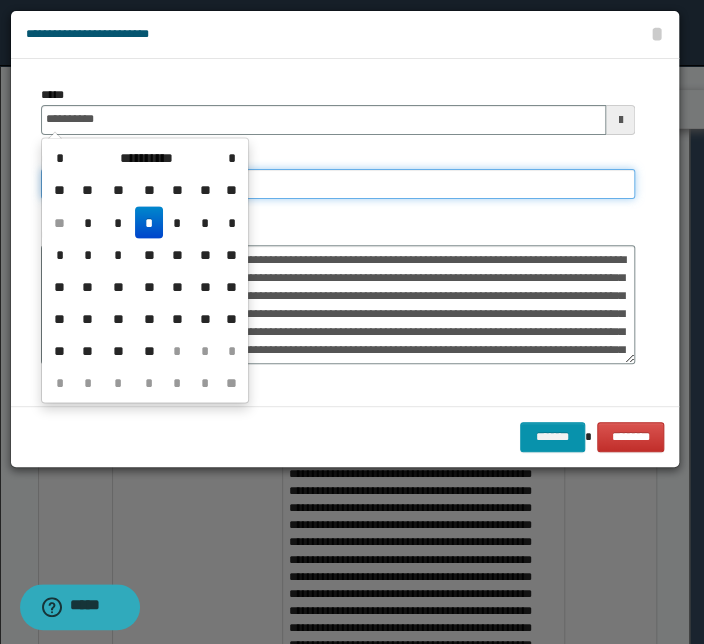 type on "**********" 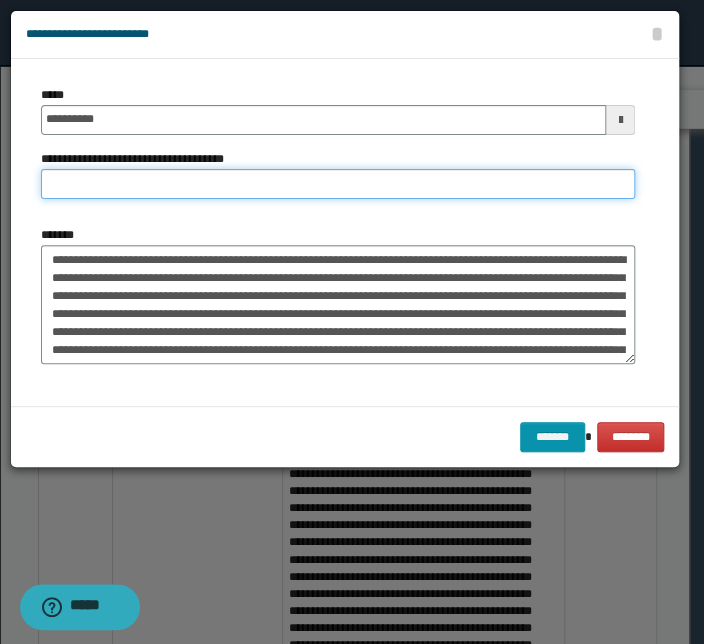 click on "**********" at bounding box center [338, 184] 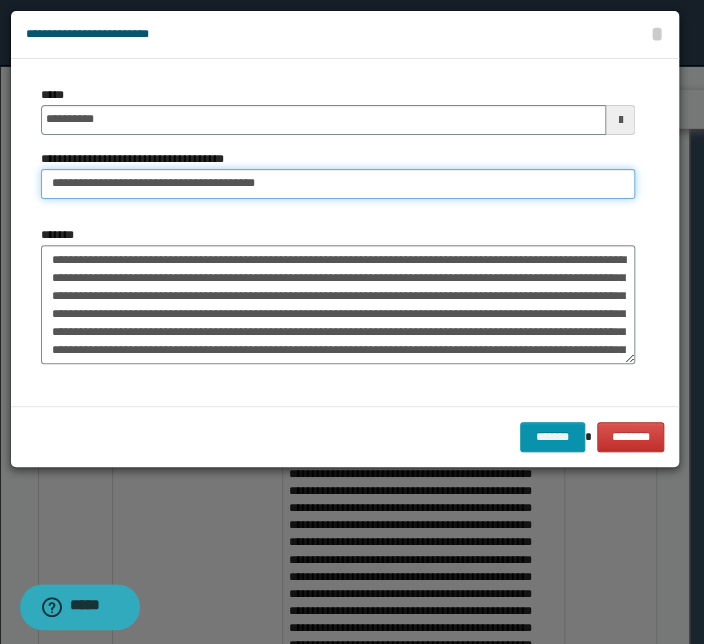 drag, startPoint x: 115, startPoint y: 184, endPoint x: -50, endPoint y: 187, distance: 165.02727 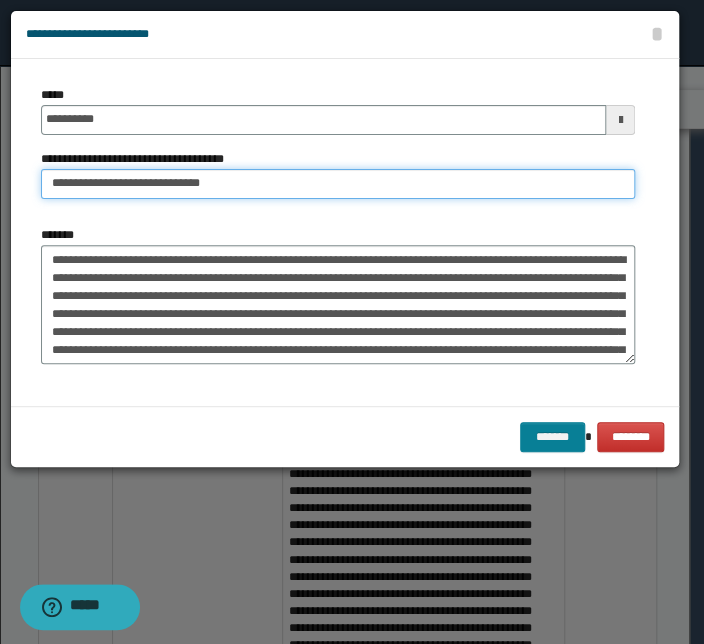 type on "**********" 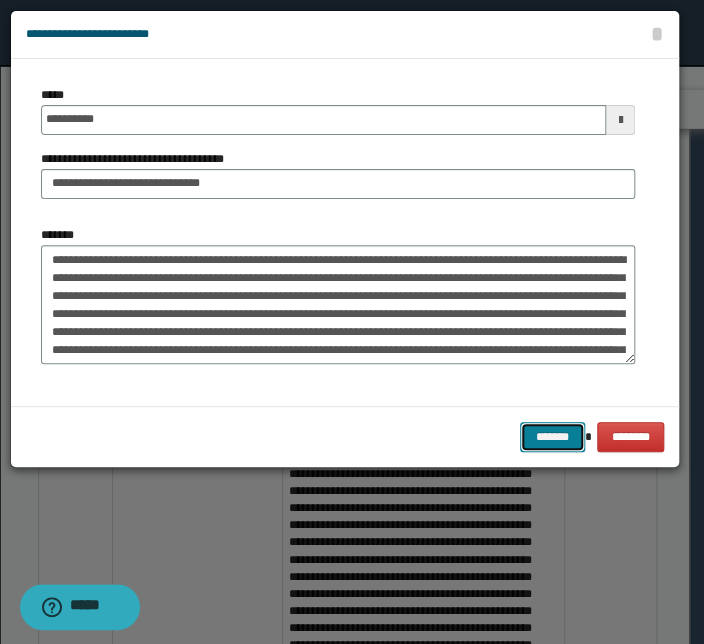 click on "*******" at bounding box center (552, 437) 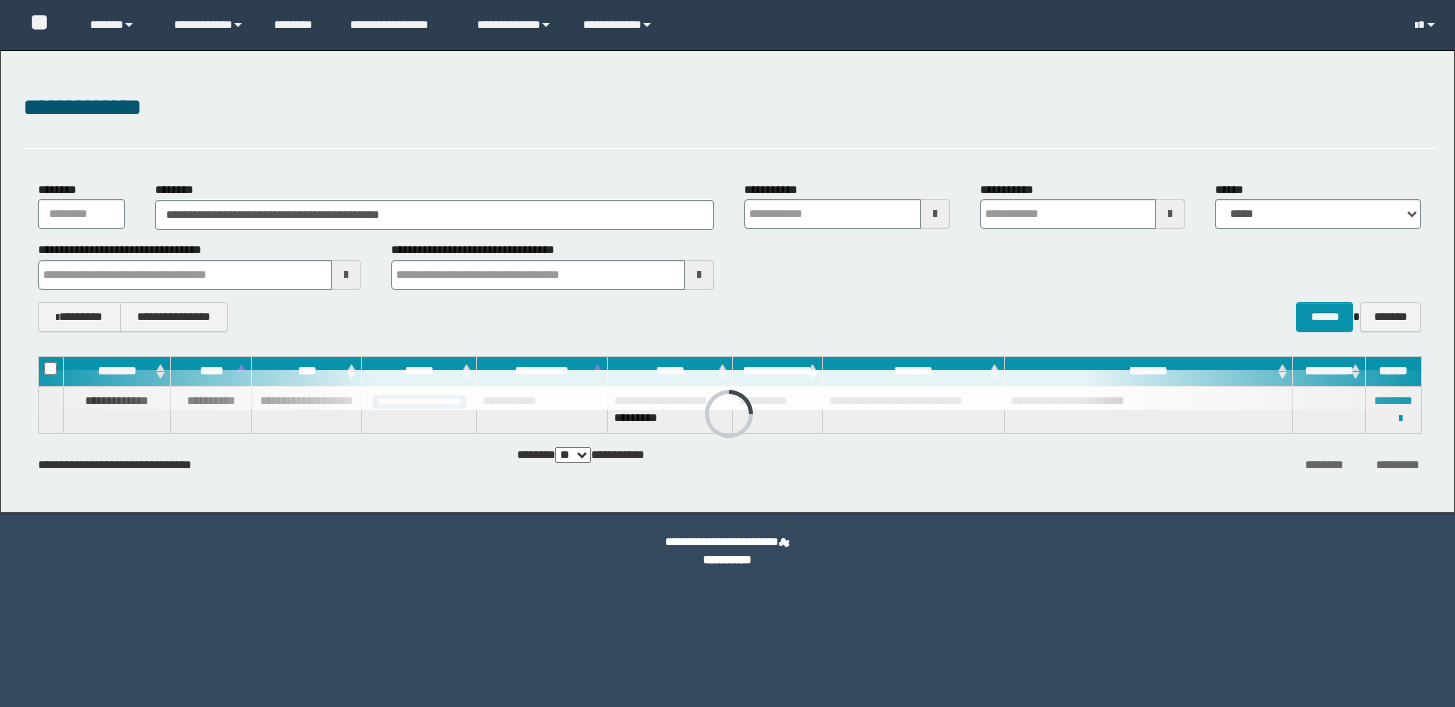 scroll, scrollTop: 0, scrollLeft: 0, axis: both 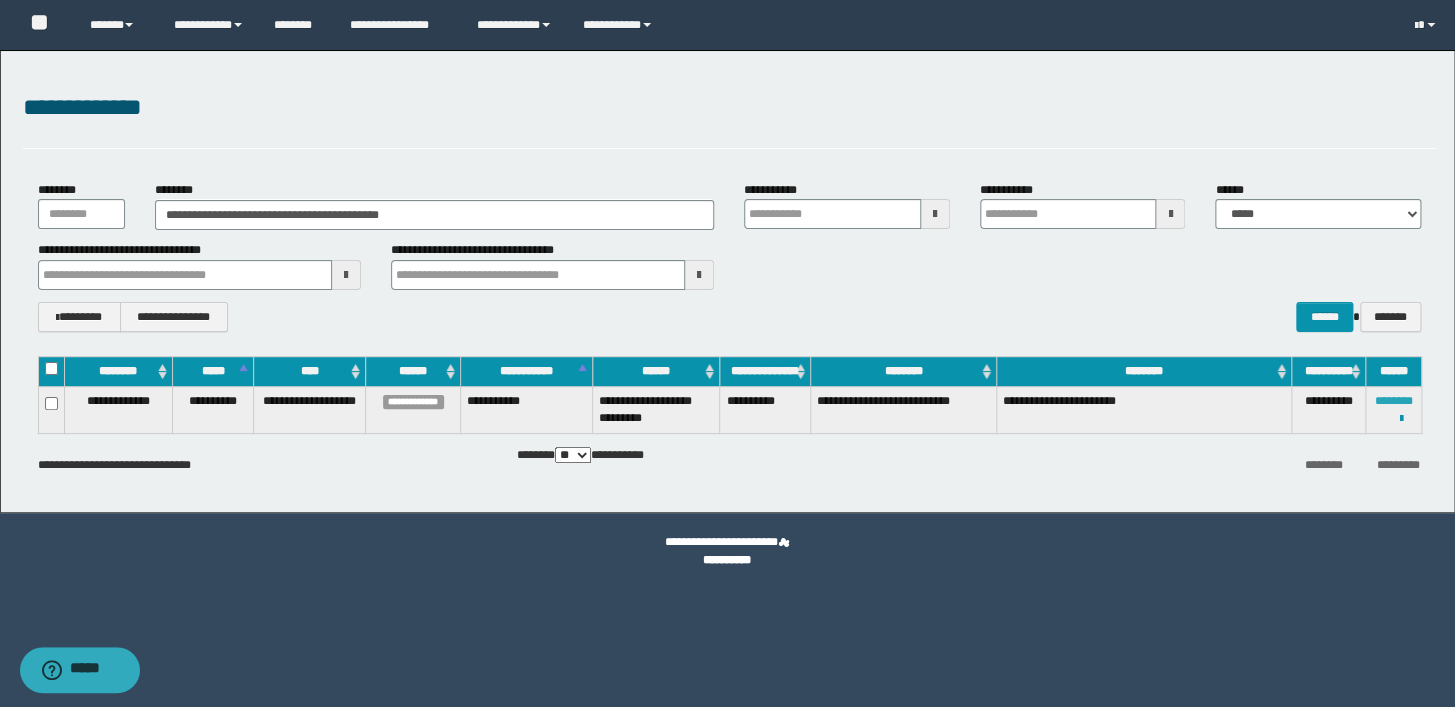 click on "********" at bounding box center (1393, 401) 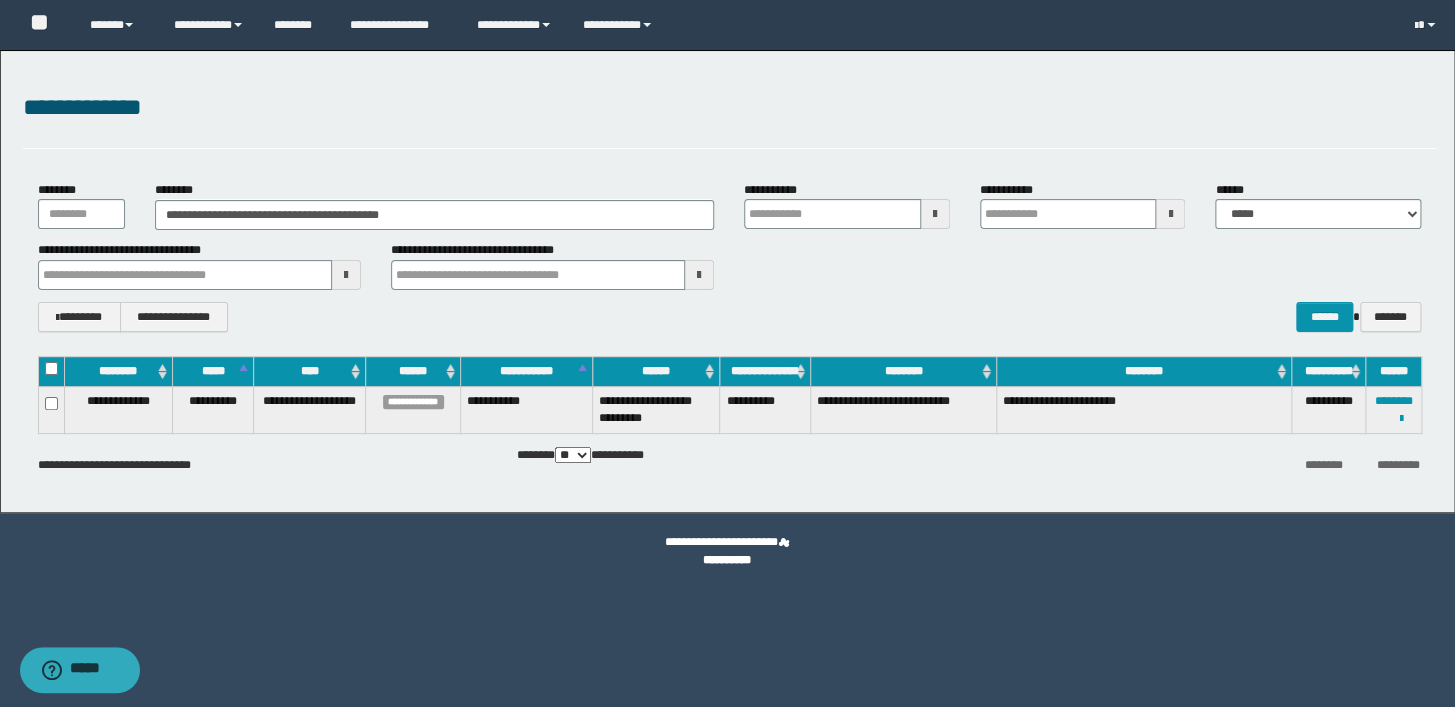 drag, startPoint x: 1145, startPoint y: 482, endPoint x: 1432, endPoint y: 493, distance: 287.21072 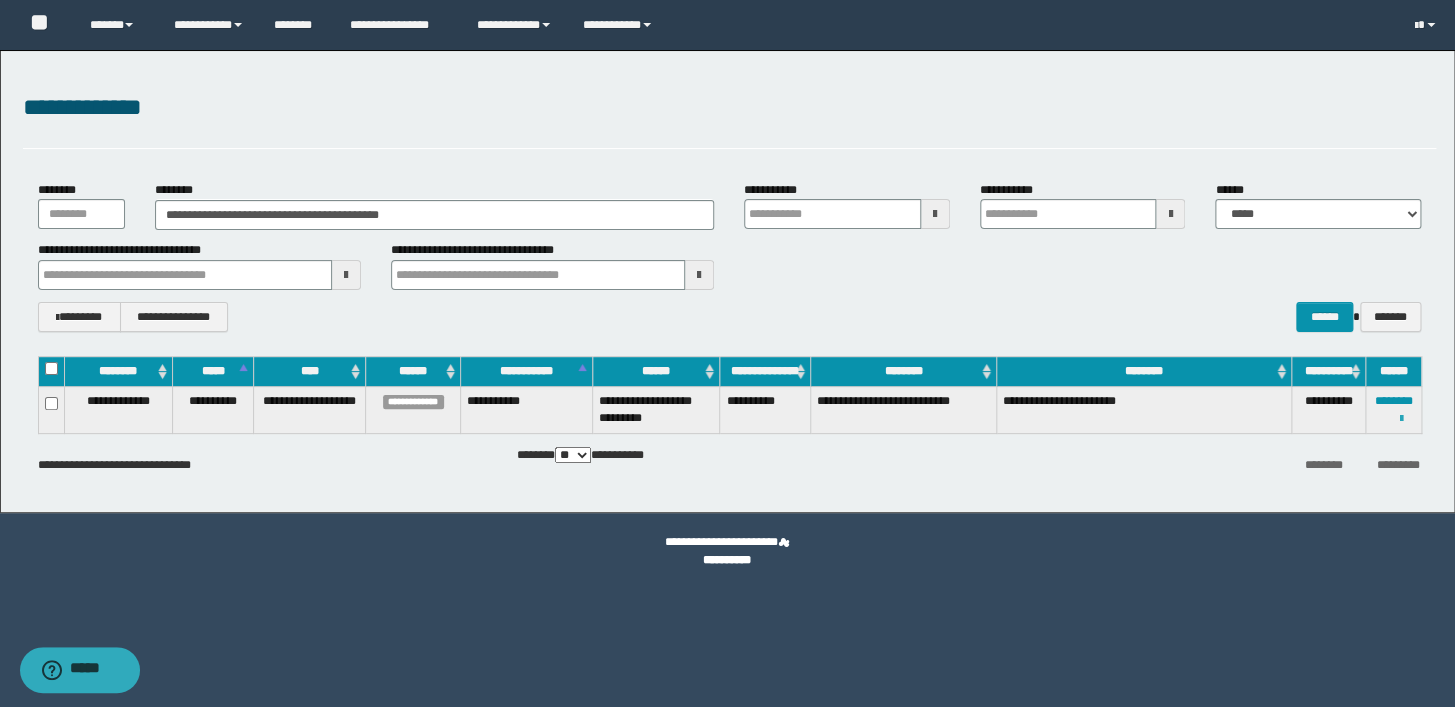 click at bounding box center [1400, 419] 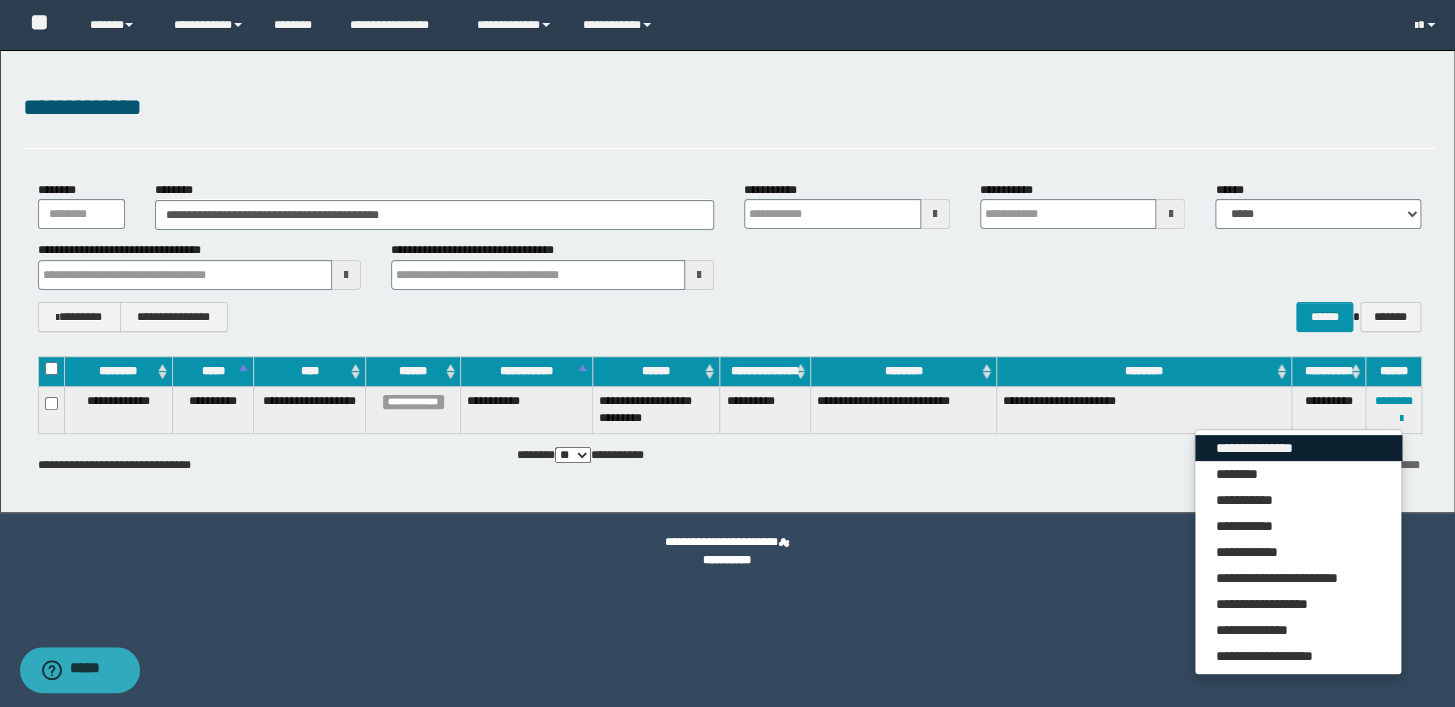 click on "**********" at bounding box center [1298, 448] 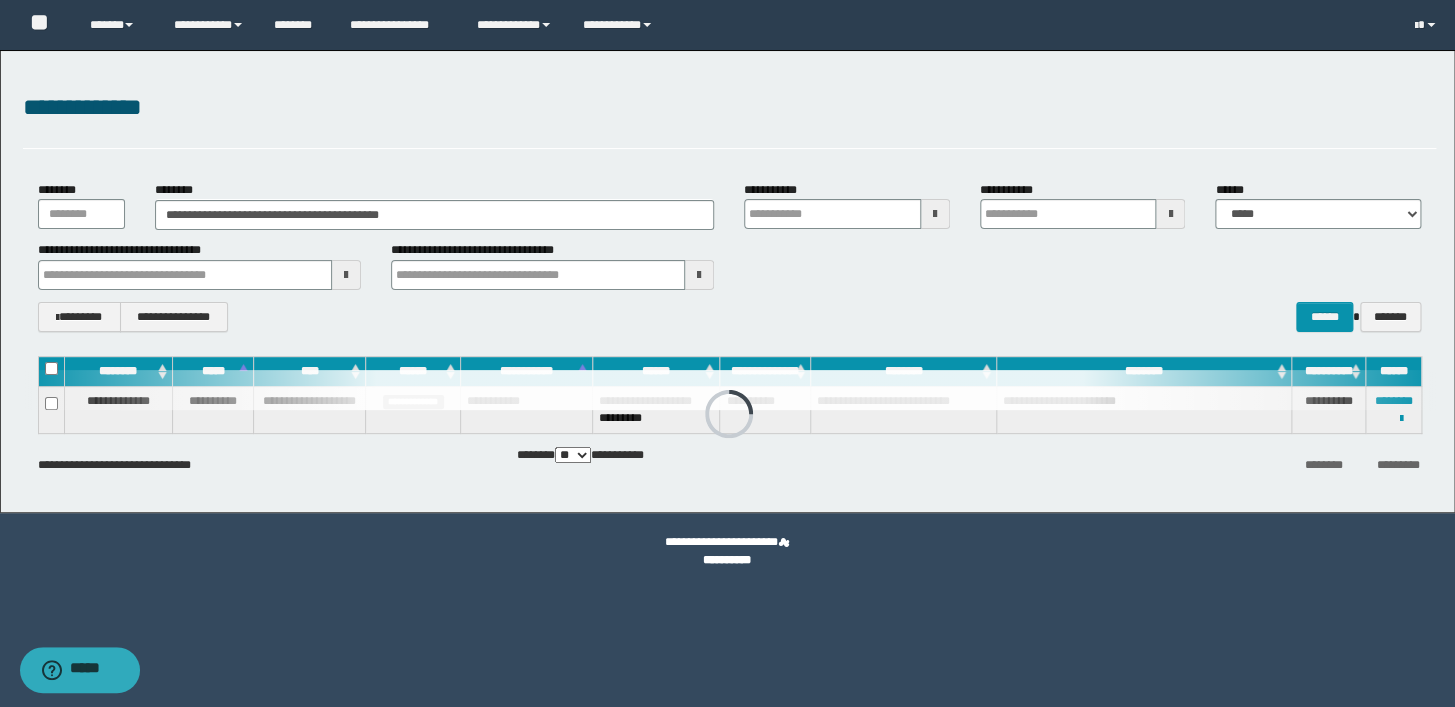 click on "**********" at bounding box center (729, 108) 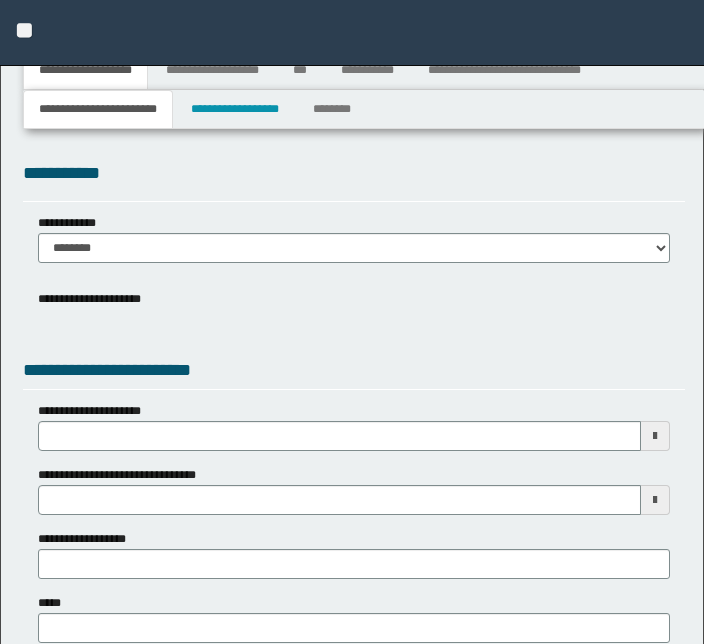 type 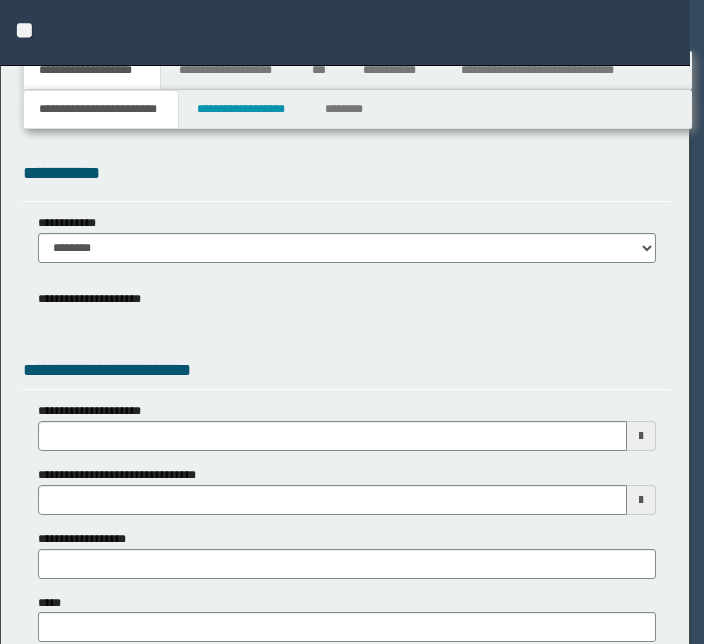scroll, scrollTop: 0, scrollLeft: 0, axis: both 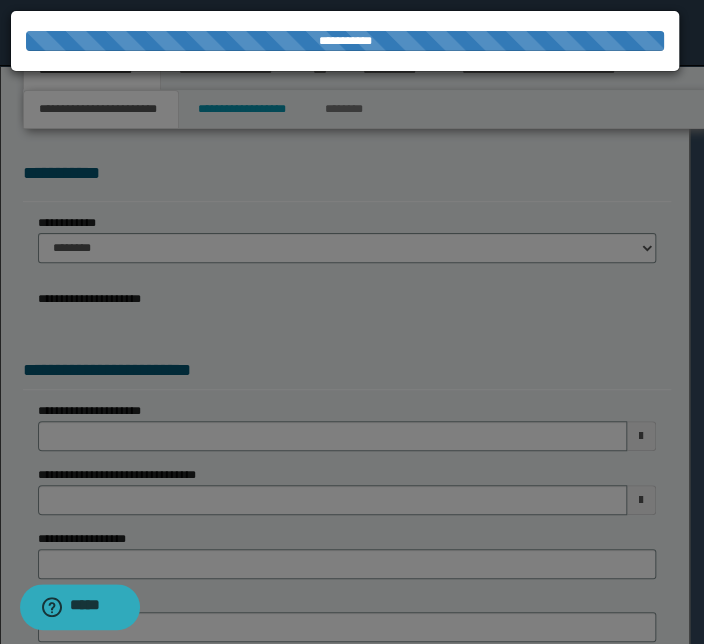 type on "**********" 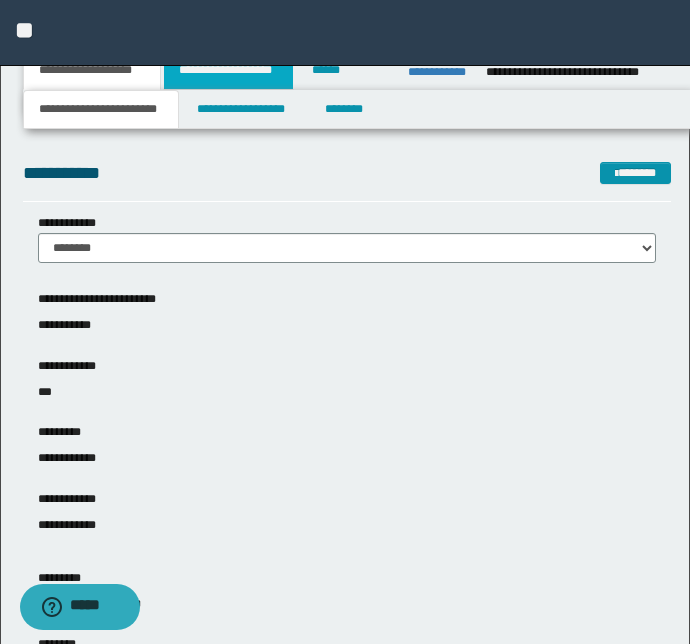 click on "**********" at bounding box center [228, 70] 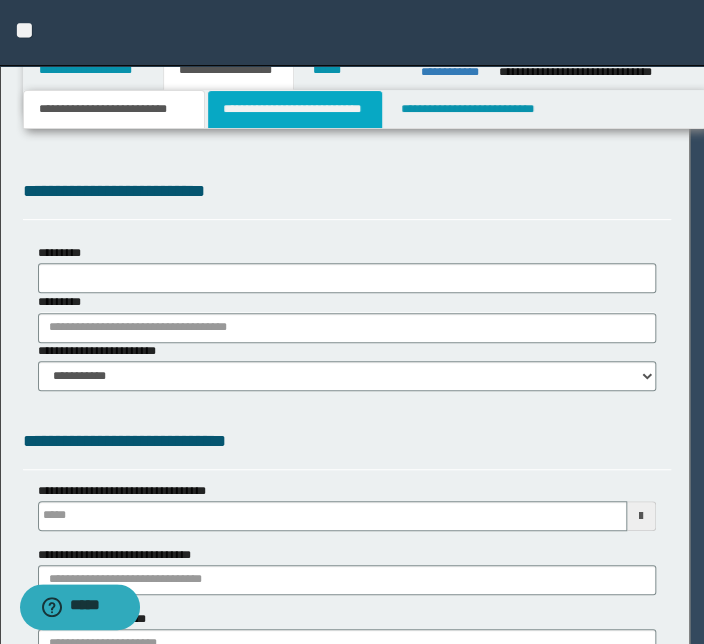 type 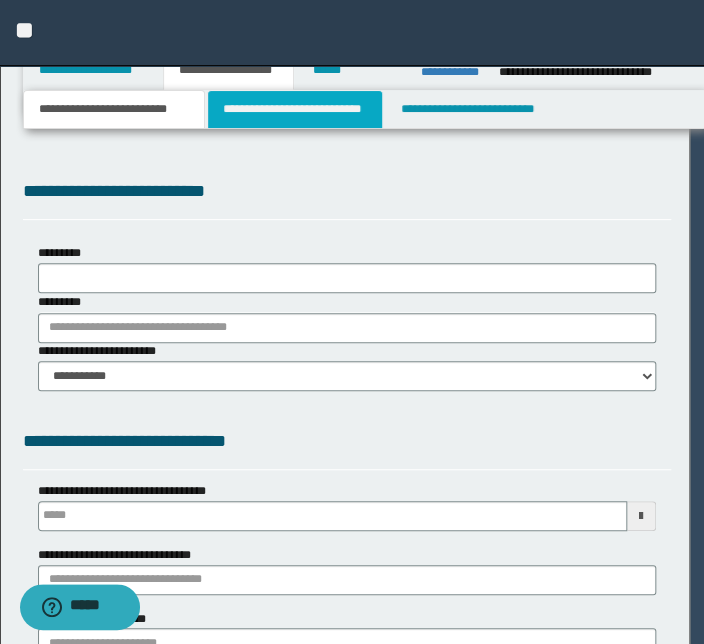 scroll, scrollTop: 0, scrollLeft: 0, axis: both 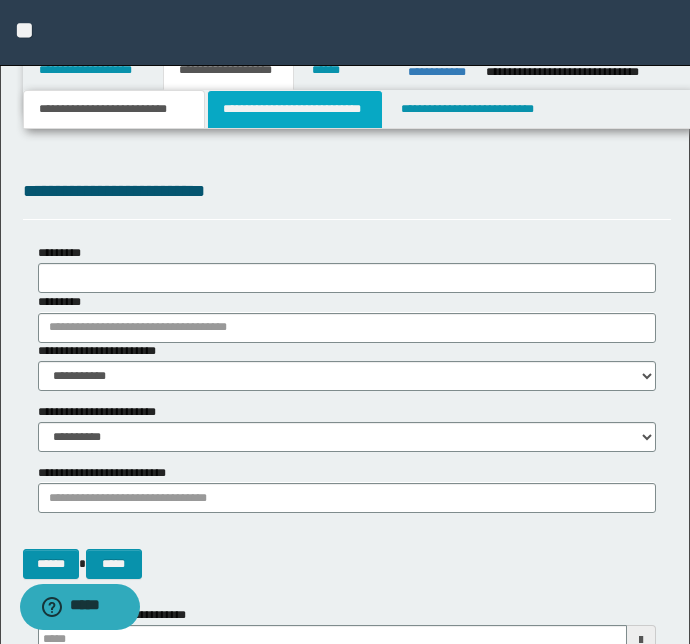 click on "**********" at bounding box center [294, 109] 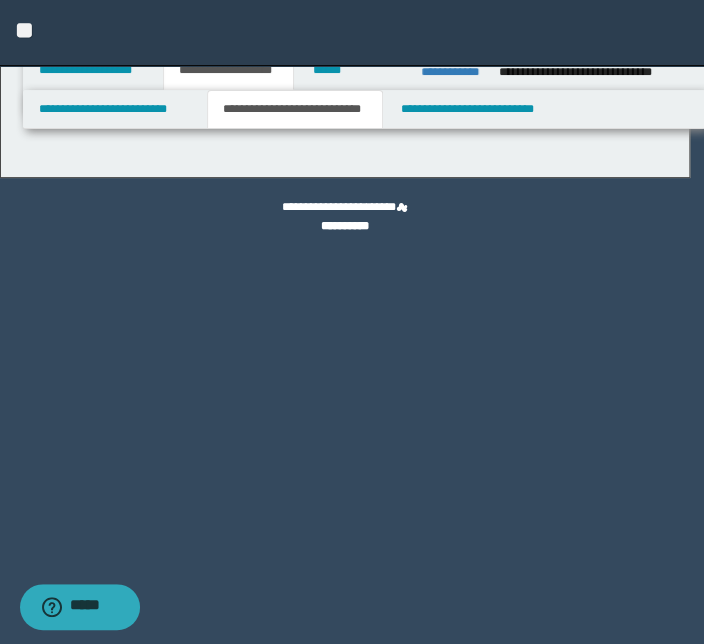 select on "*" 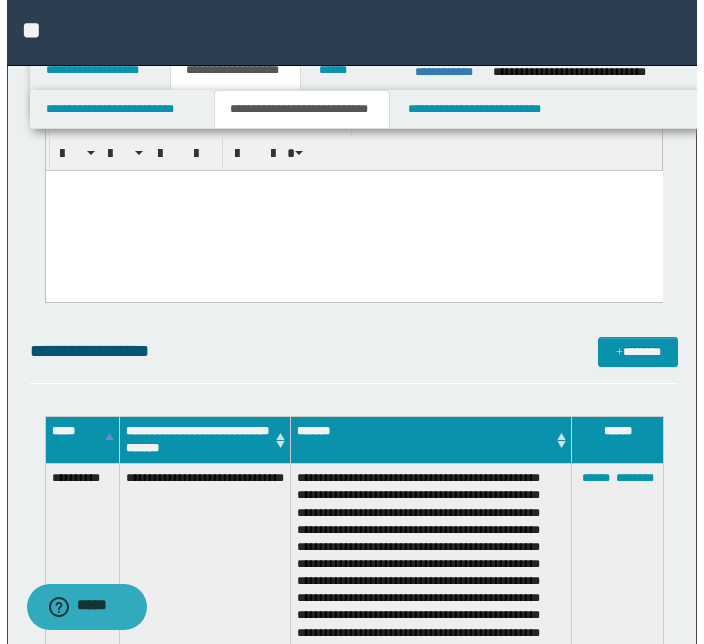 scroll, scrollTop: 2614, scrollLeft: 0, axis: vertical 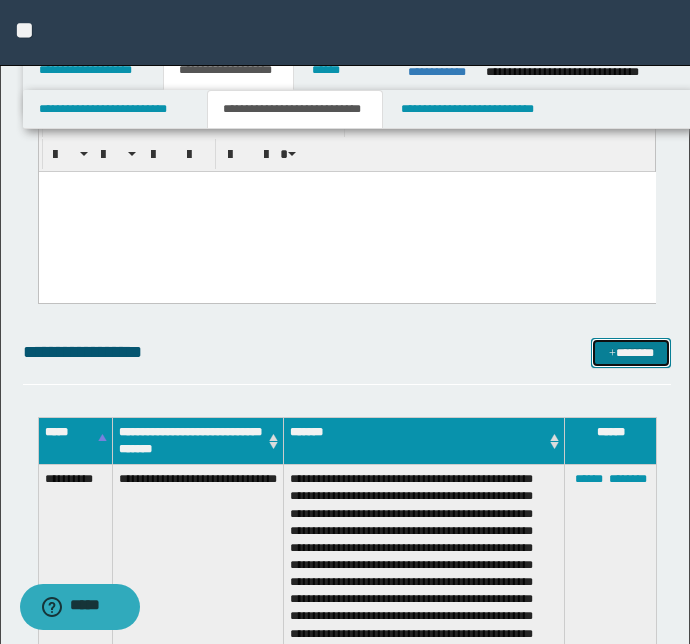 click on "*******" at bounding box center [631, 353] 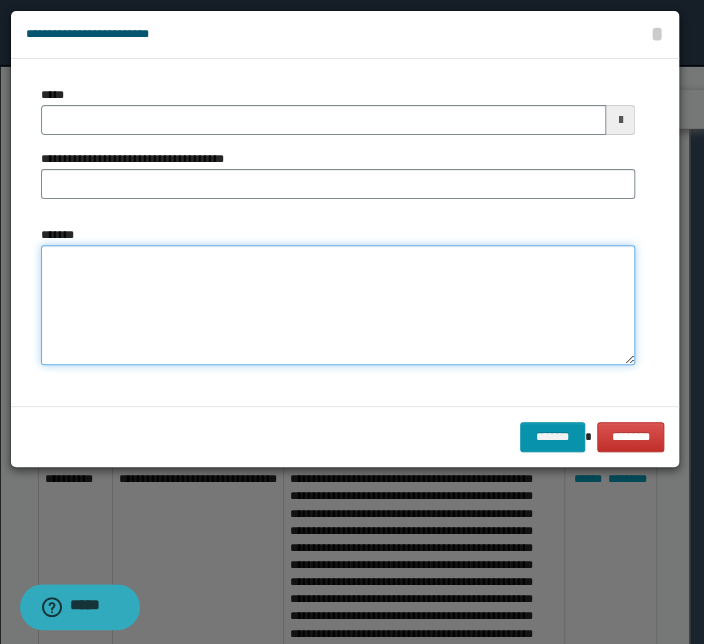 click on "*******" at bounding box center [338, 305] 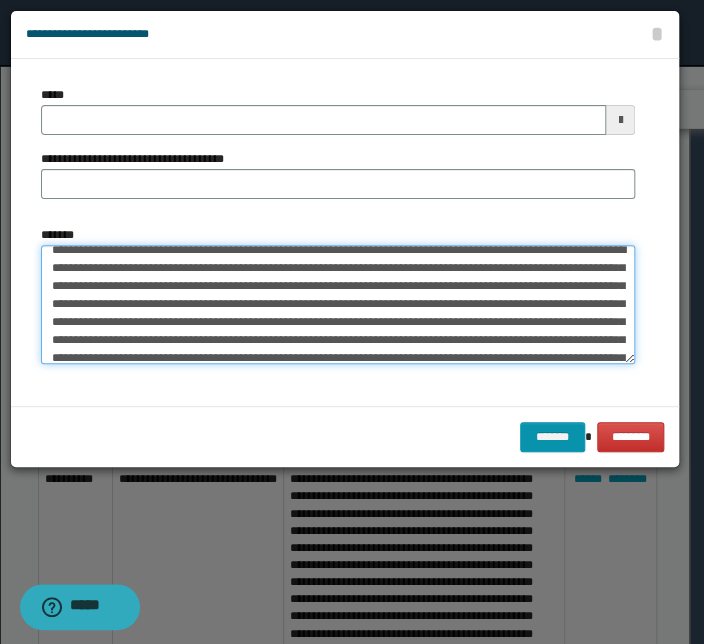 scroll, scrollTop: 0, scrollLeft: 0, axis: both 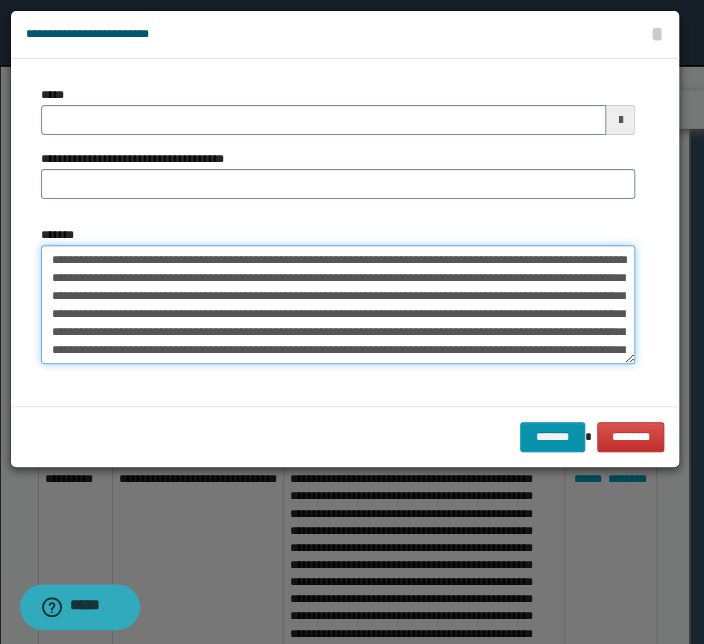 drag, startPoint x: 273, startPoint y: 259, endPoint x: 29, endPoint y: 257, distance: 244.0082 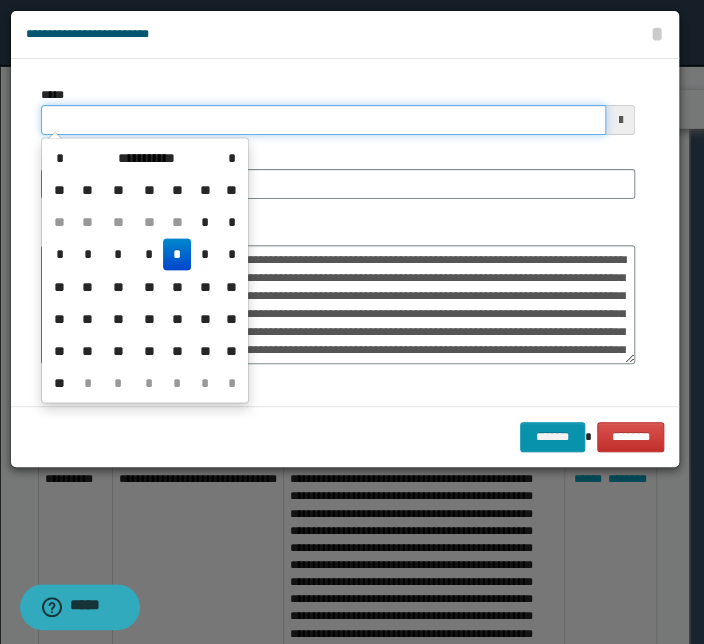 click on "*****" at bounding box center [323, 120] 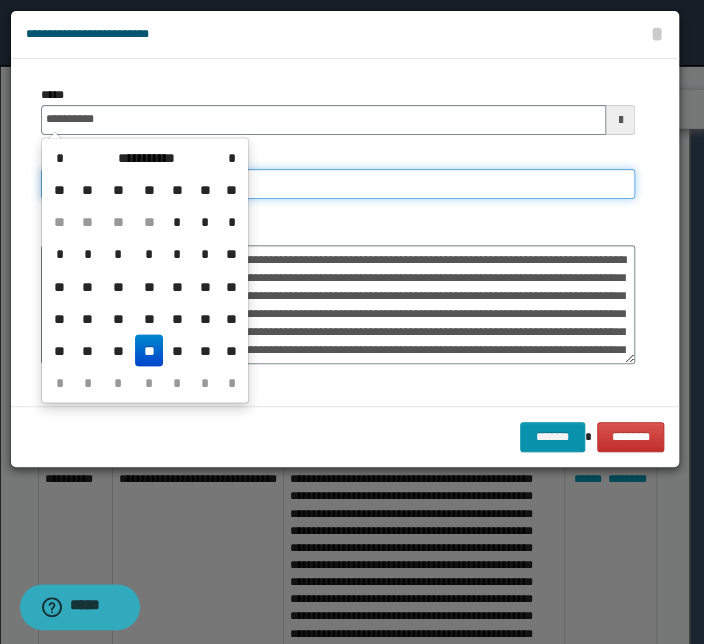 type on "**********" 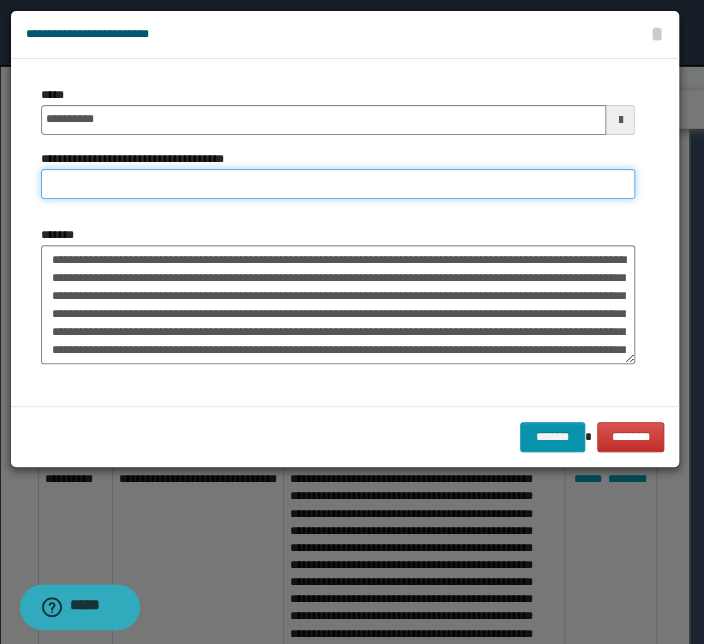 click on "**********" at bounding box center [338, 184] 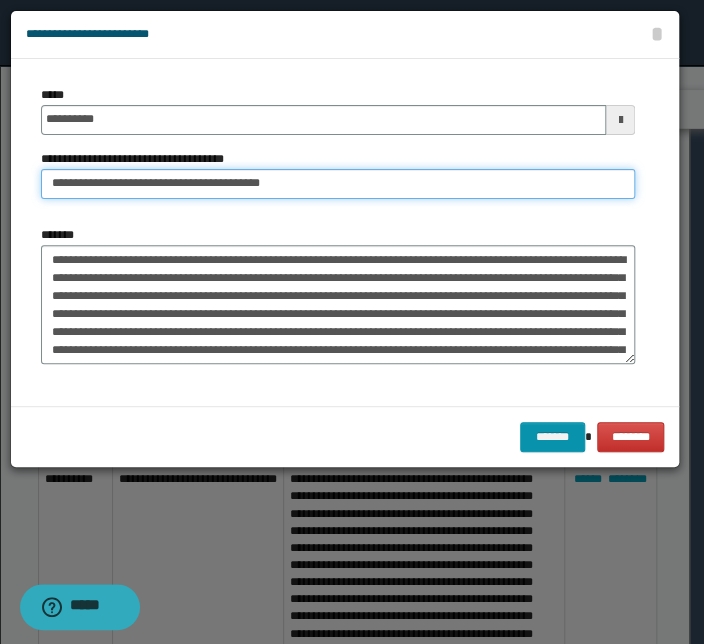 drag, startPoint x: 112, startPoint y: 186, endPoint x: -53, endPoint y: 172, distance: 165.59288 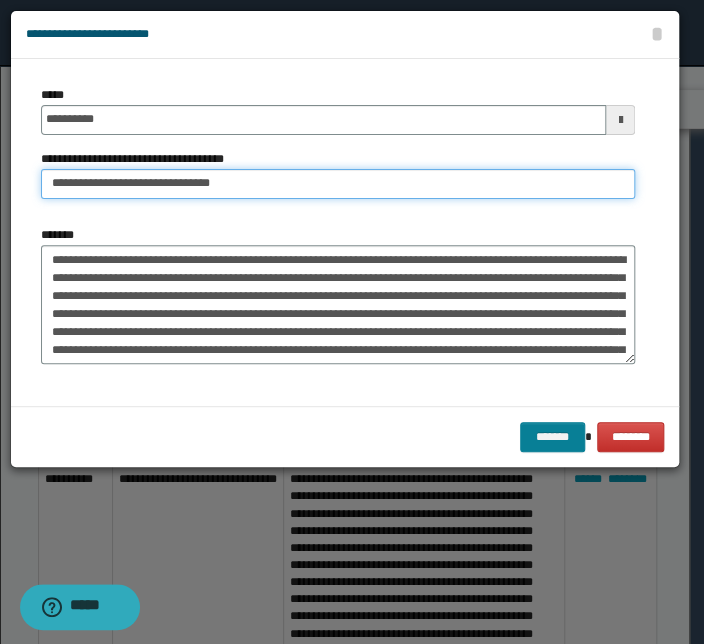 type on "**********" 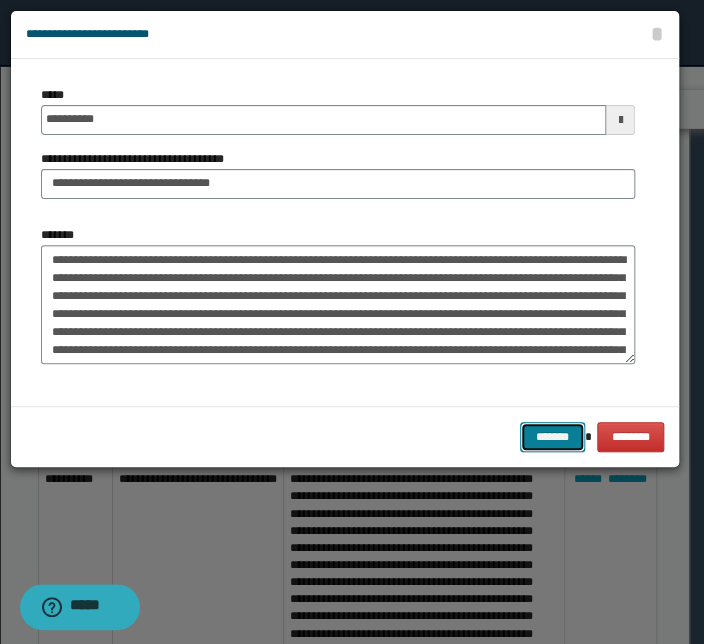 drag, startPoint x: 556, startPoint y: 438, endPoint x: 489, endPoint y: 410, distance: 72.615425 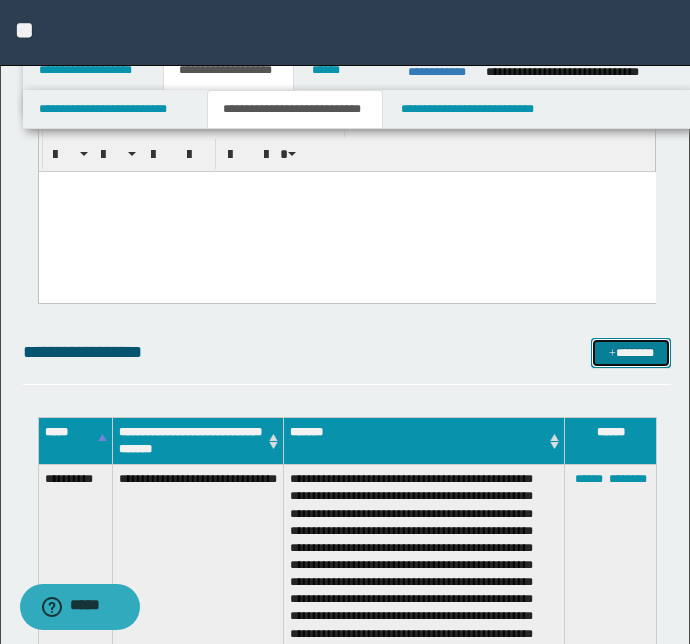 click on "*******" at bounding box center [631, 353] 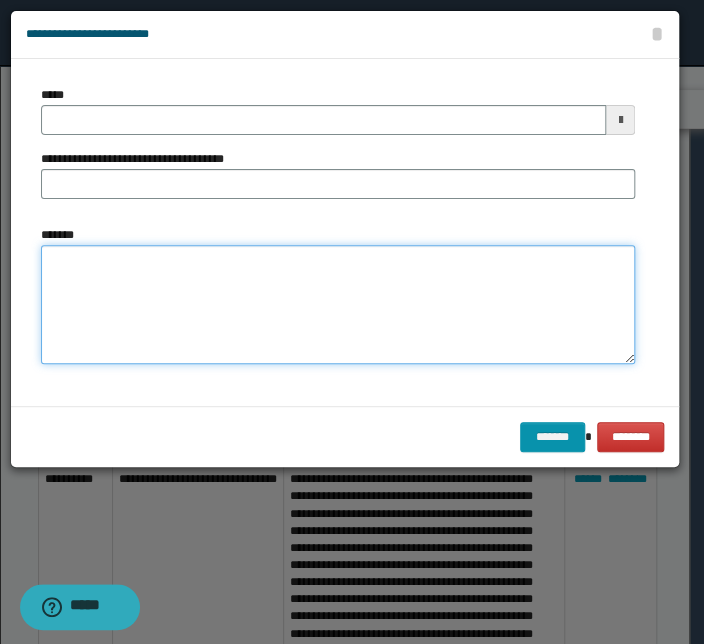 click on "*******" at bounding box center [338, 305] 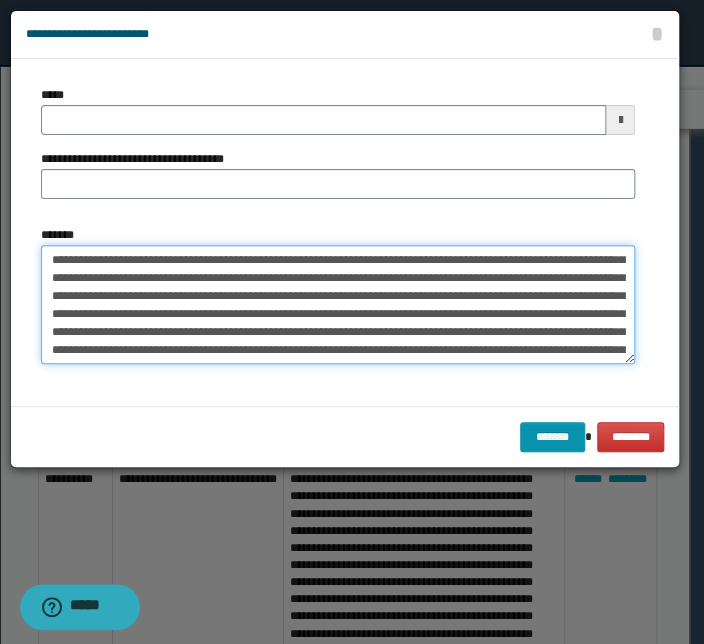 scroll, scrollTop: 0, scrollLeft: 0, axis: both 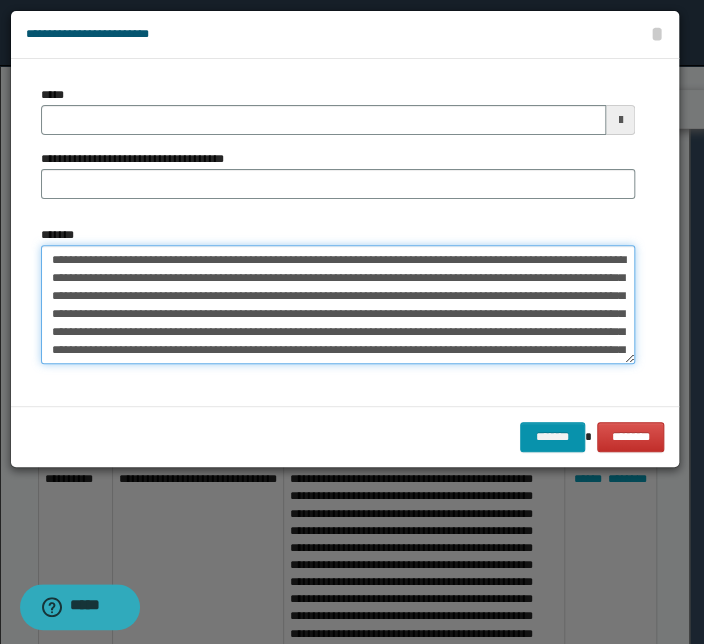 drag, startPoint x: 360, startPoint y: 260, endPoint x: 0, endPoint y: 250, distance: 360.13885 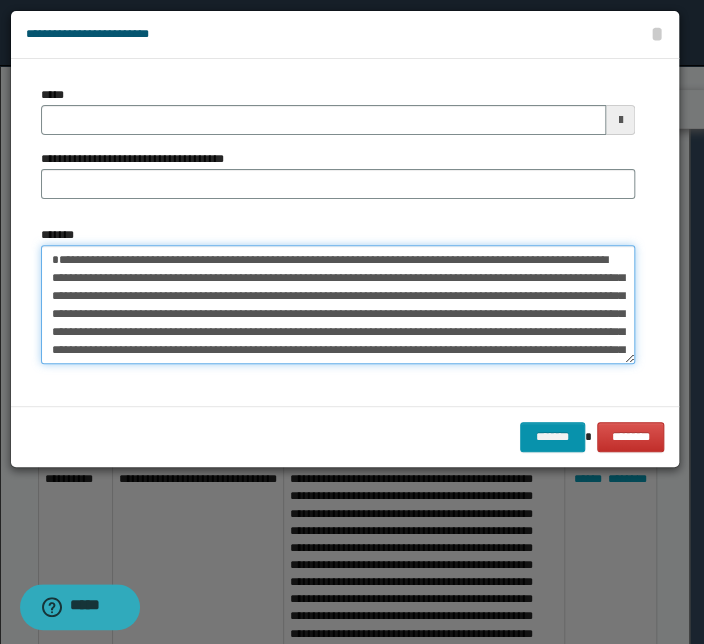 type 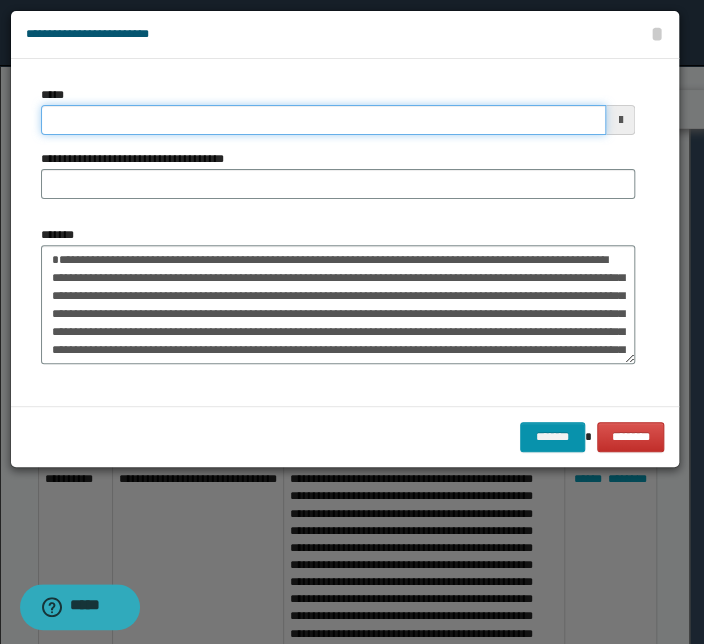 click on "*****" at bounding box center [323, 120] 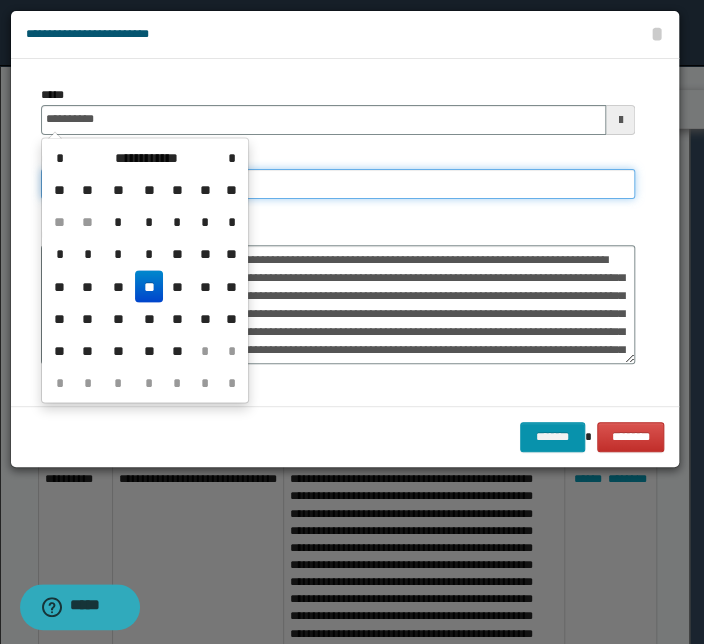 type on "**********" 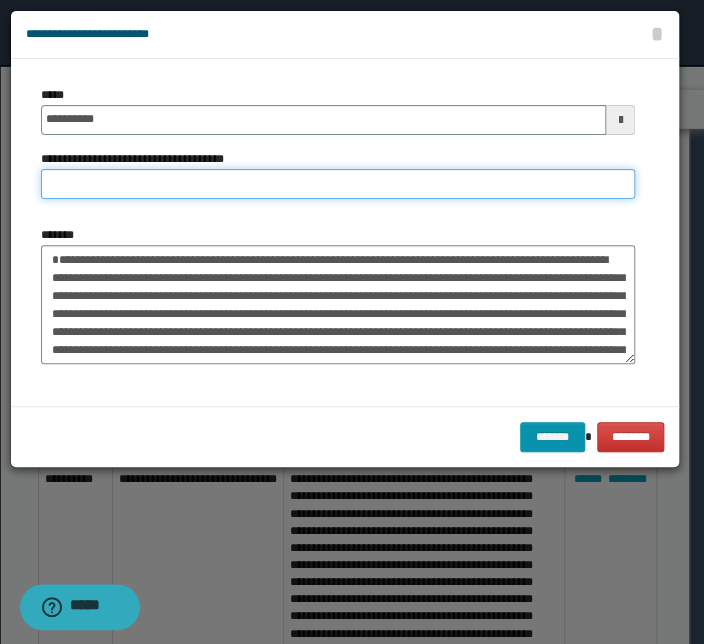click on "**********" at bounding box center [338, 184] 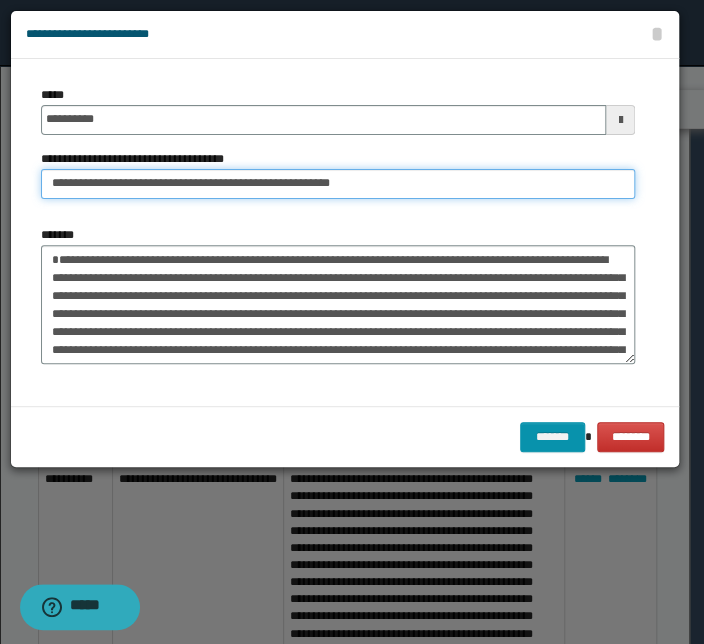 drag, startPoint x: 115, startPoint y: 186, endPoint x: 33, endPoint y: 182, distance: 82.0975 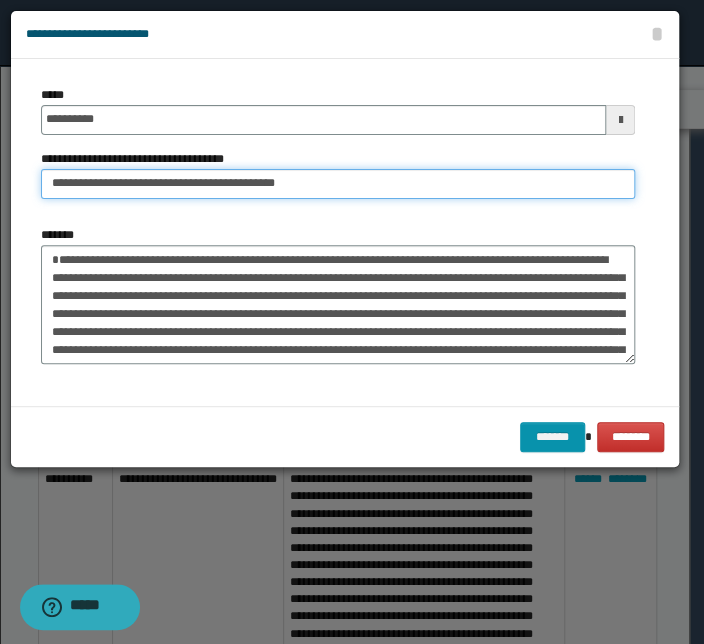 type on "**********" 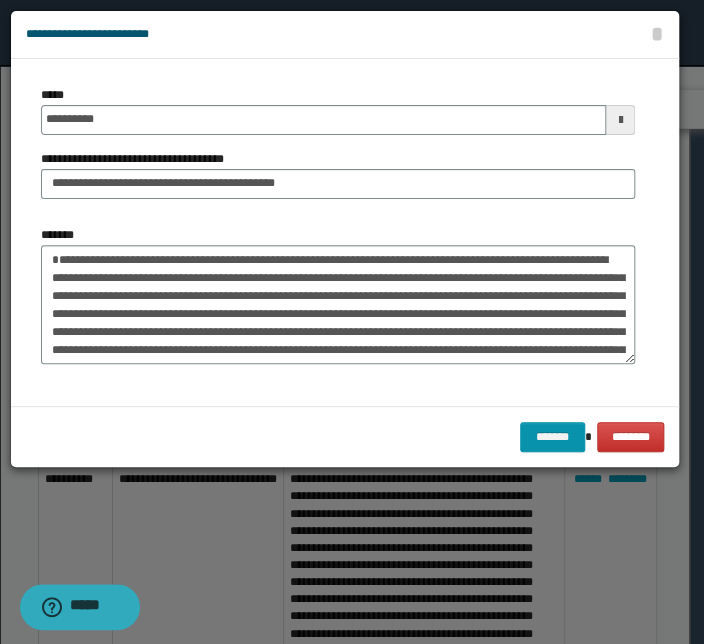 click on "[FIRST]
[LAST]
[STREET]
[CITY]
[STATE]" at bounding box center [338, 232] 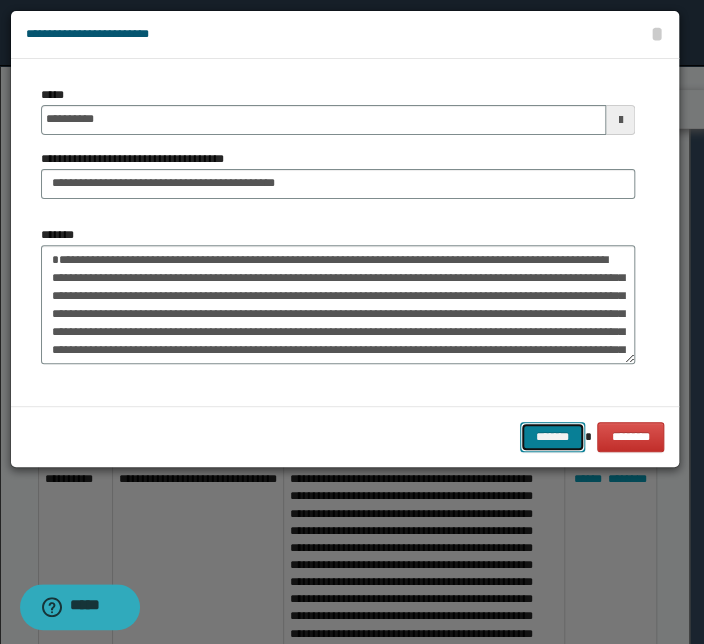click on "*******" at bounding box center (552, 437) 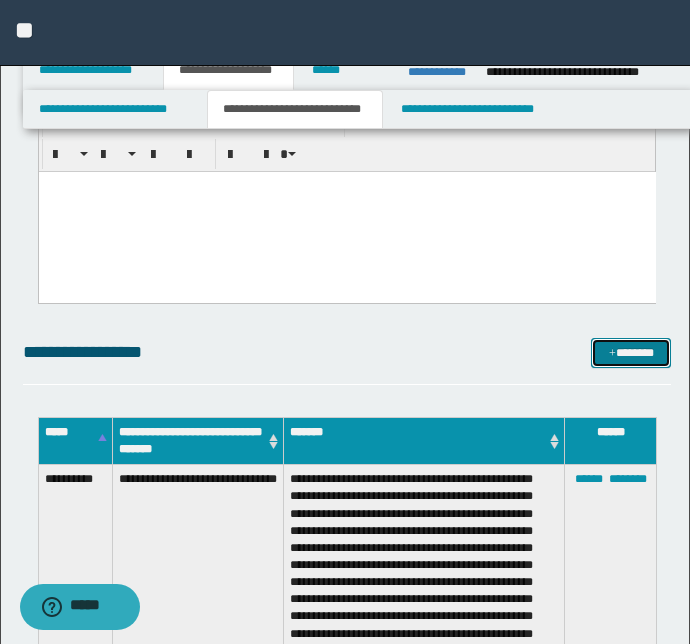 click on "*******" at bounding box center [631, 353] 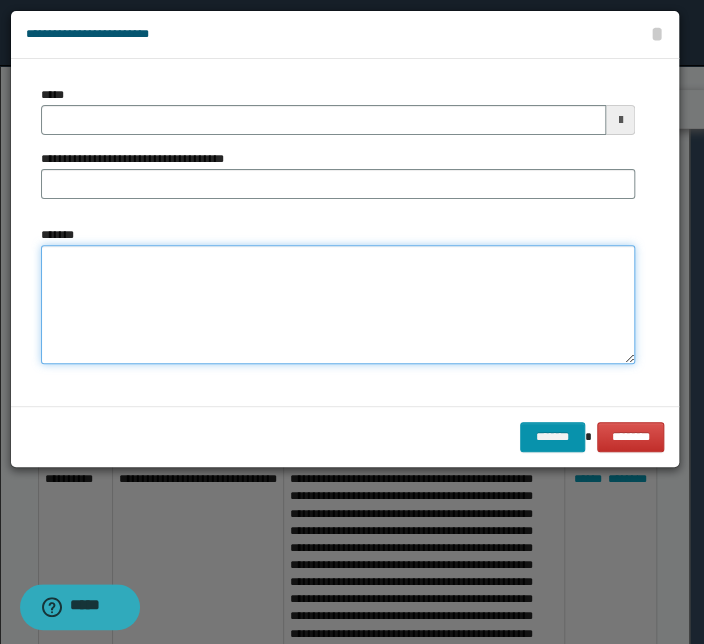 click on "*******" at bounding box center (338, 305) 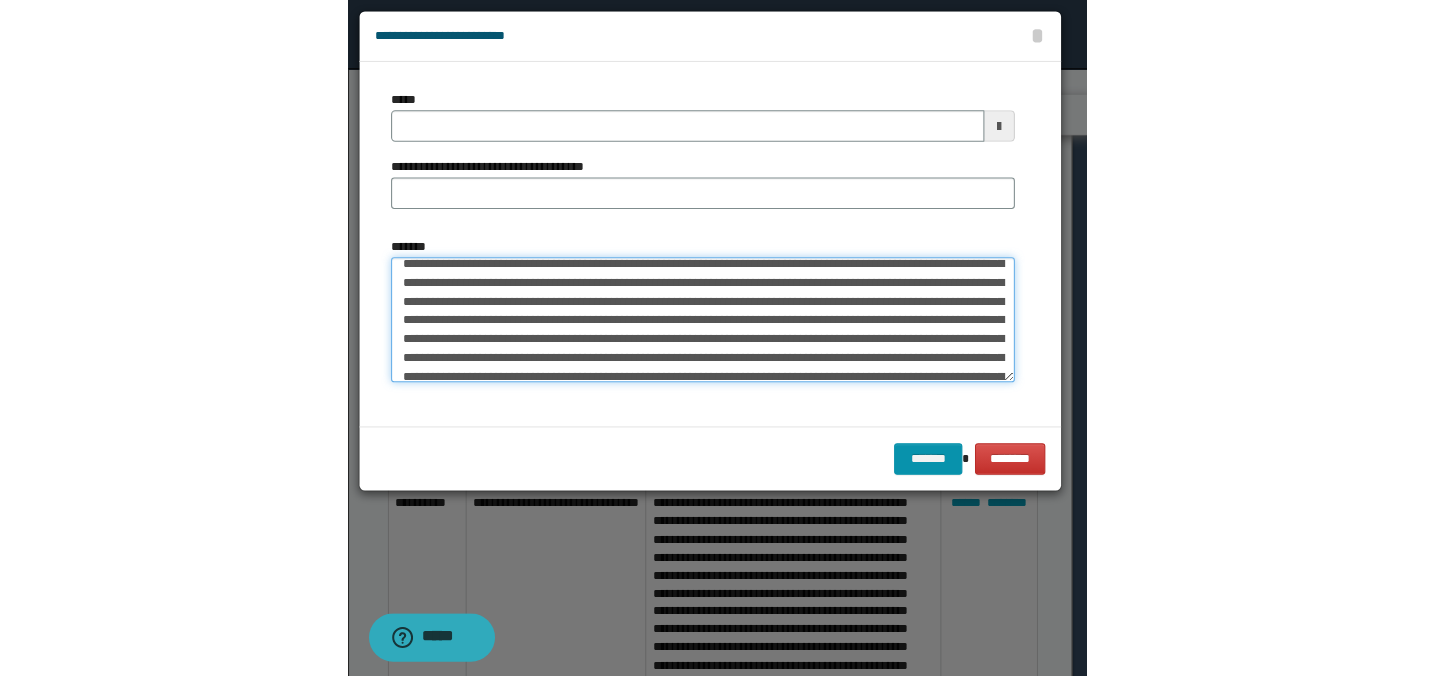 scroll, scrollTop: 0, scrollLeft: 0, axis: both 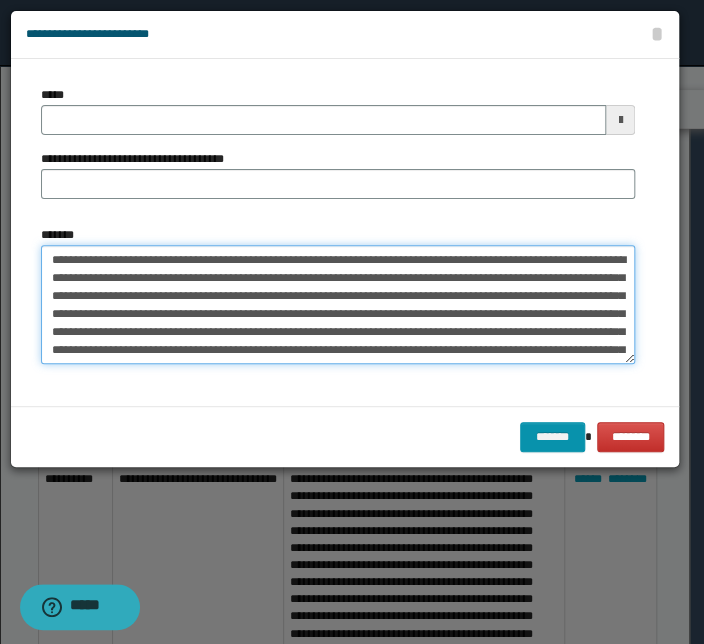 drag, startPoint x: 313, startPoint y: 260, endPoint x: 10, endPoint y: 235, distance: 304.0296 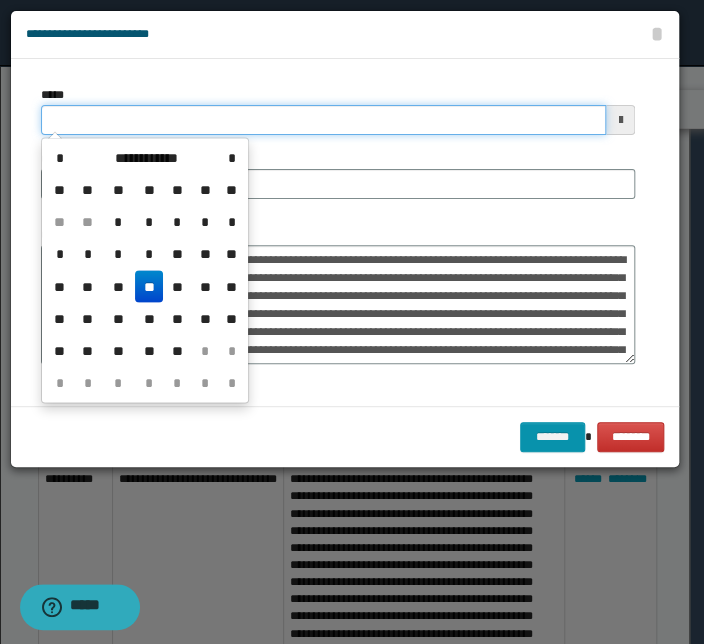 click on "*****" at bounding box center [323, 120] 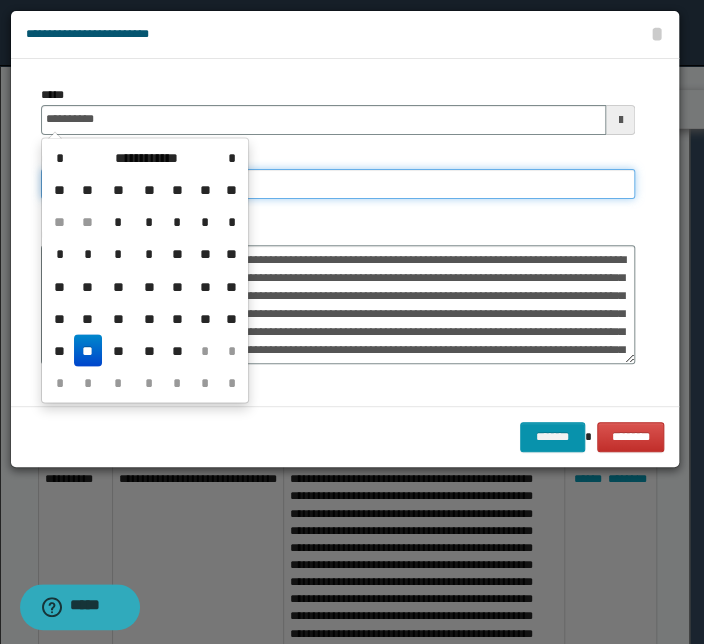 type on "**********" 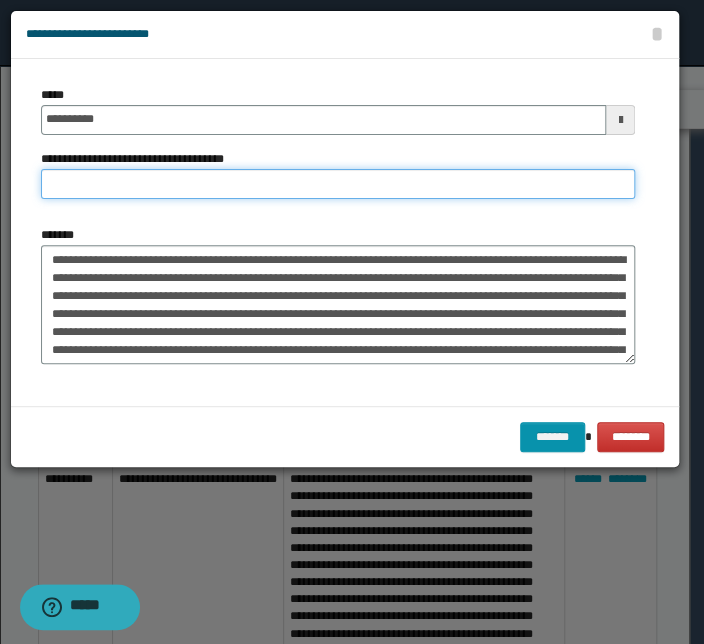 click on "**********" at bounding box center (338, 184) 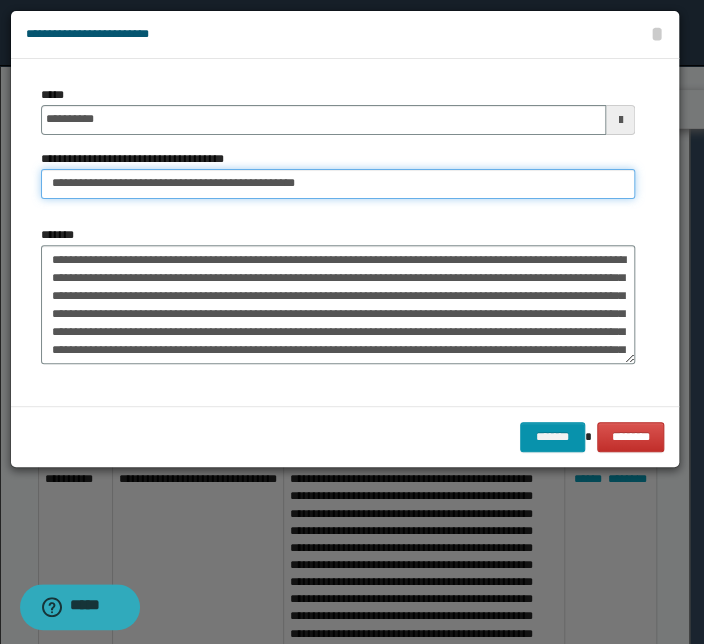 drag, startPoint x: 113, startPoint y: 187, endPoint x: -43, endPoint y: 170, distance: 156.92355 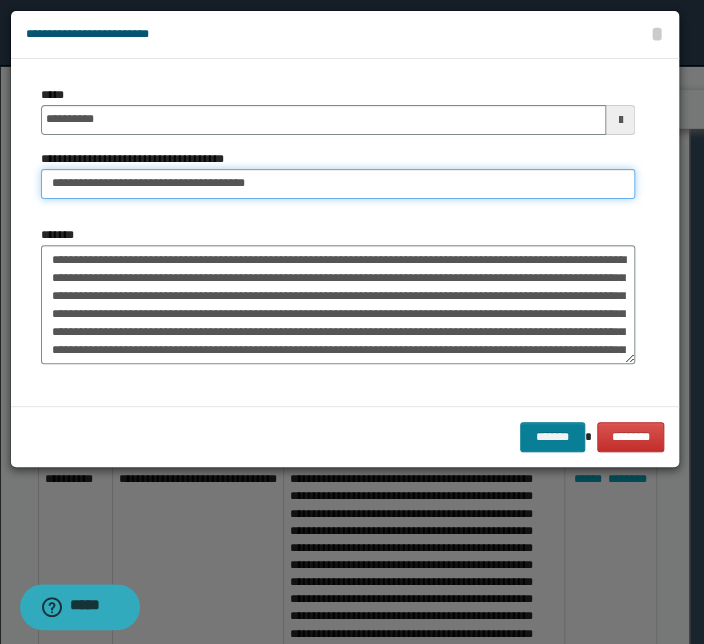 type on "**********" 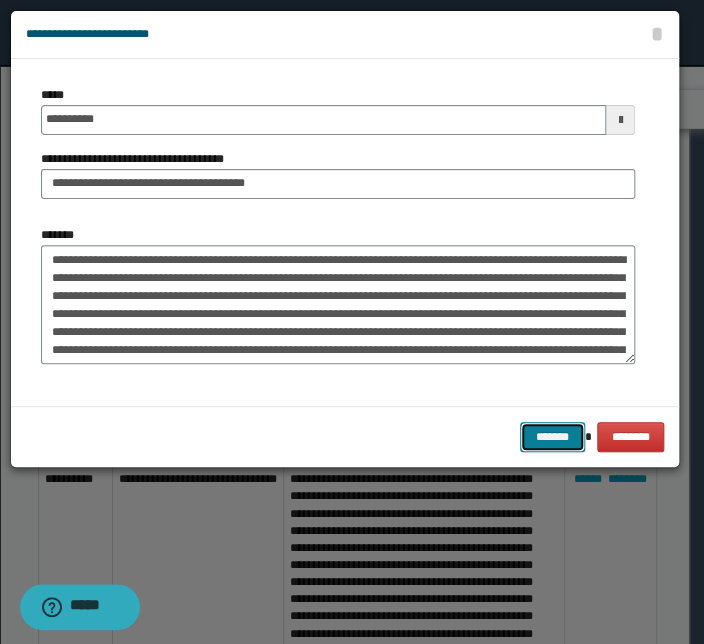 click on "*******" at bounding box center [552, 437] 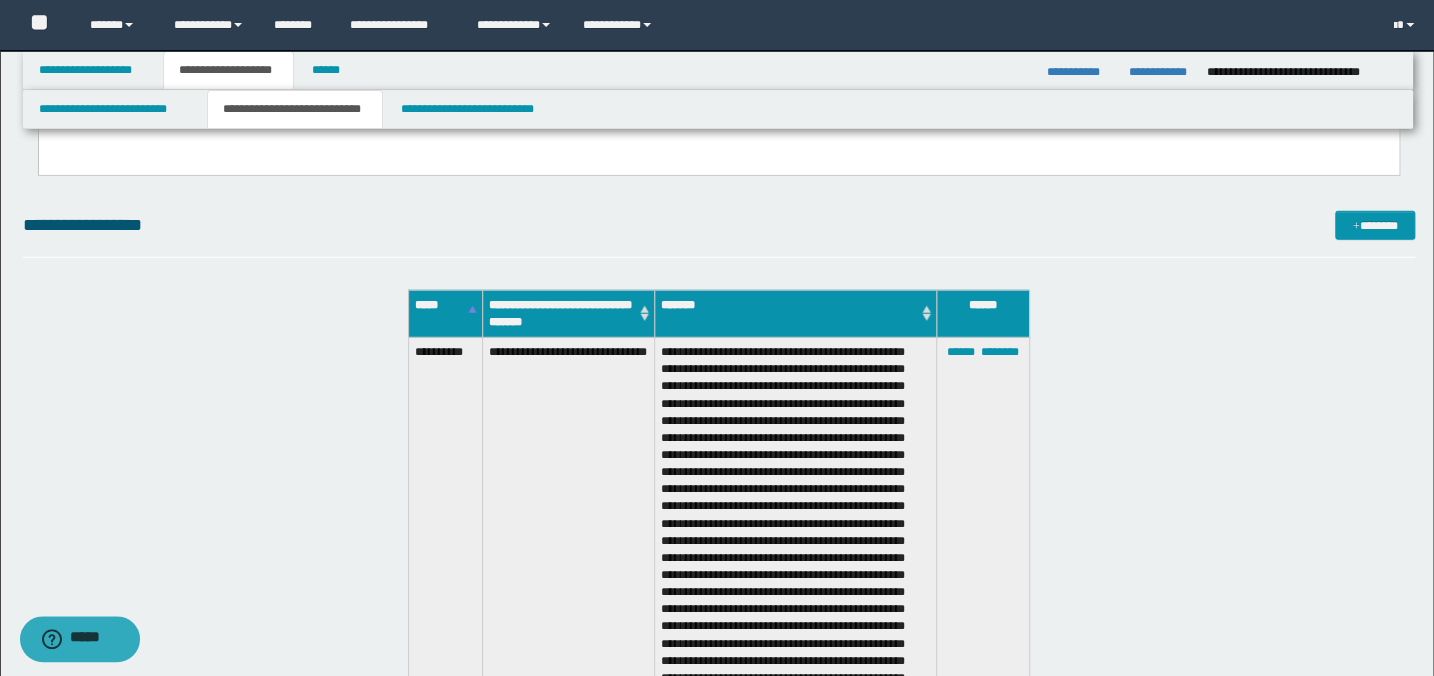 click on "**********" at bounding box center [719, 225] 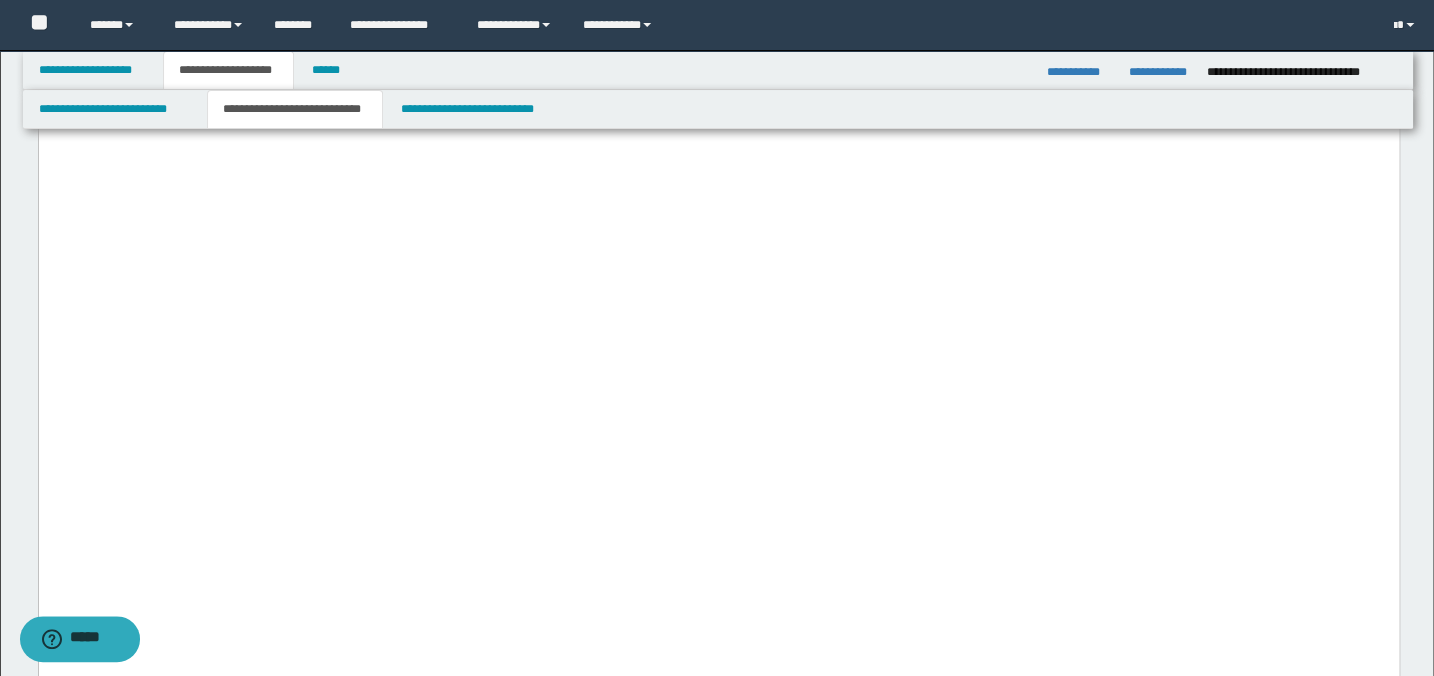 scroll, scrollTop: 1291, scrollLeft: 0, axis: vertical 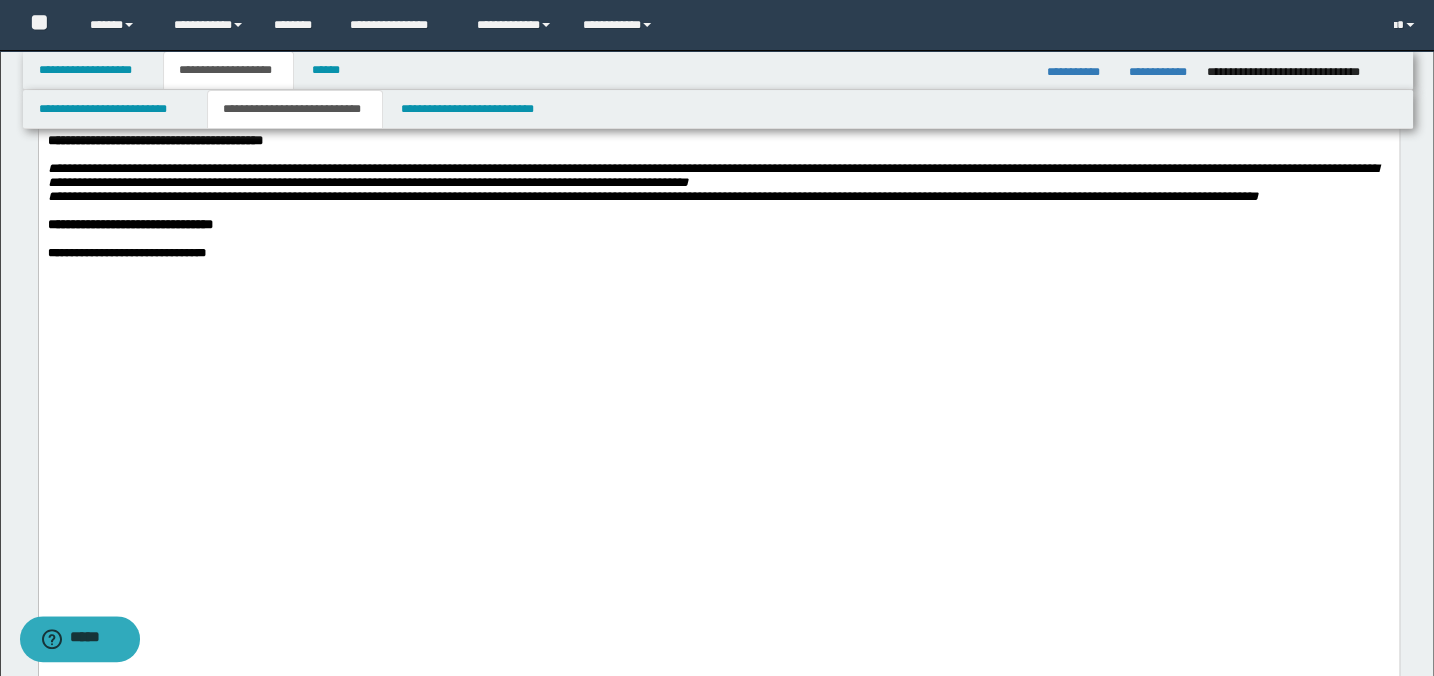 click on "[FIRST] [LAST]   [ADDRESS_LINE_2]   [CITY] [STATE] [ZIP_CODE] [COUNTRY] [PHONE] [EMAIL]   [CREDIT_CARD_NUMBER]   [EXPIRATION_DATE] [CVV] [CARDHOLDER_NAME] [BILLING_ADDRESS] **   [BILLING_CITY]     [BILLING_STATE] [BILLING_ZIP]" at bounding box center [718, -375] 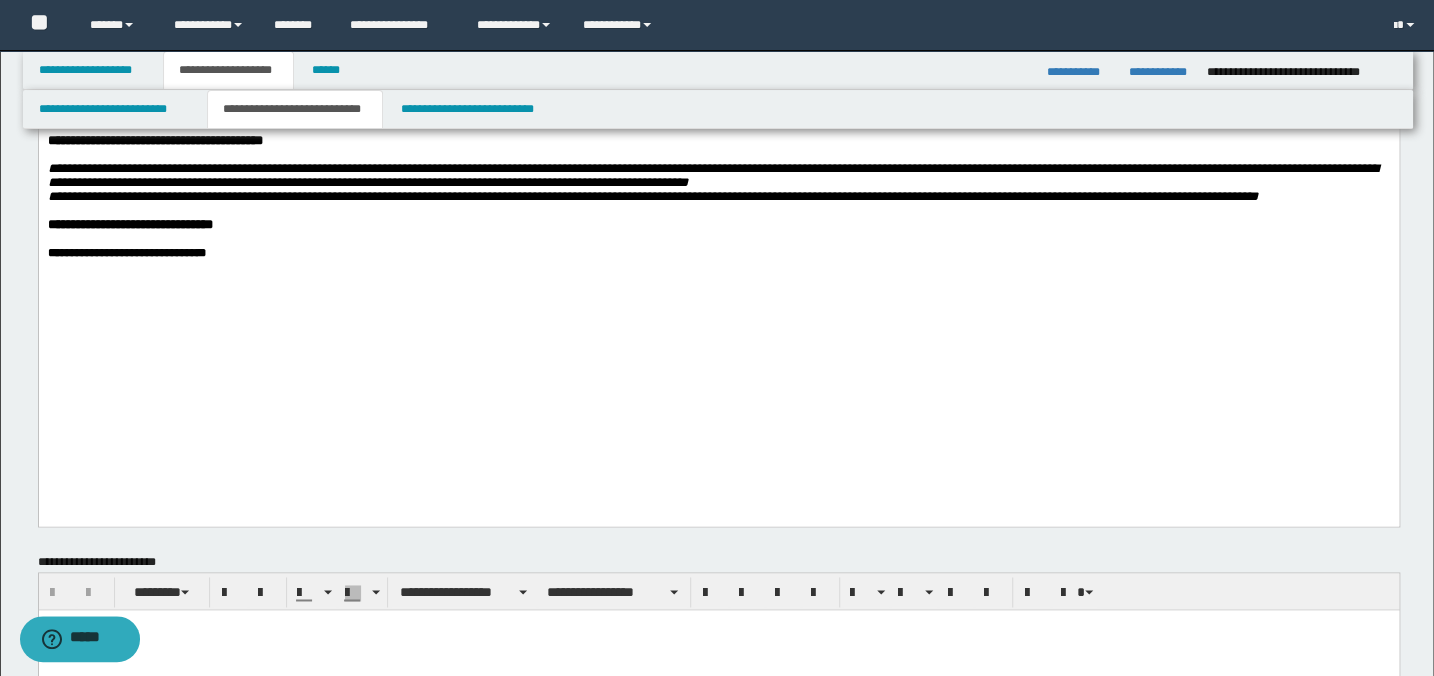 scroll, scrollTop: 0, scrollLeft: 0, axis: both 